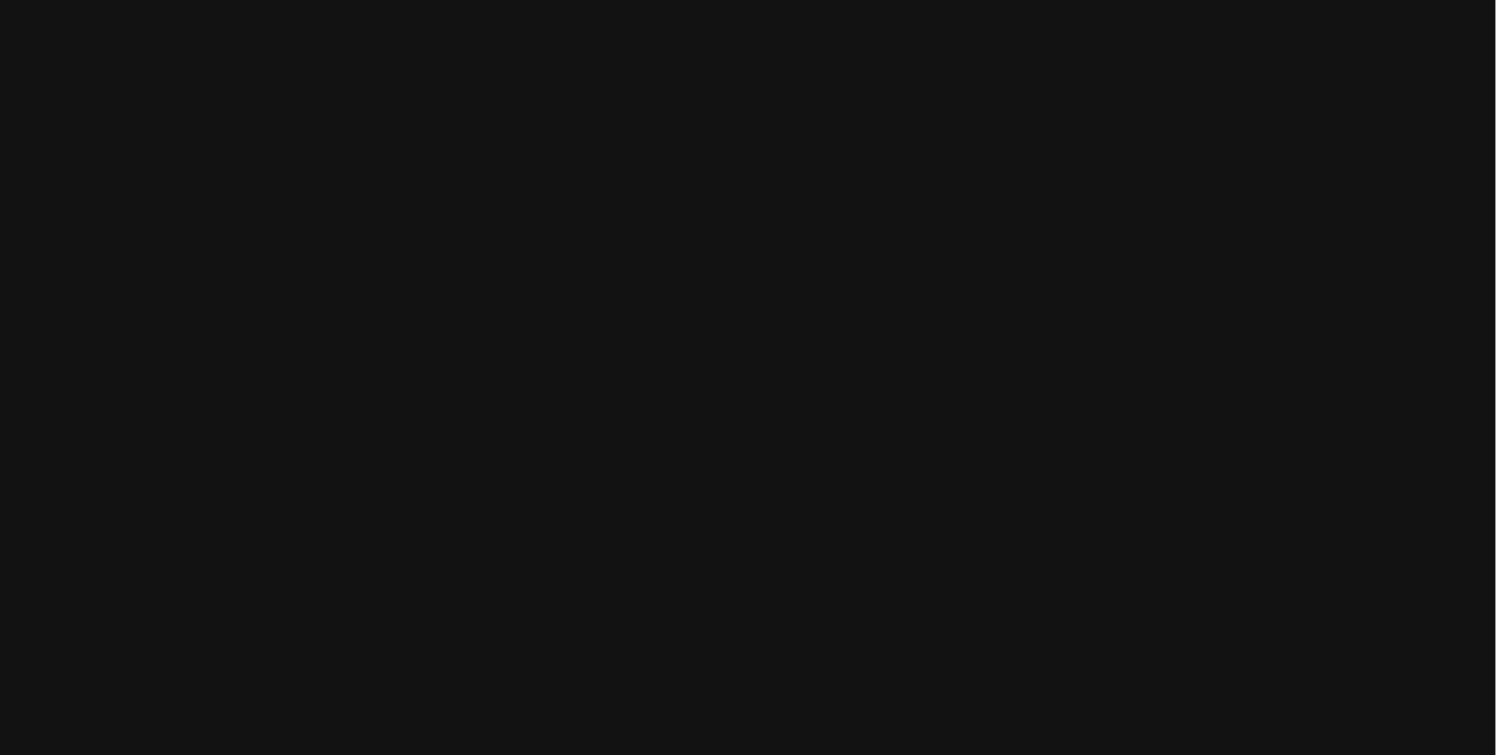 scroll, scrollTop: 0, scrollLeft: 0, axis: both 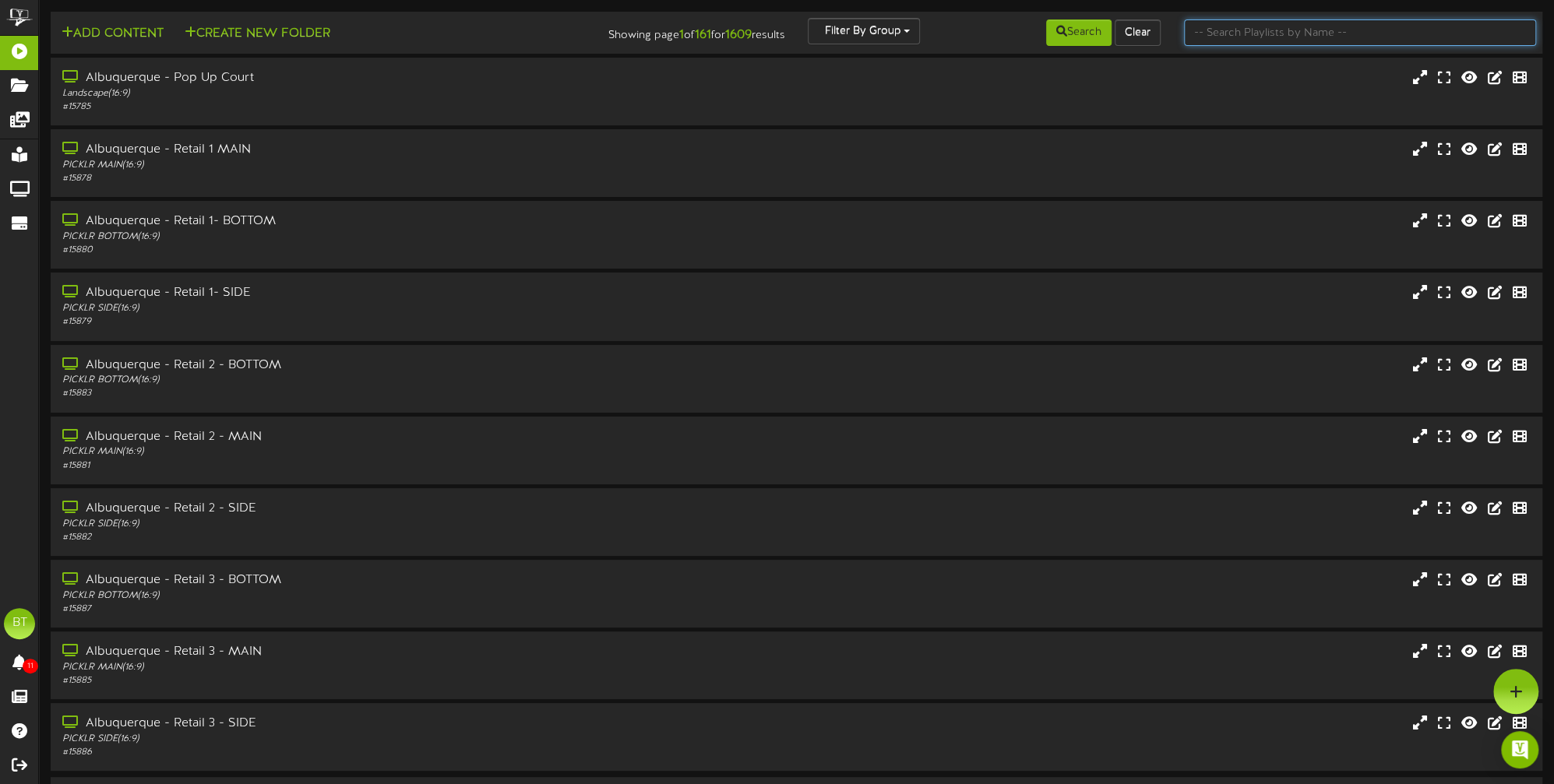 click at bounding box center (1360, 33) 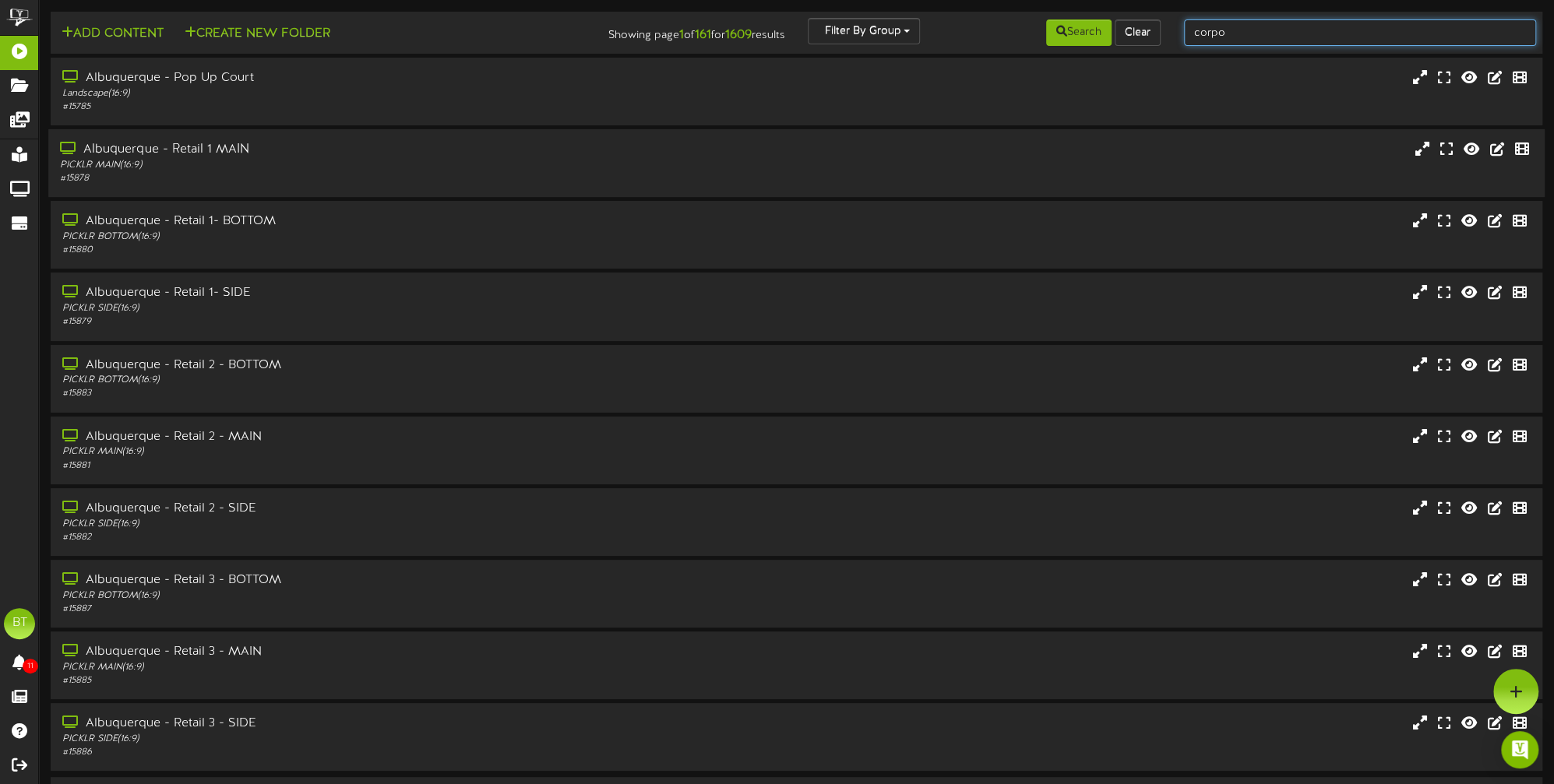 type on "corporate" 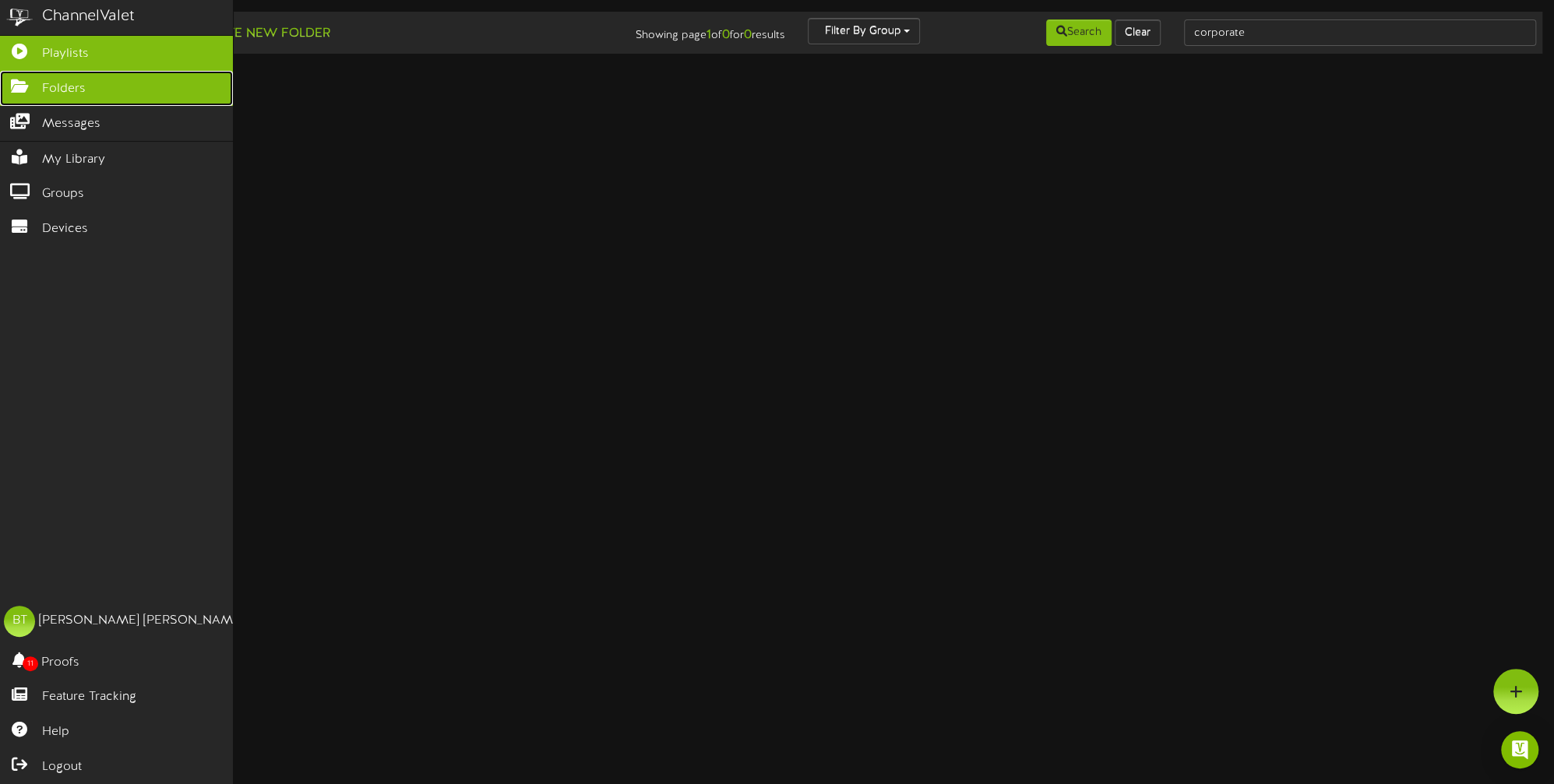click on "Folders" at bounding box center (116, 88) 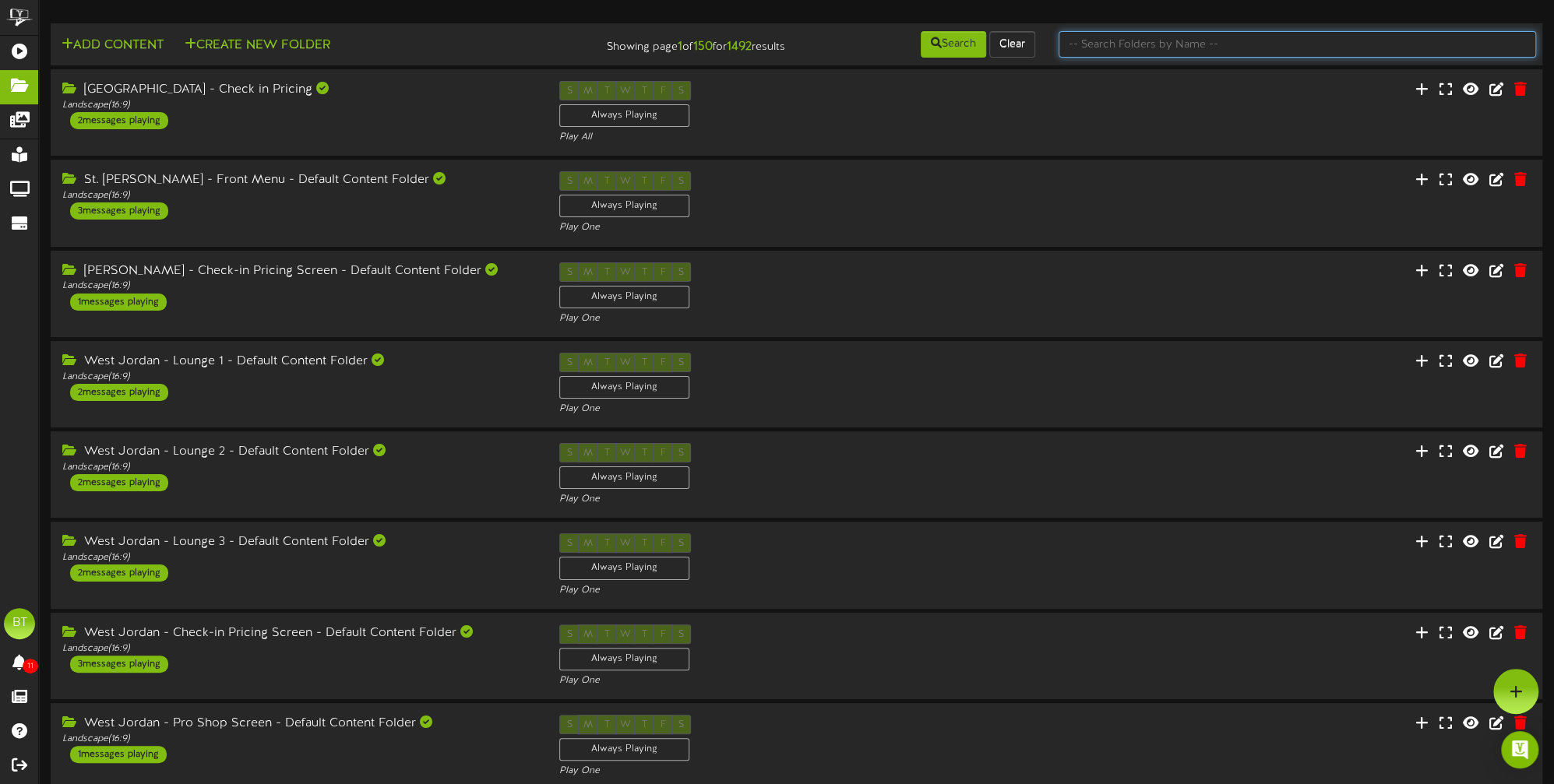 click at bounding box center [1297, 44] 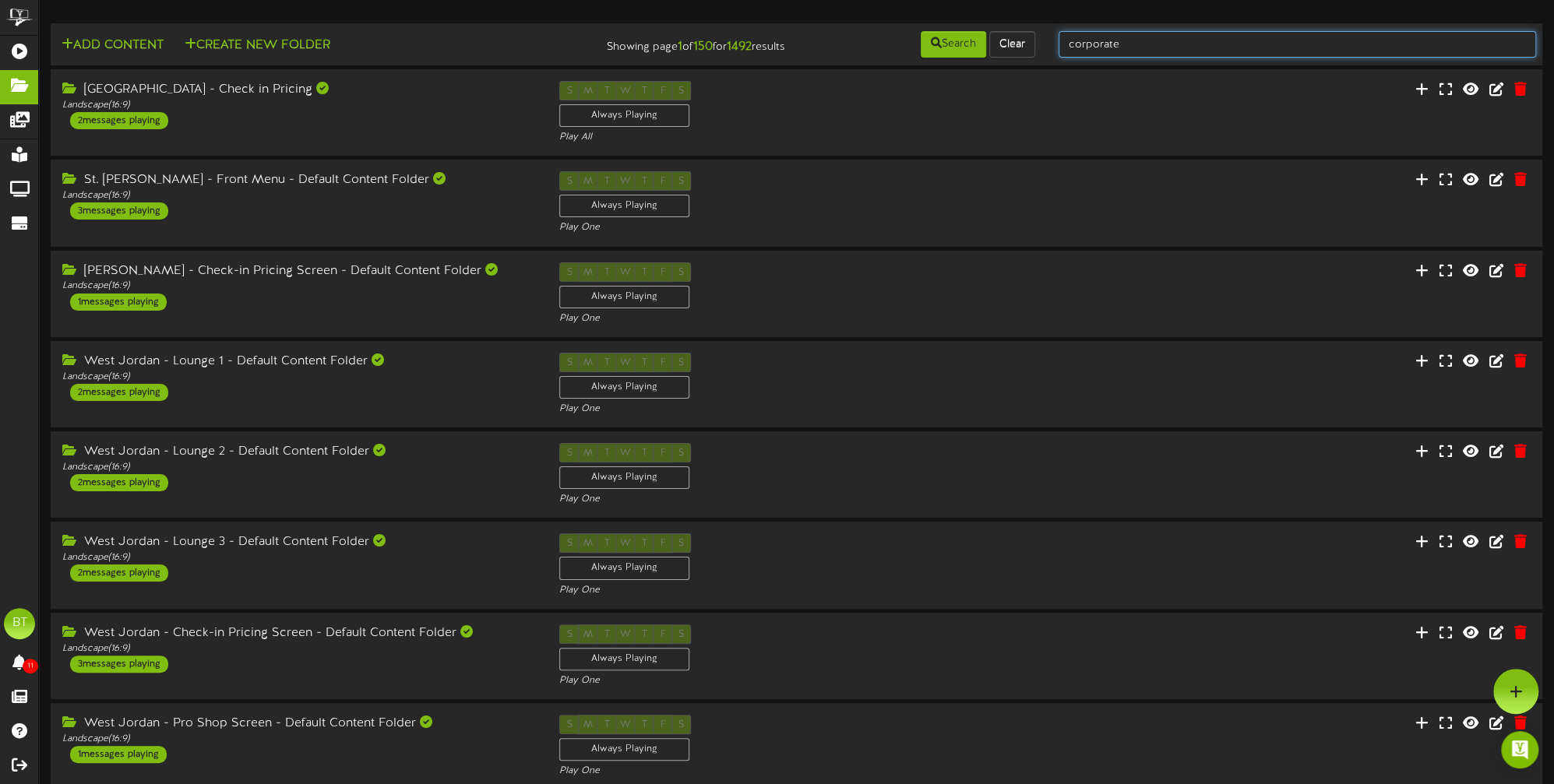 type on "corporate" 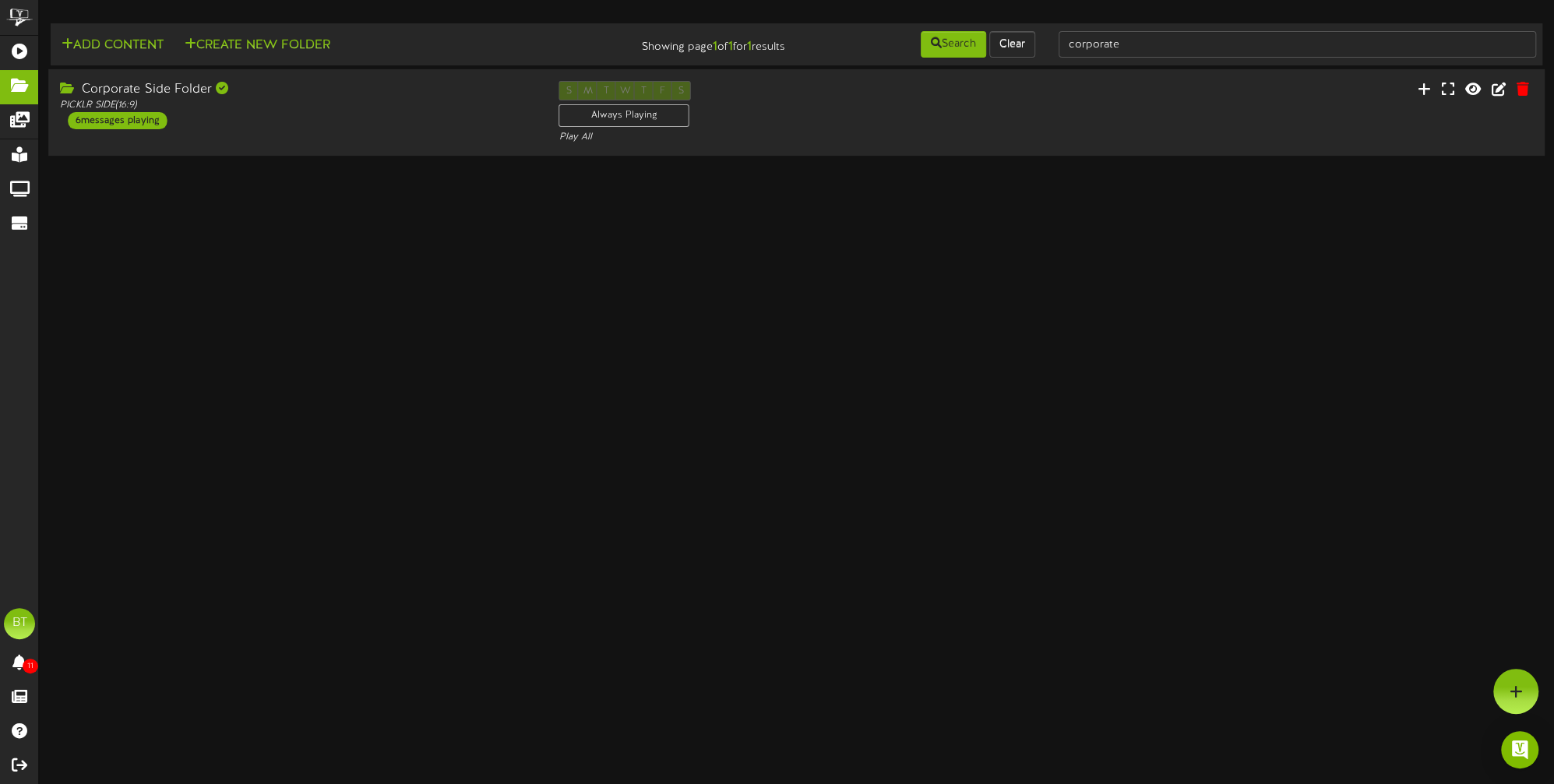click on "Corporate Side Folder
PICKLR SIDE  ( 16:9 )
6  messages playing
S
M
T
W
T
F
S
Always Playing
Play All" at bounding box center [796, 113] 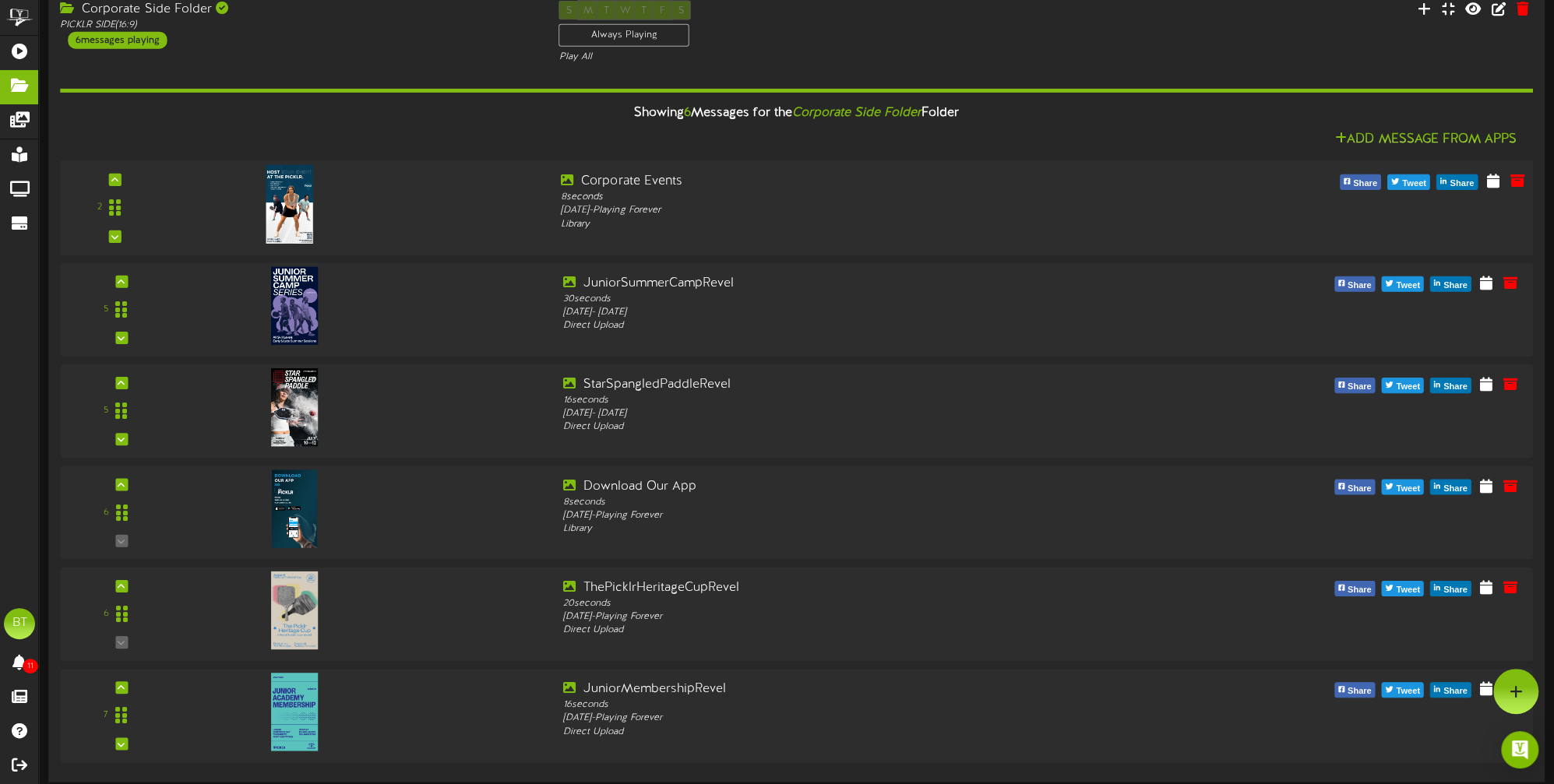 scroll, scrollTop: 0, scrollLeft: 0, axis: both 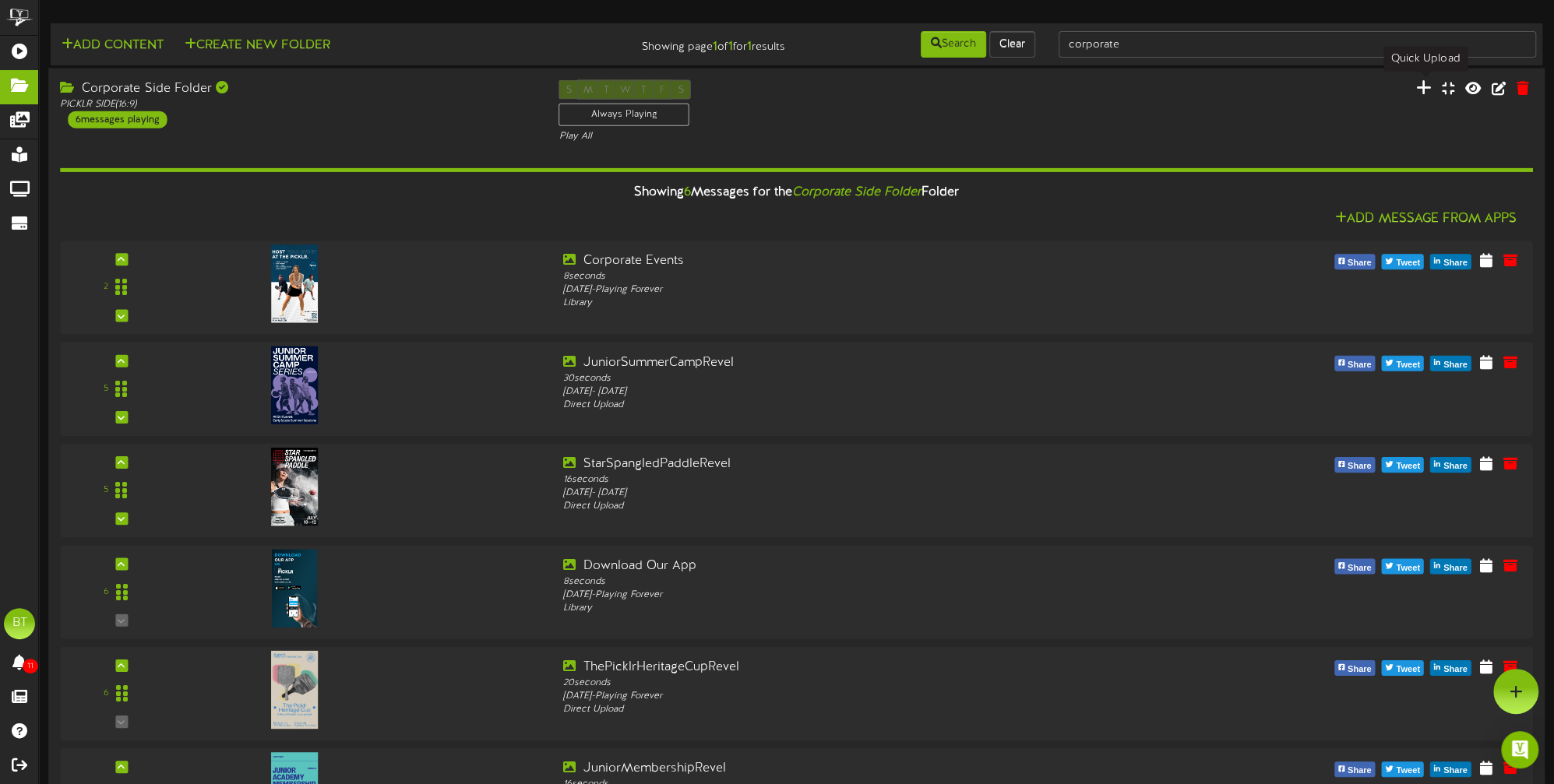 click at bounding box center [1424, 87] 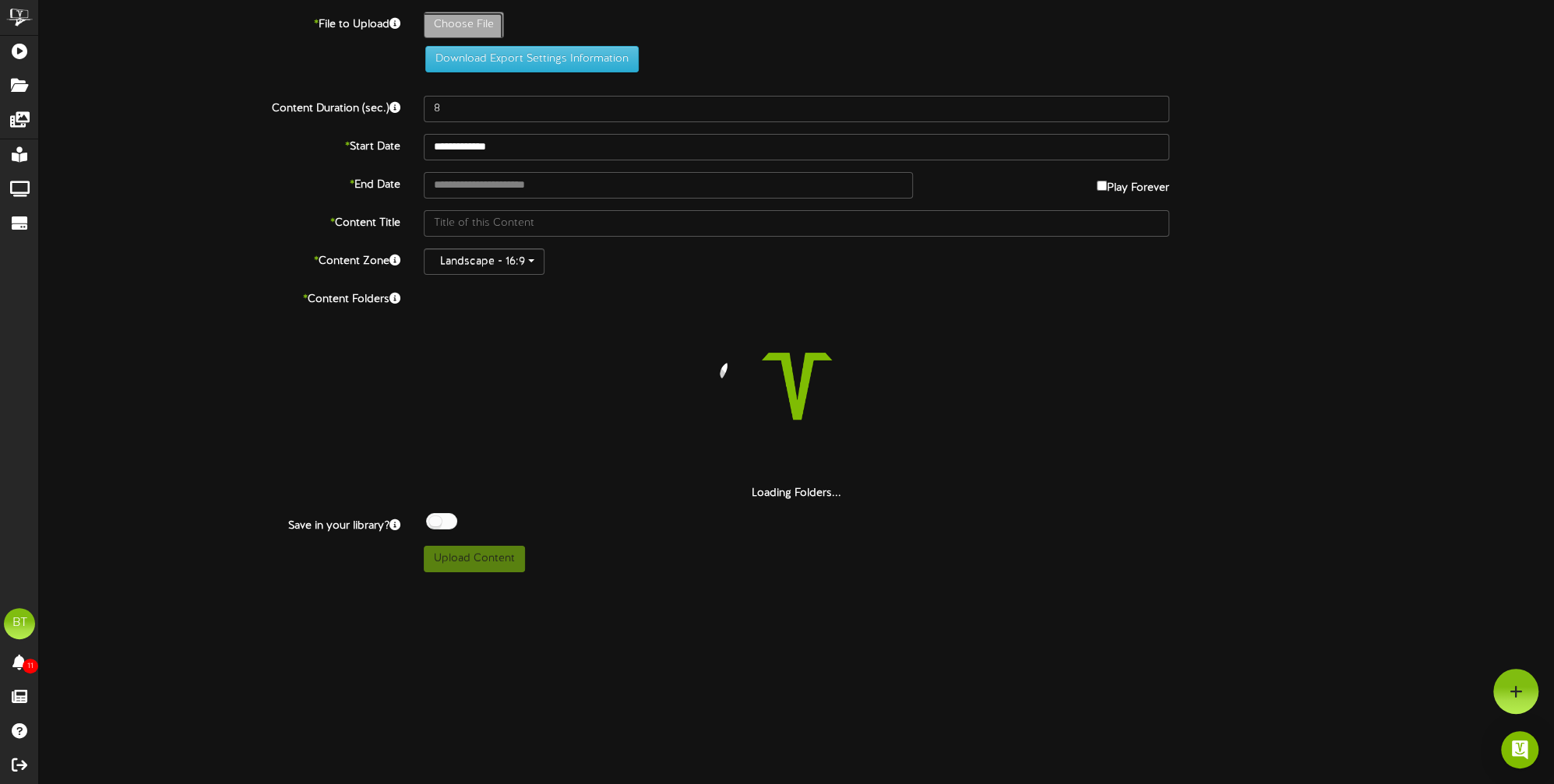 click on "Choose File" at bounding box center (-344, 68) 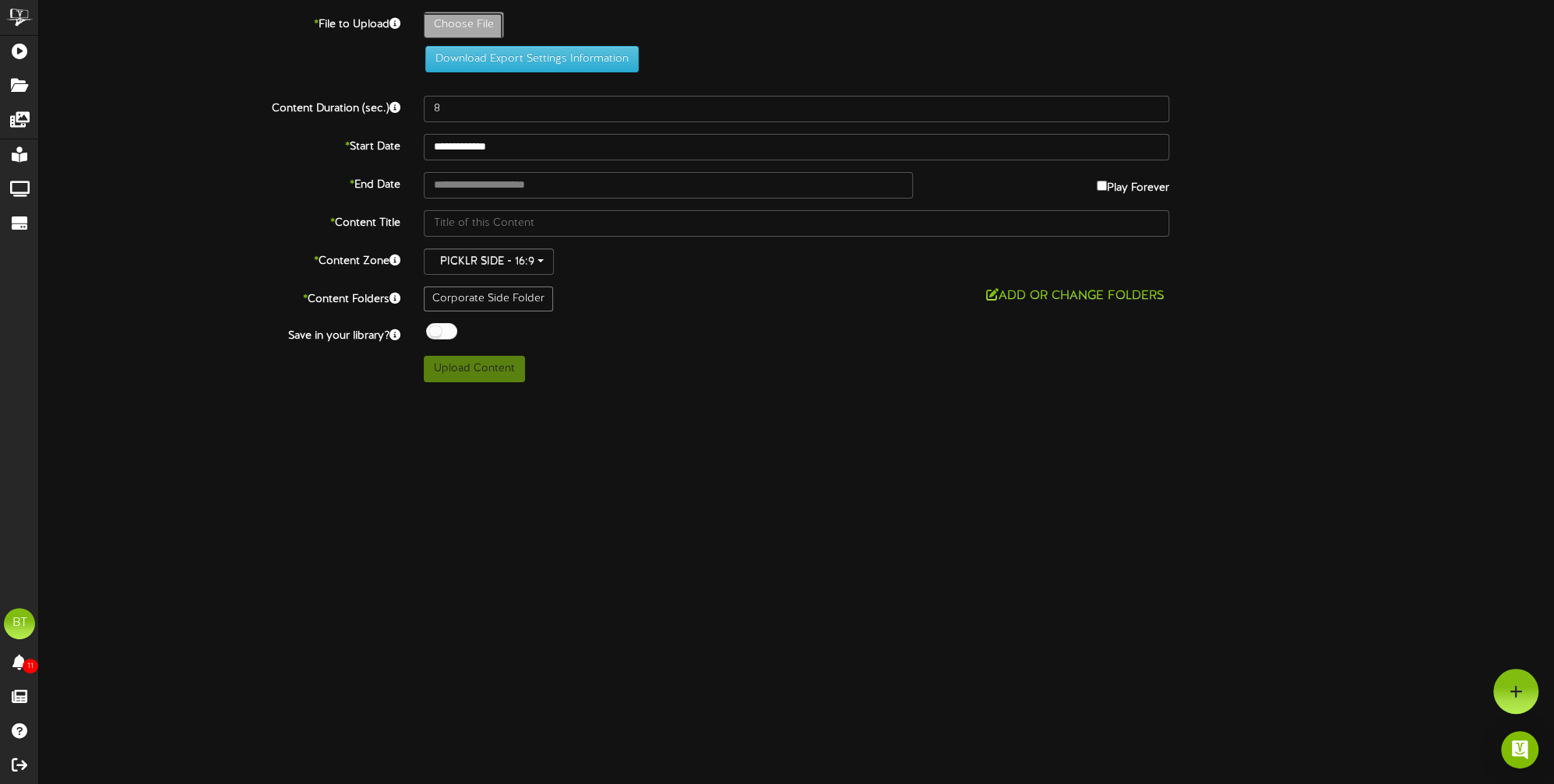 type on "**********" 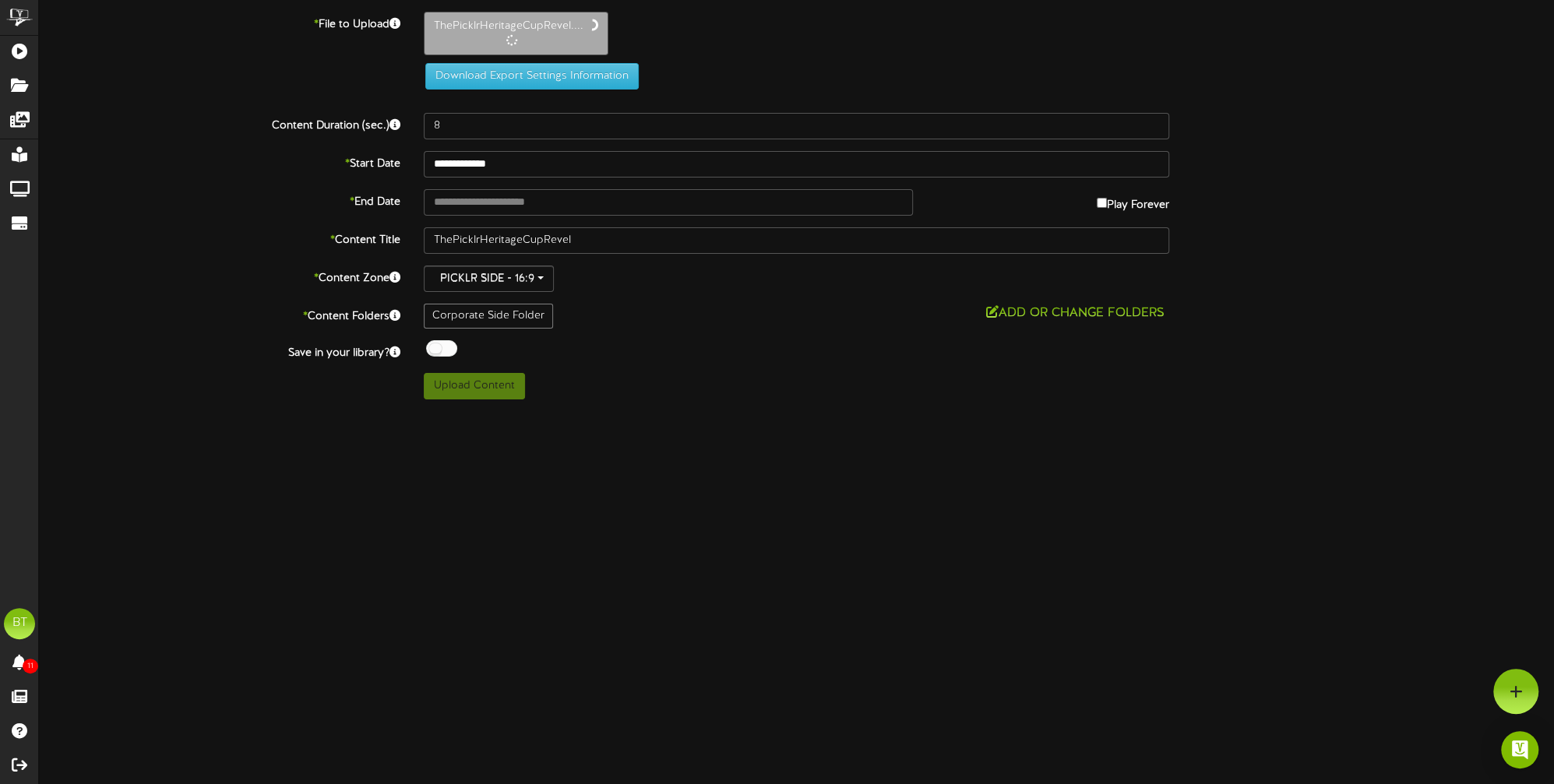 click on "**********" at bounding box center [796, 206] 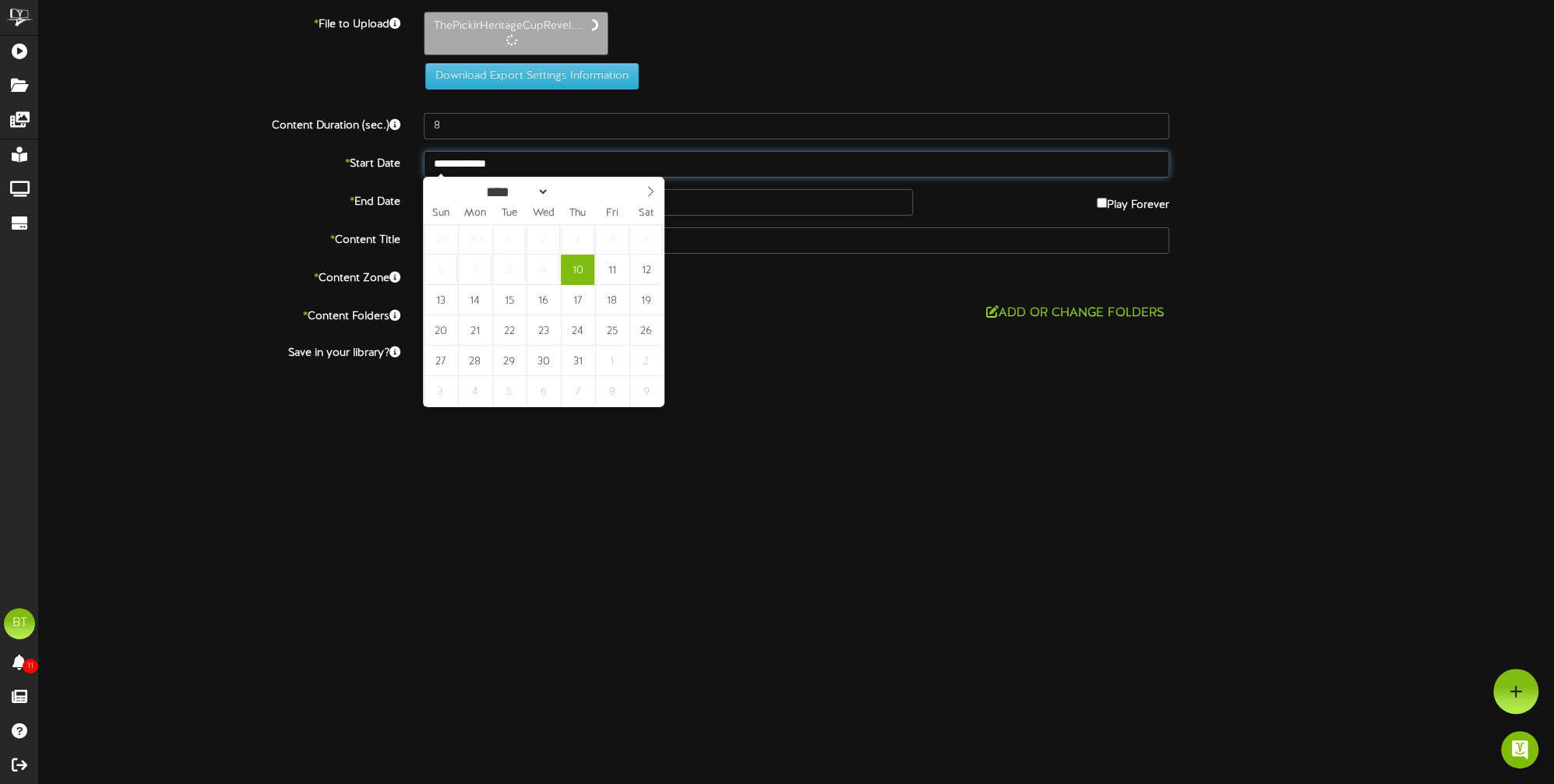 click on "**********" at bounding box center (797, 164) 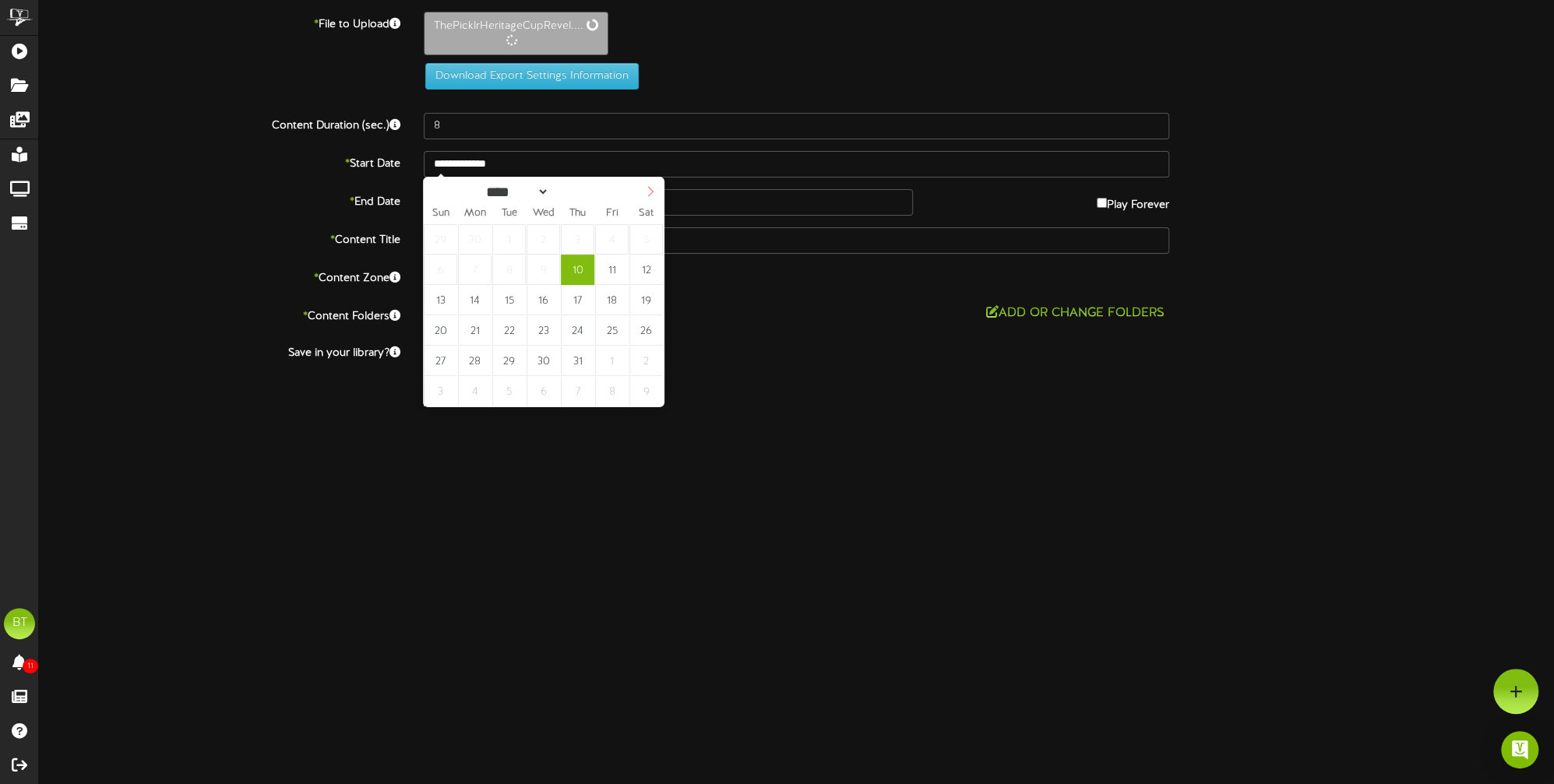 select on "*" 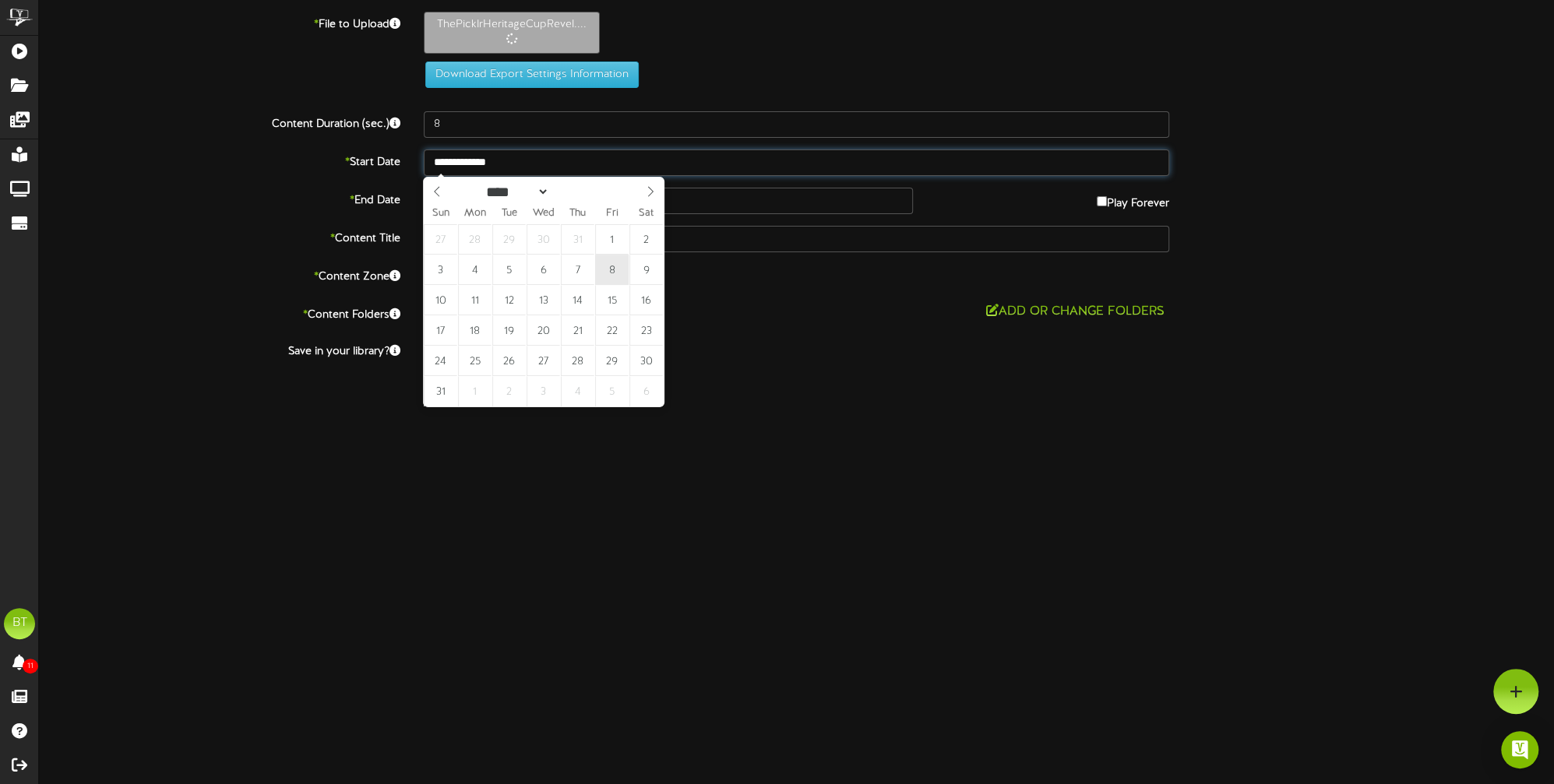 type on "**********" 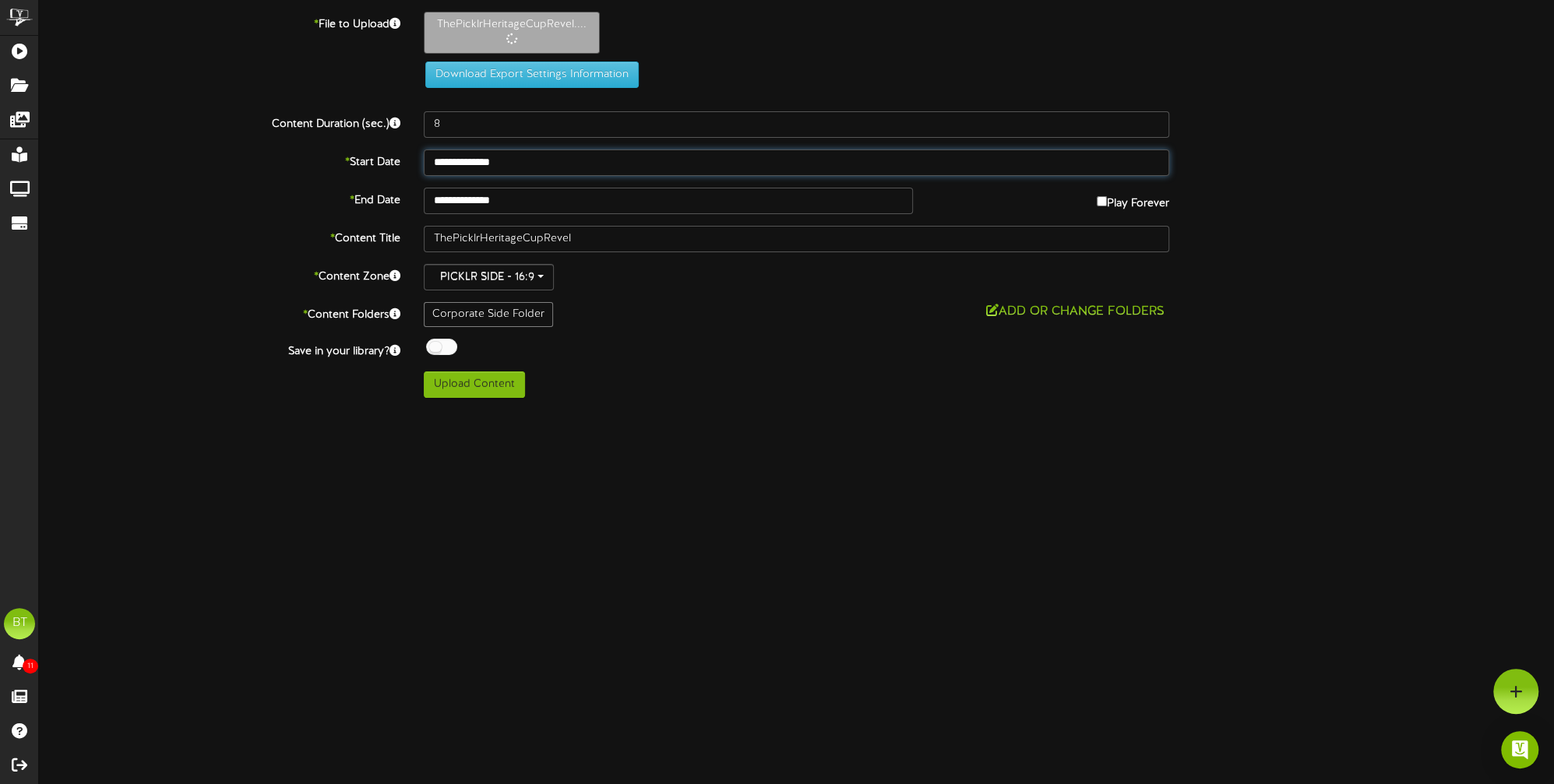 click on "**********" at bounding box center [797, 163] 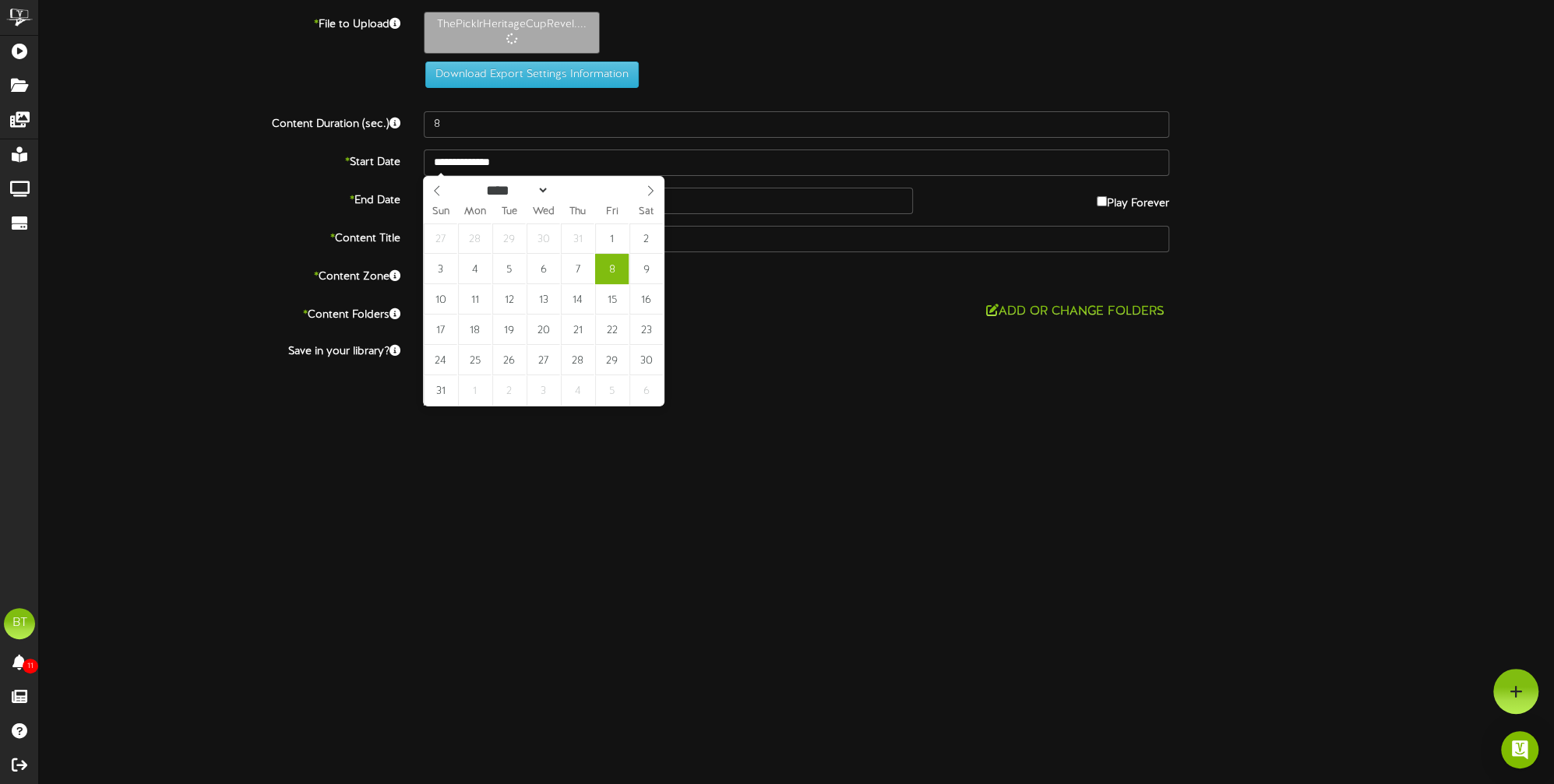 select on "*" 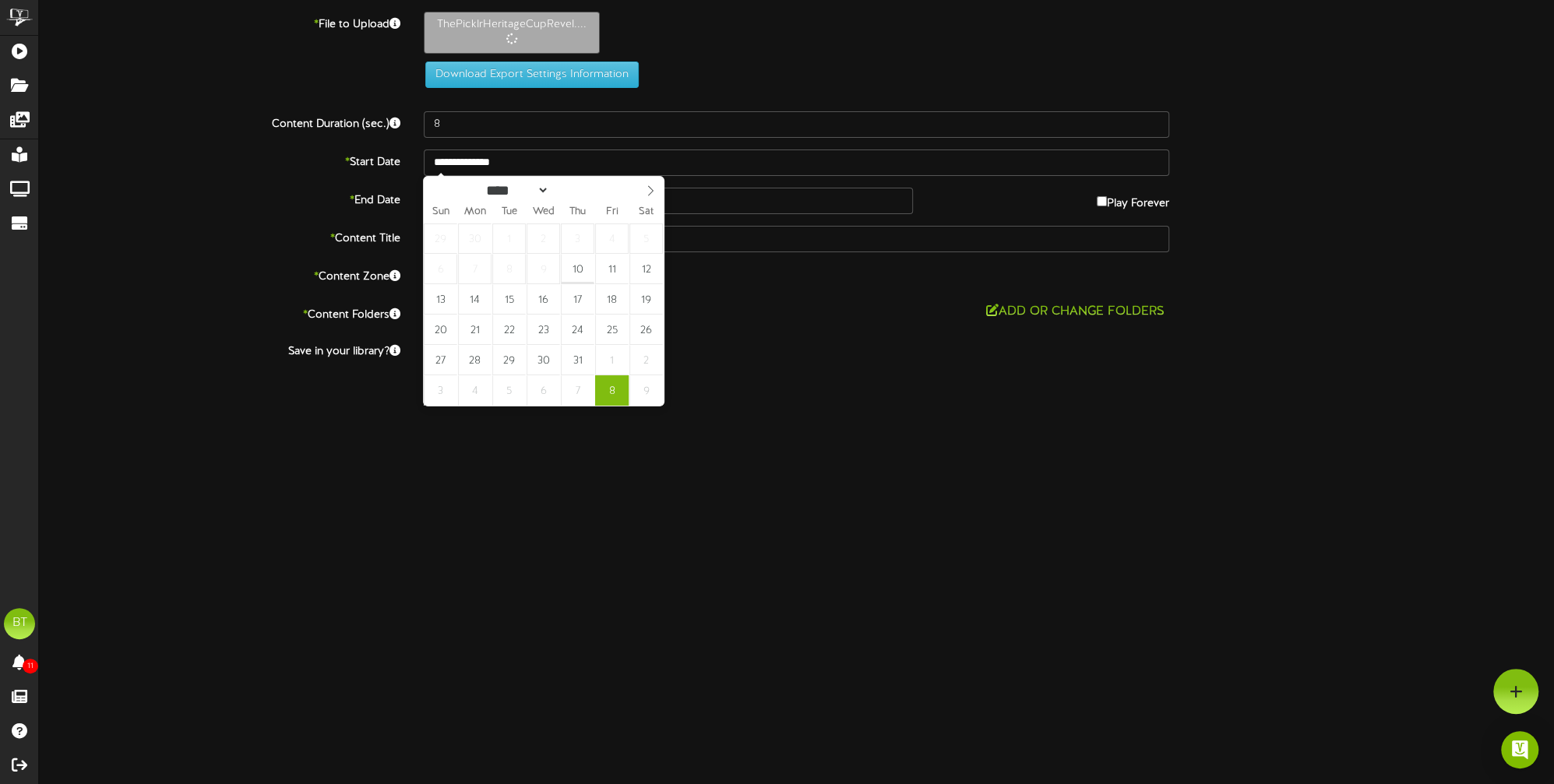 click on "**** ****** ********* ******* ******** ******** ****" at bounding box center [544, 189] 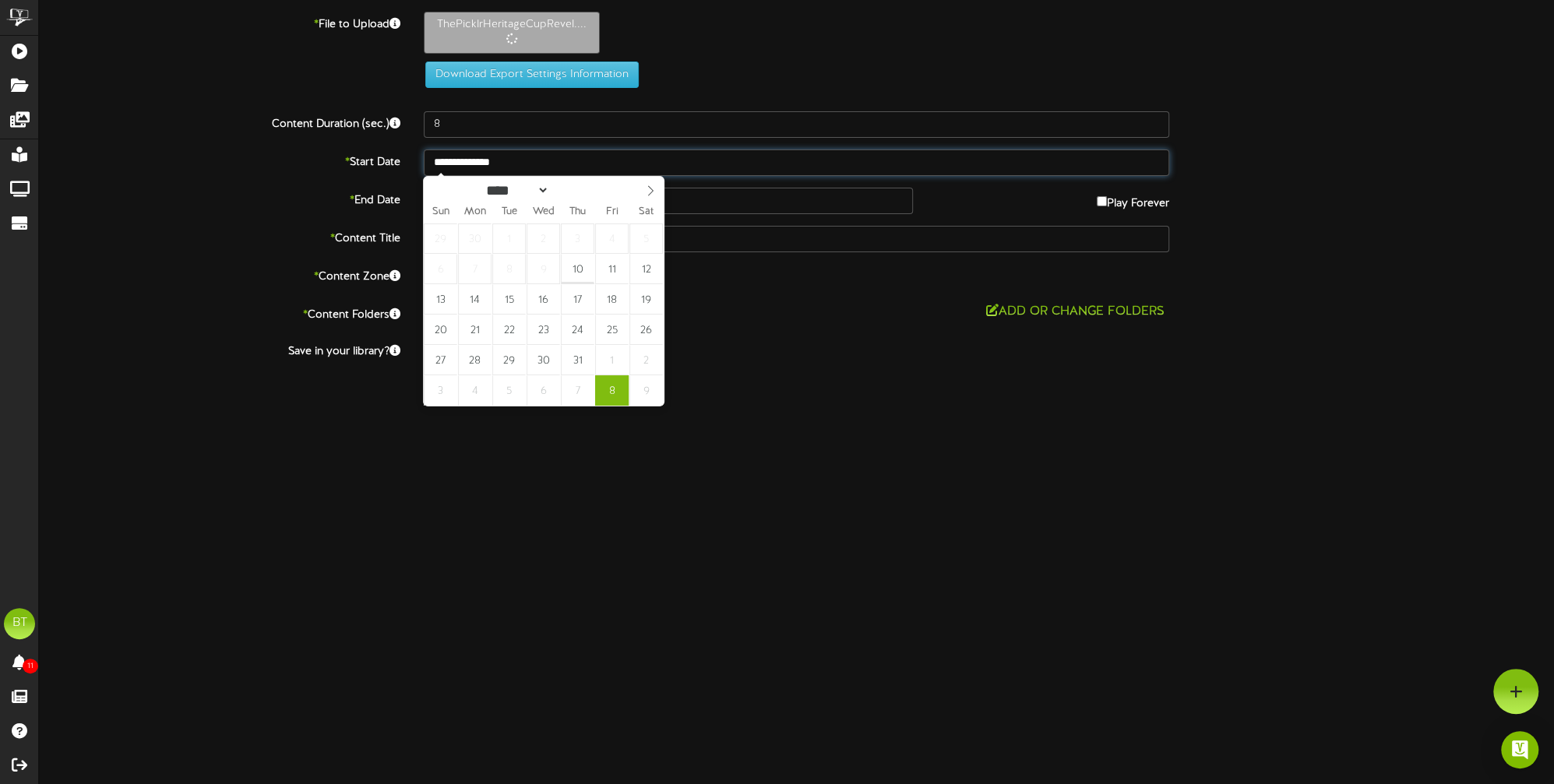 type on "**********" 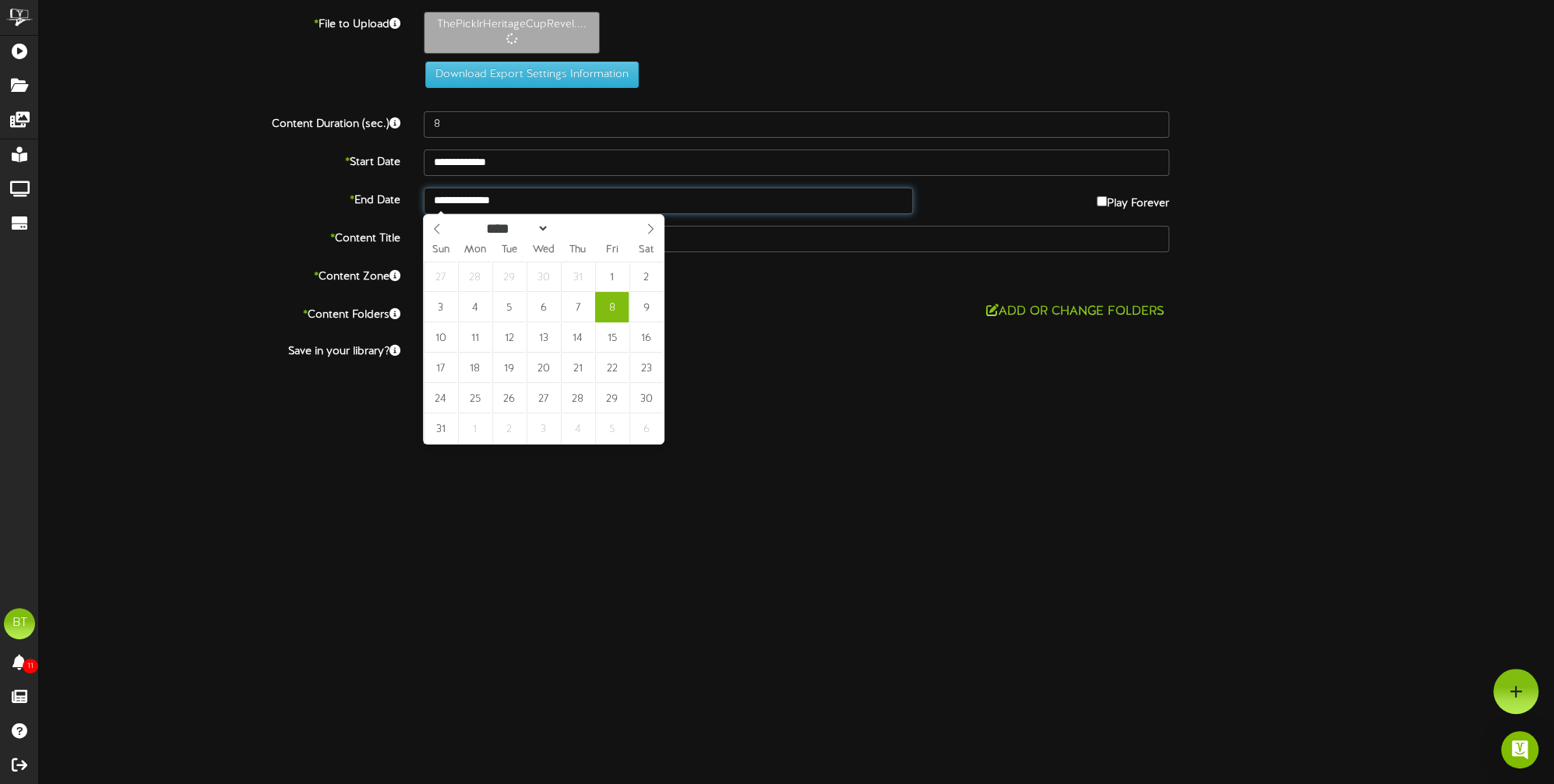 click on "**********" at bounding box center [668, 201] 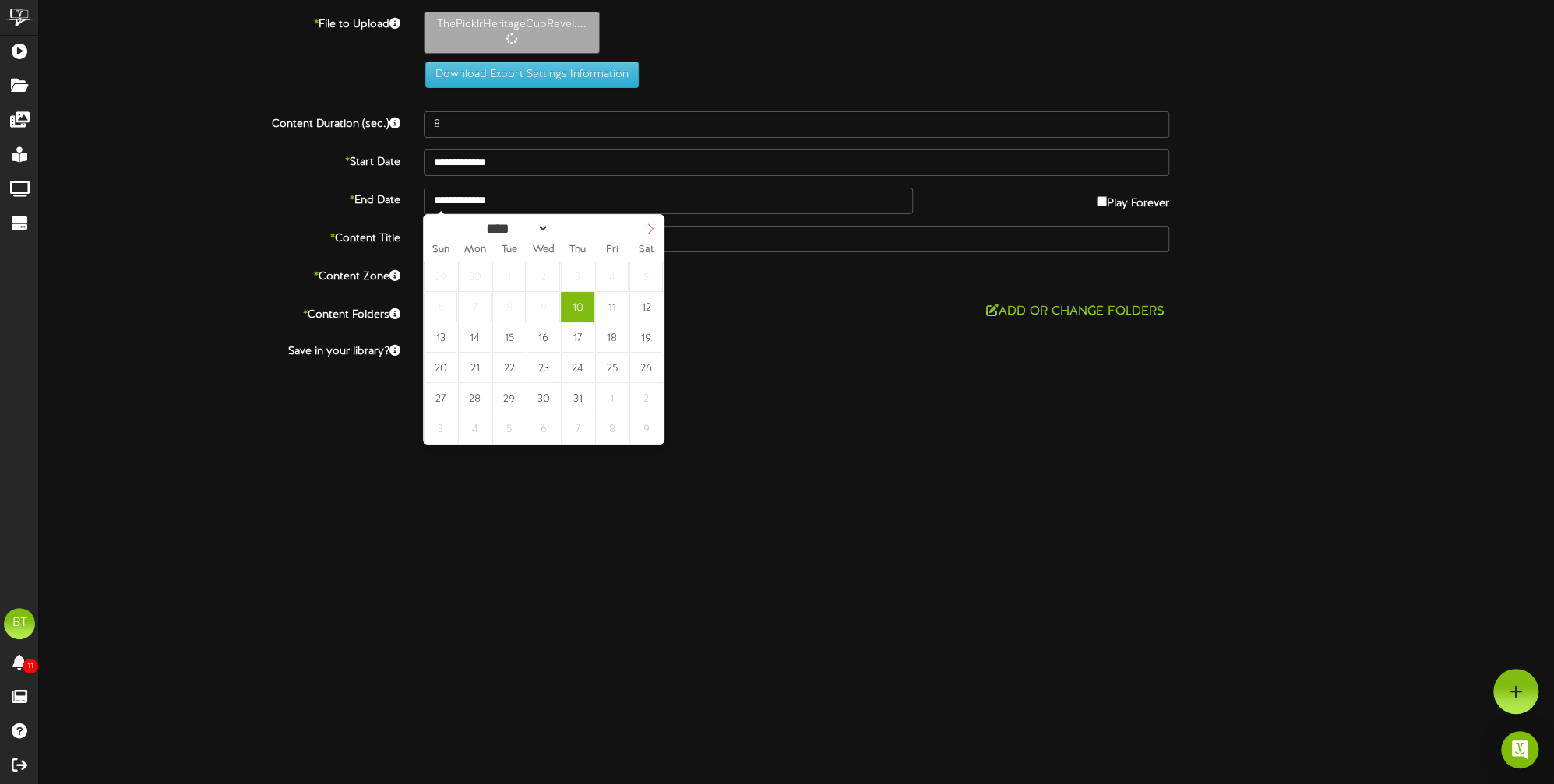select on "*" 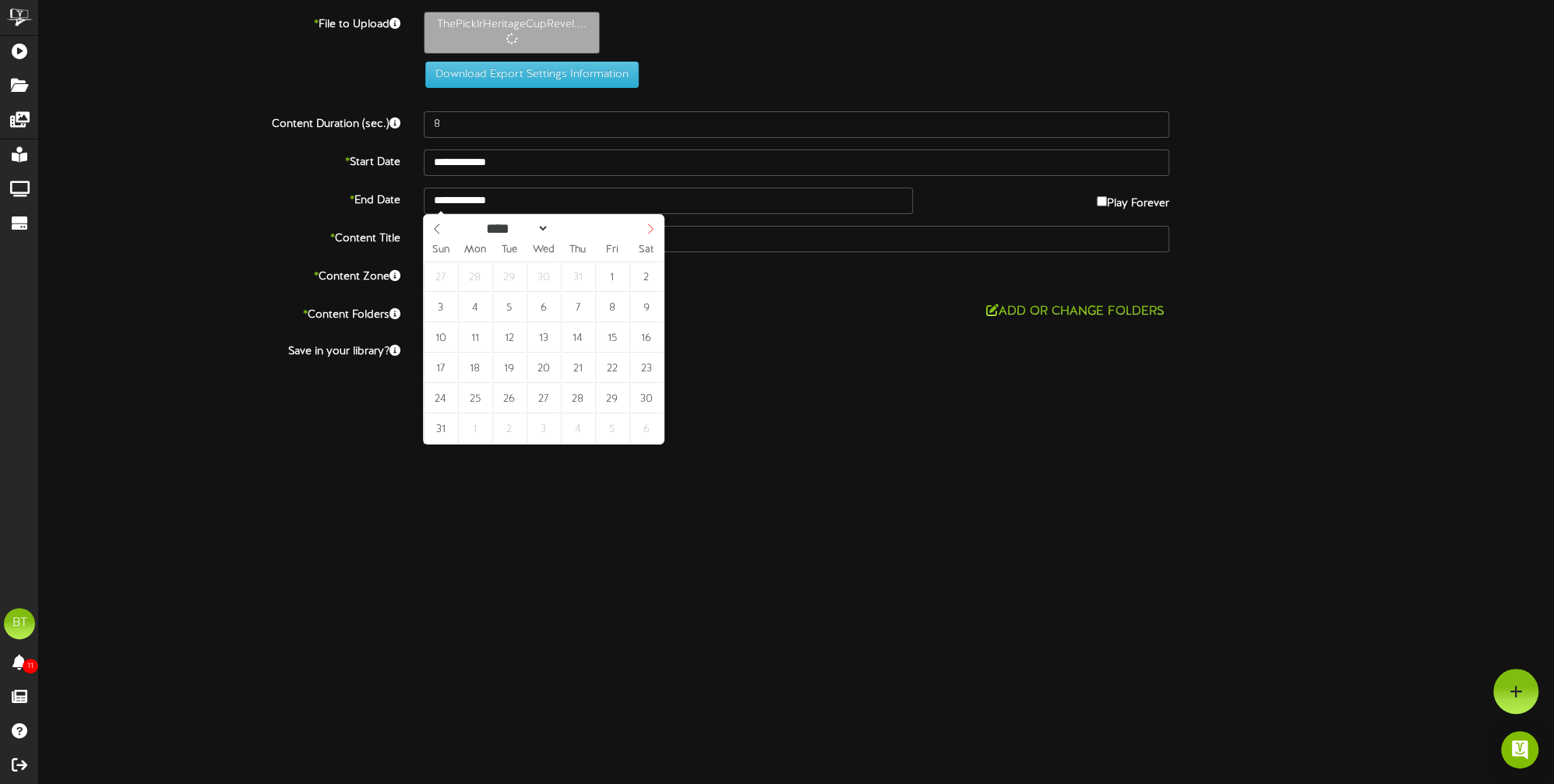click 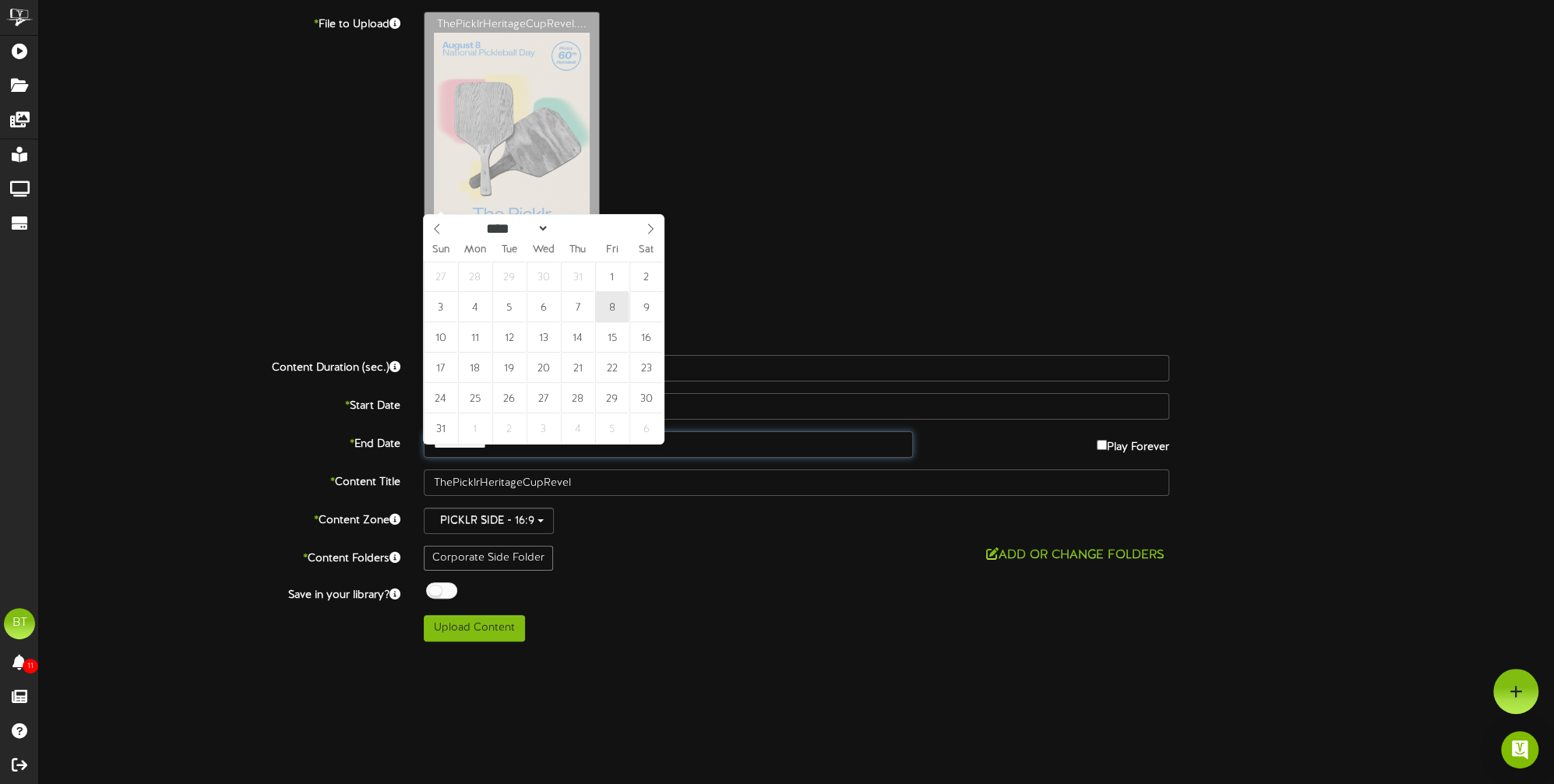 type on "**********" 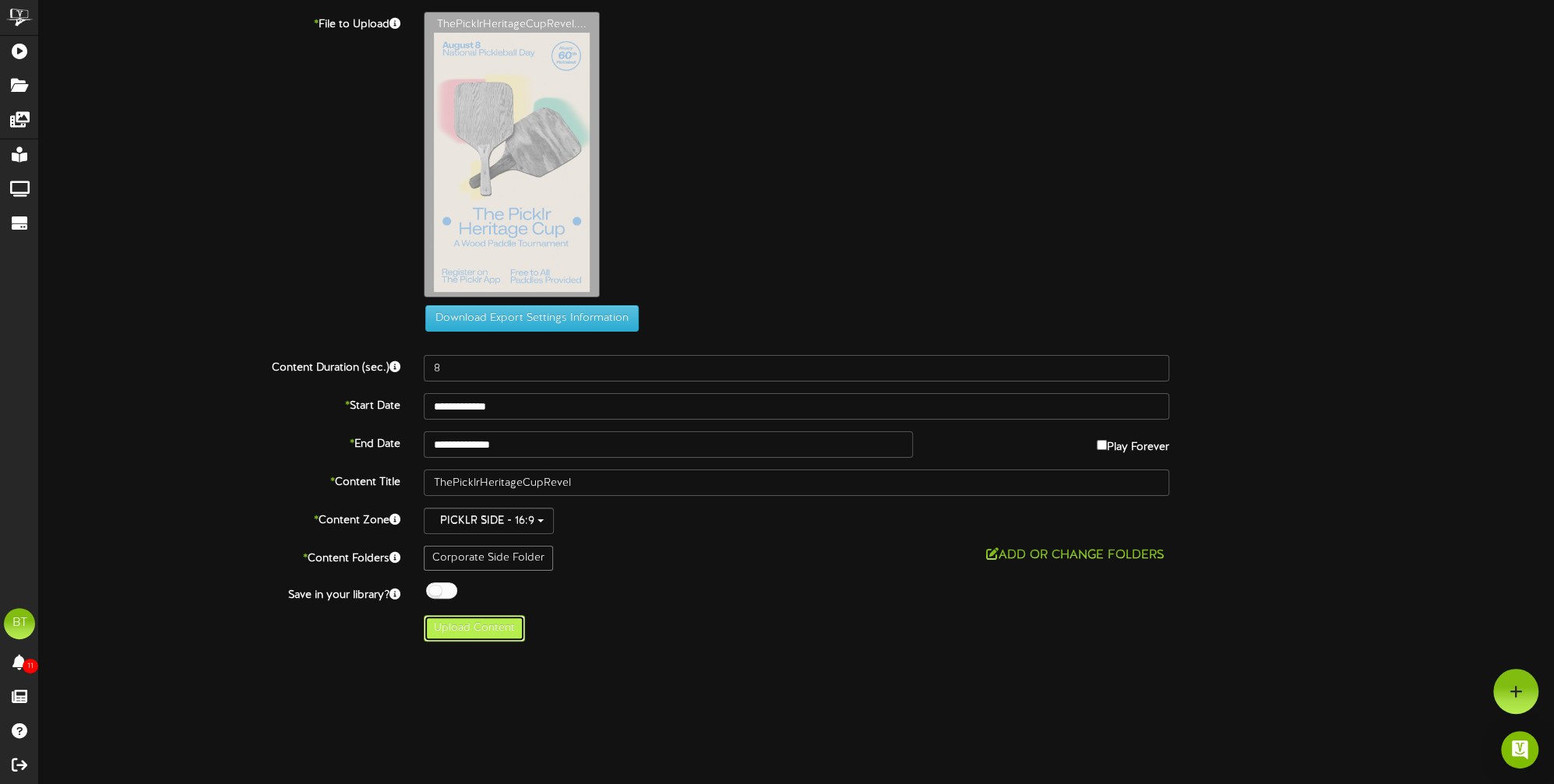 click on "Upload Content" at bounding box center [474, 628] 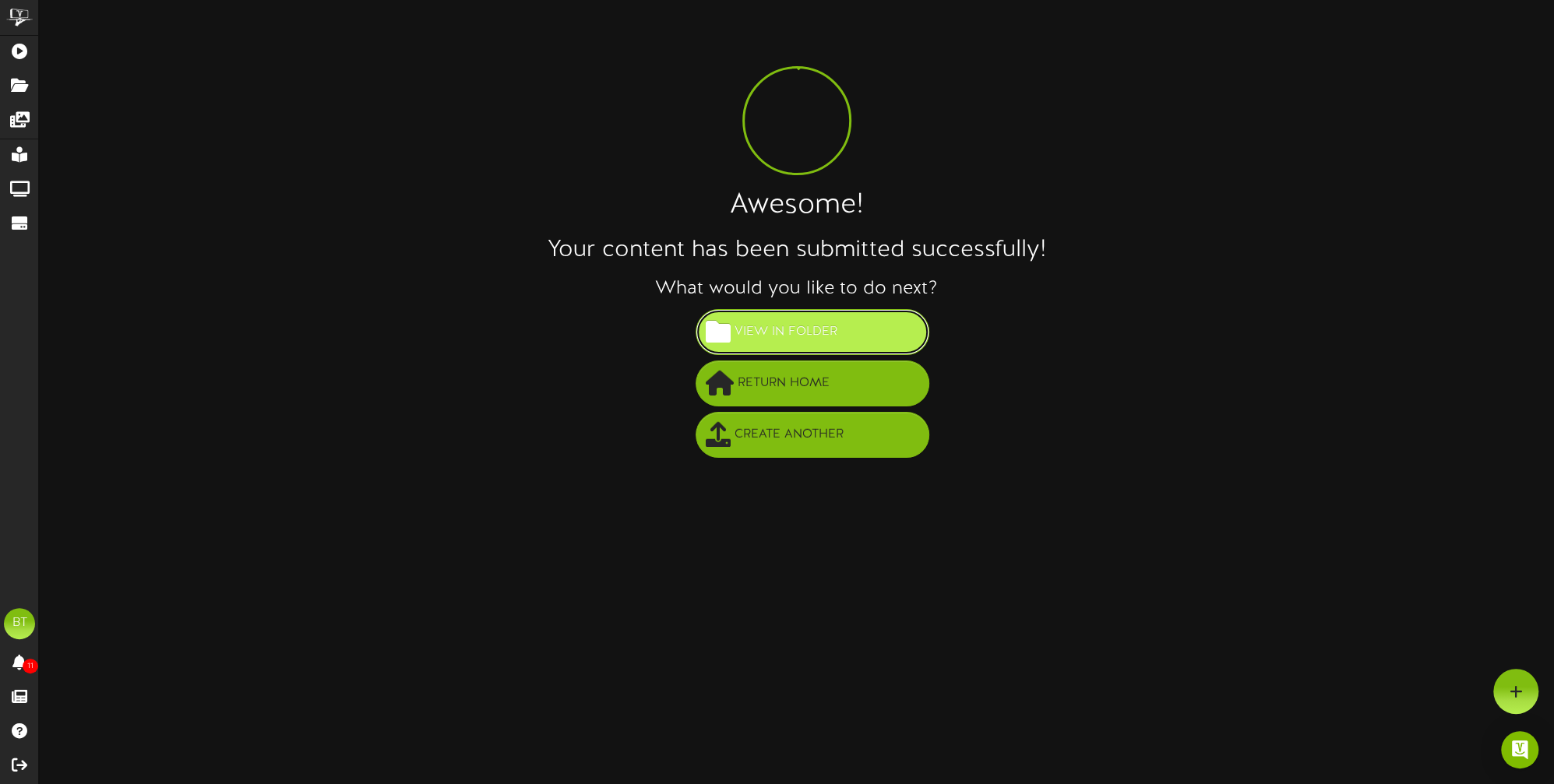 click on "View in Folder" at bounding box center (812, 332) 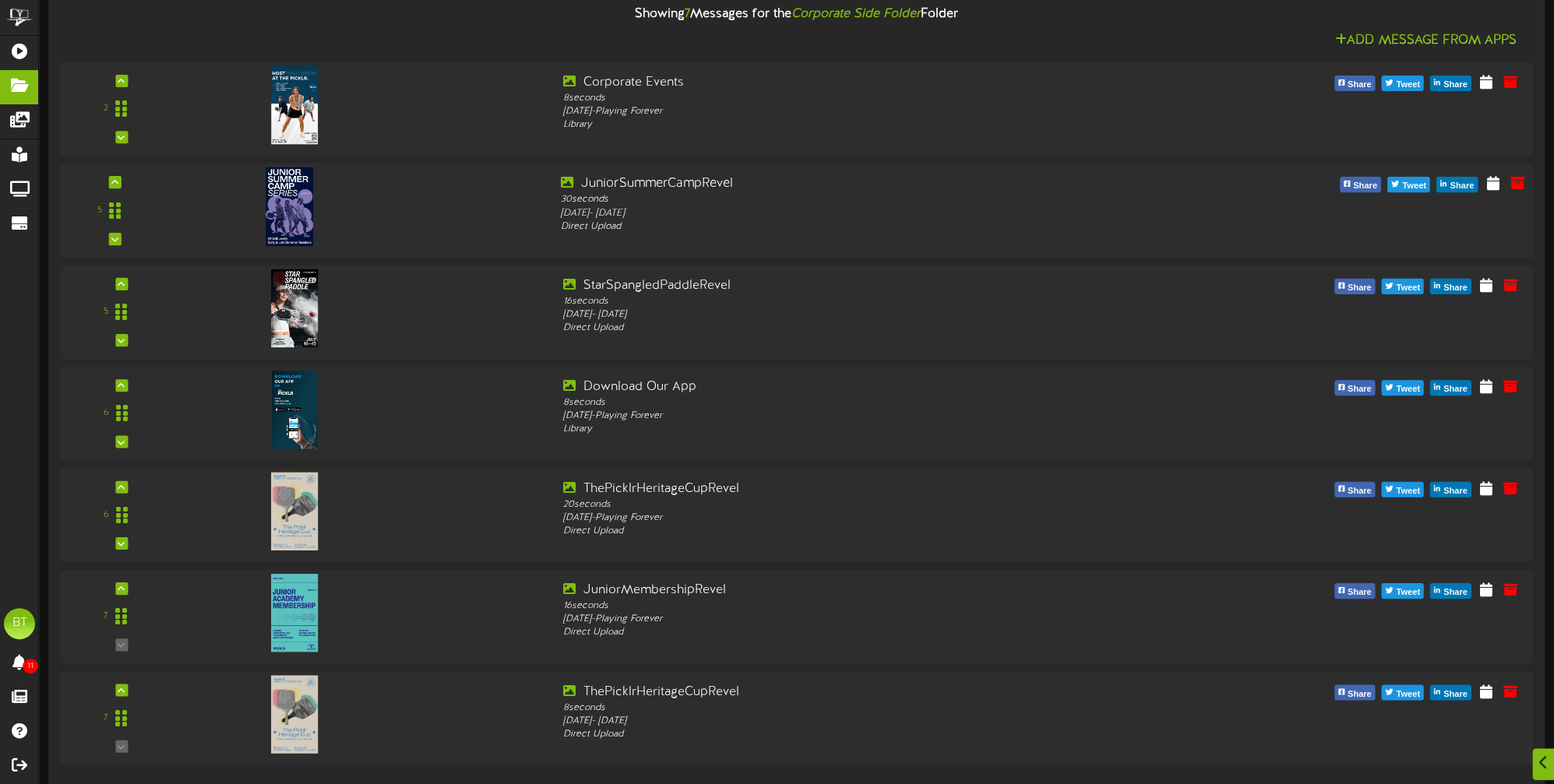 scroll, scrollTop: 181, scrollLeft: 0, axis: vertical 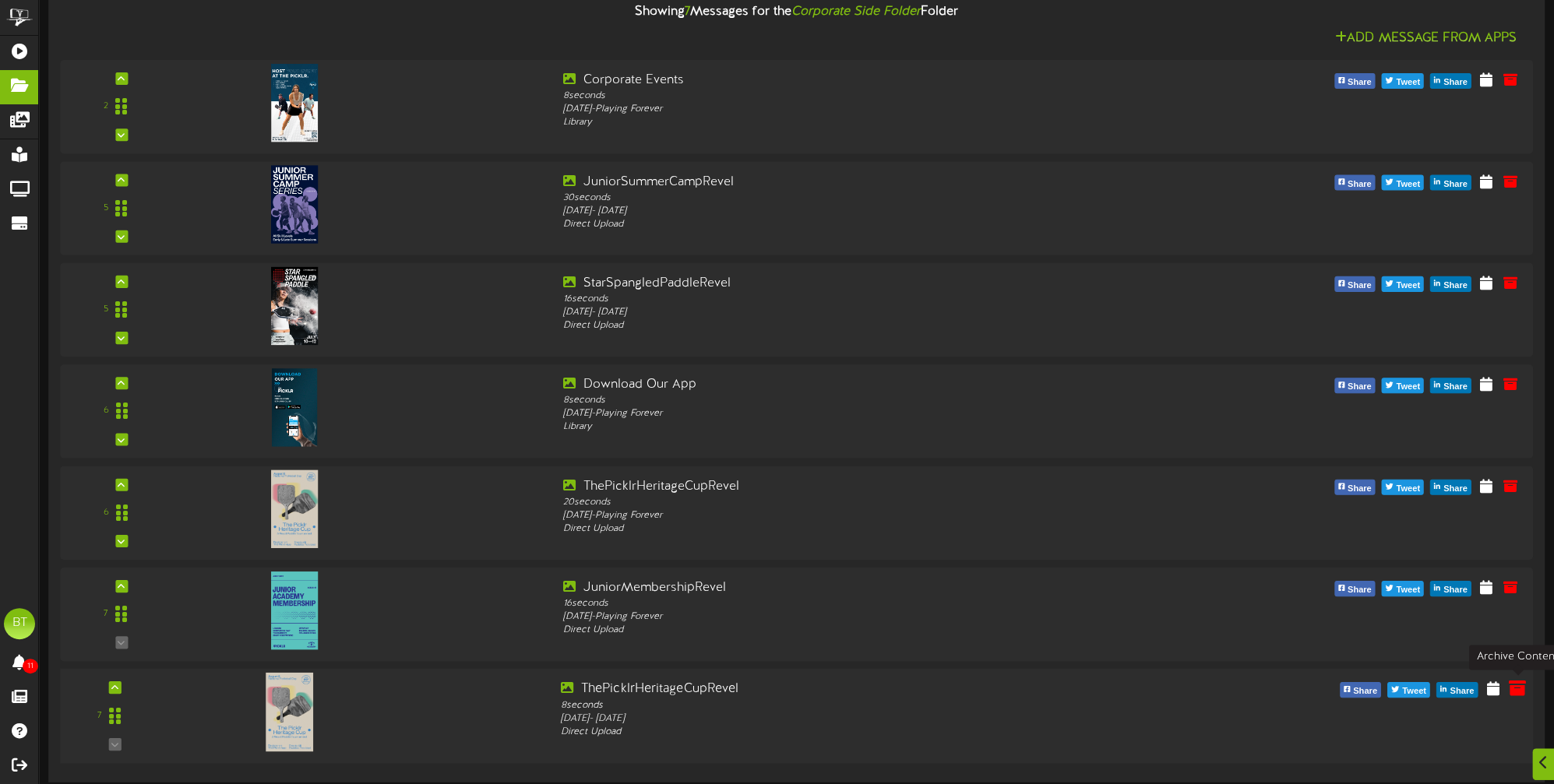 click at bounding box center (1517, 687) 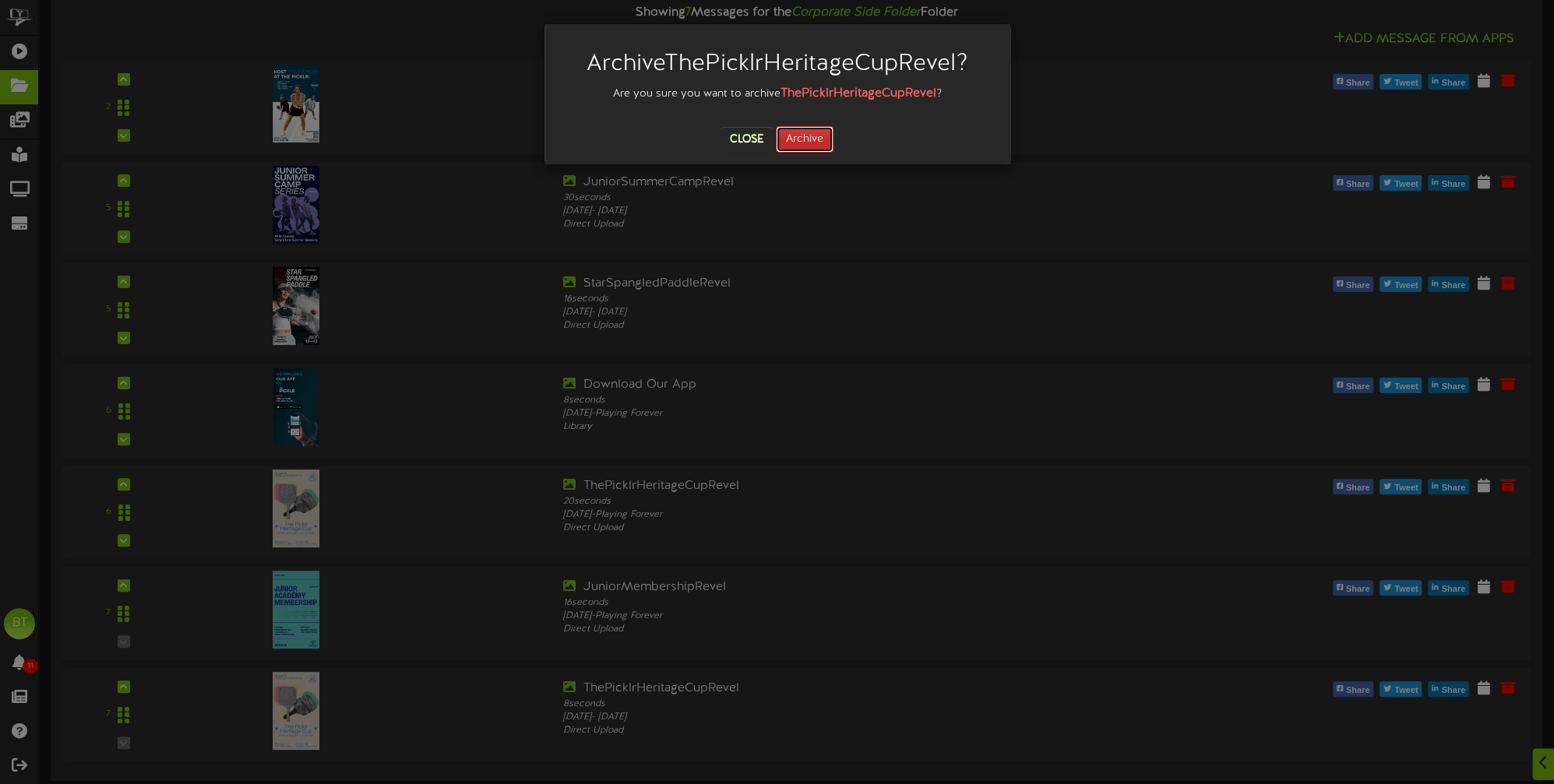 click on "Archive" at bounding box center [805, 139] 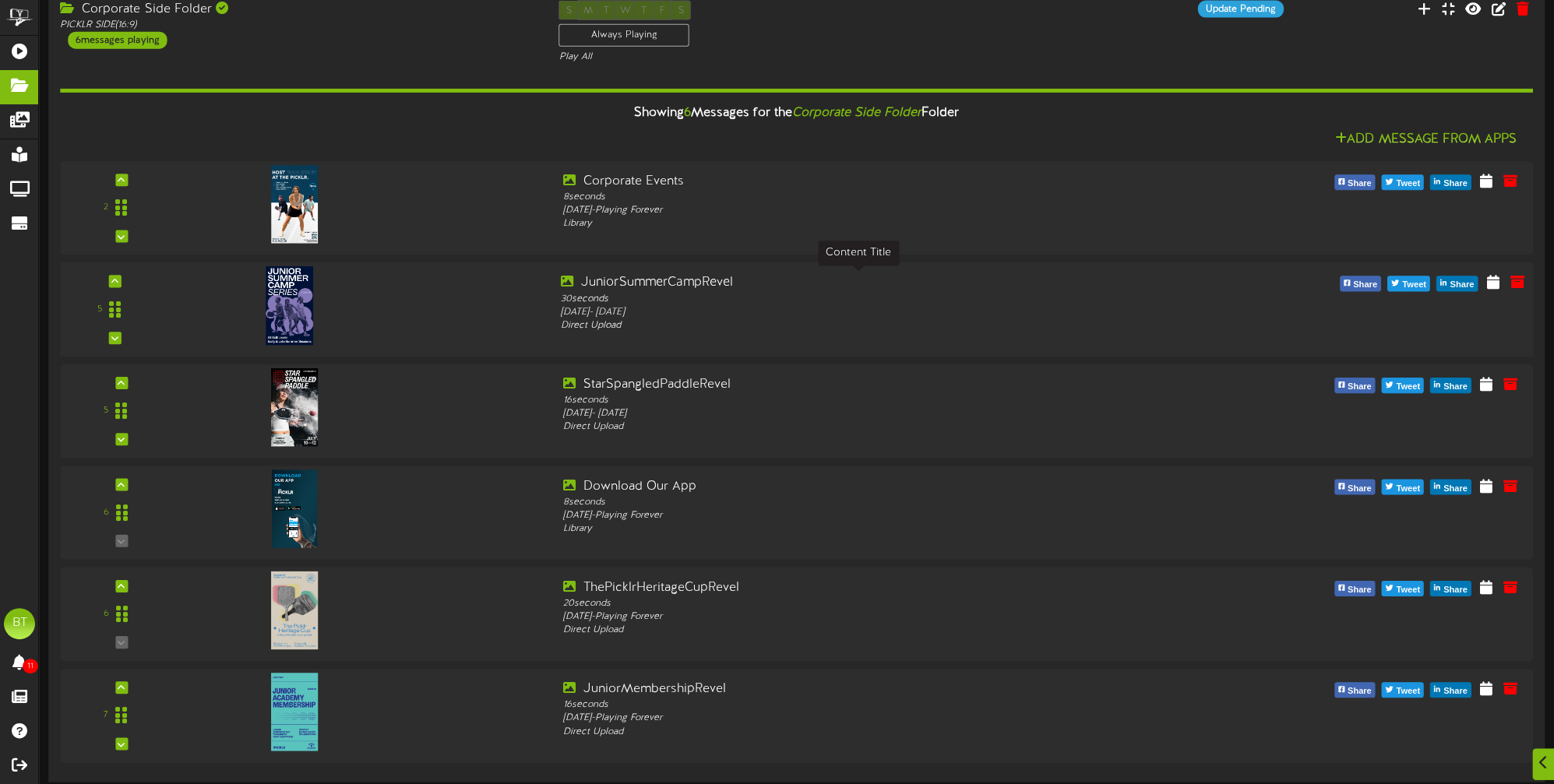 scroll, scrollTop: 0, scrollLeft: 0, axis: both 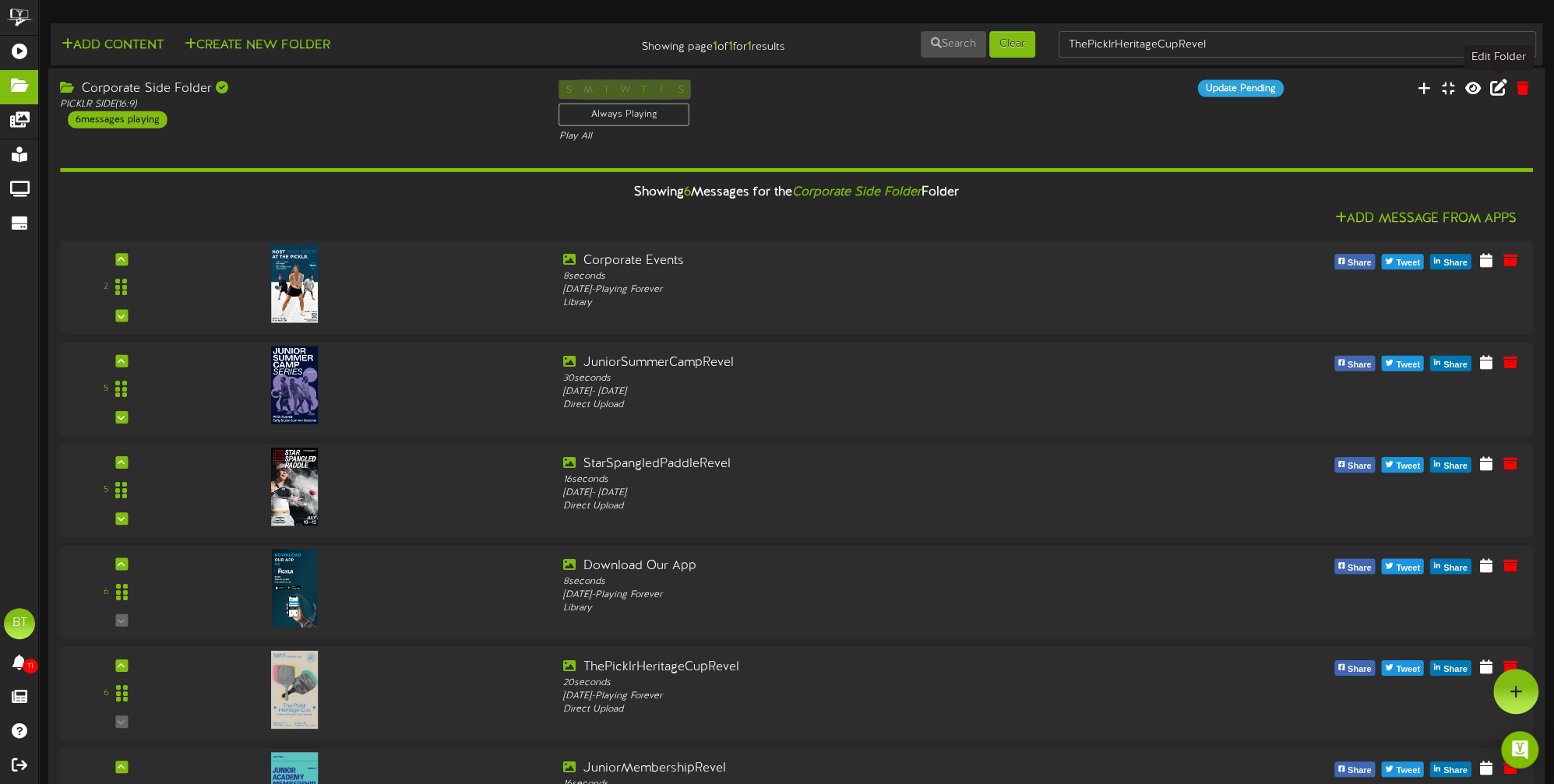 click at bounding box center [1499, 87] 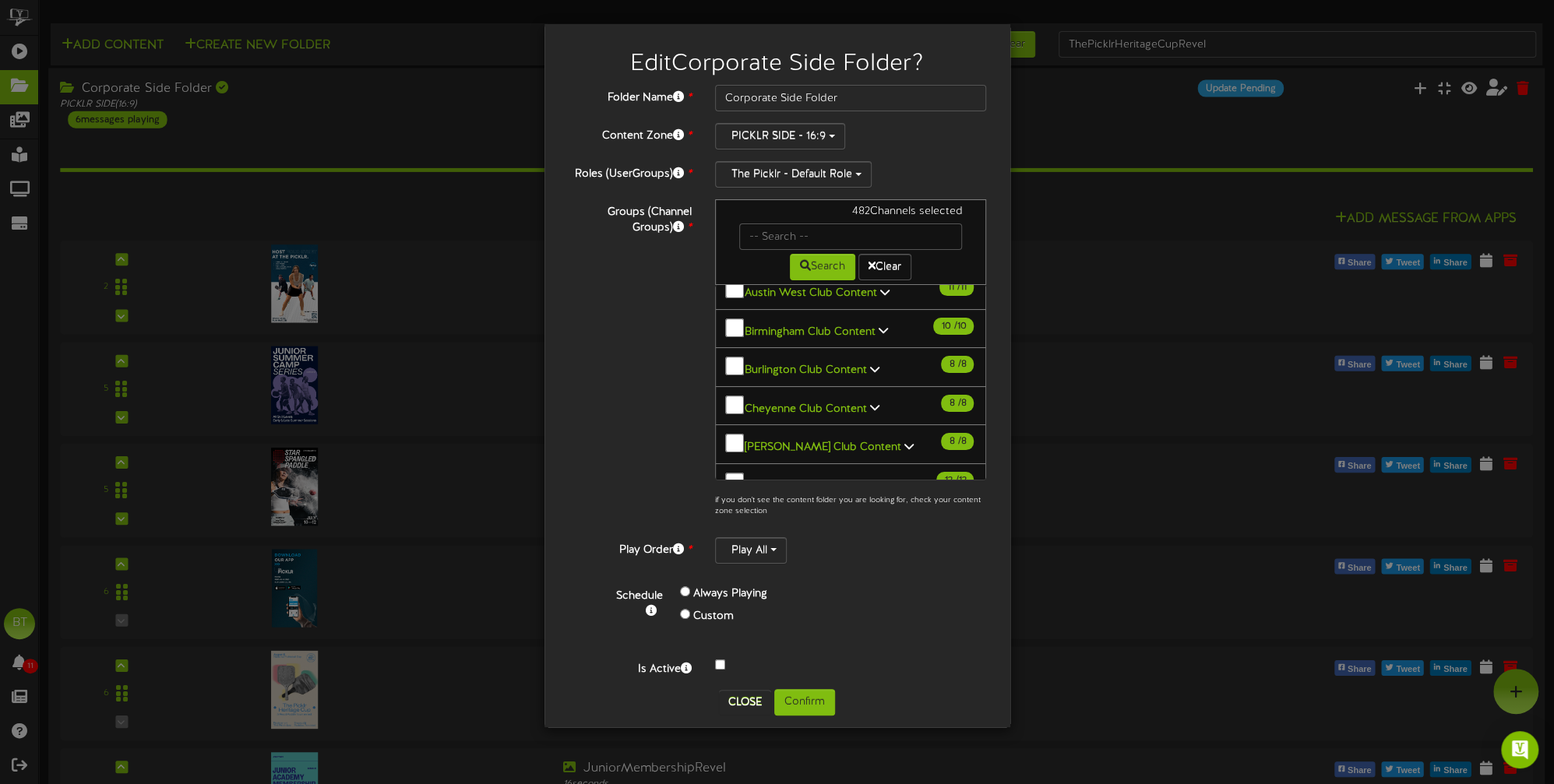 scroll, scrollTop: 743, scrollLeft: 0, axis: vertical 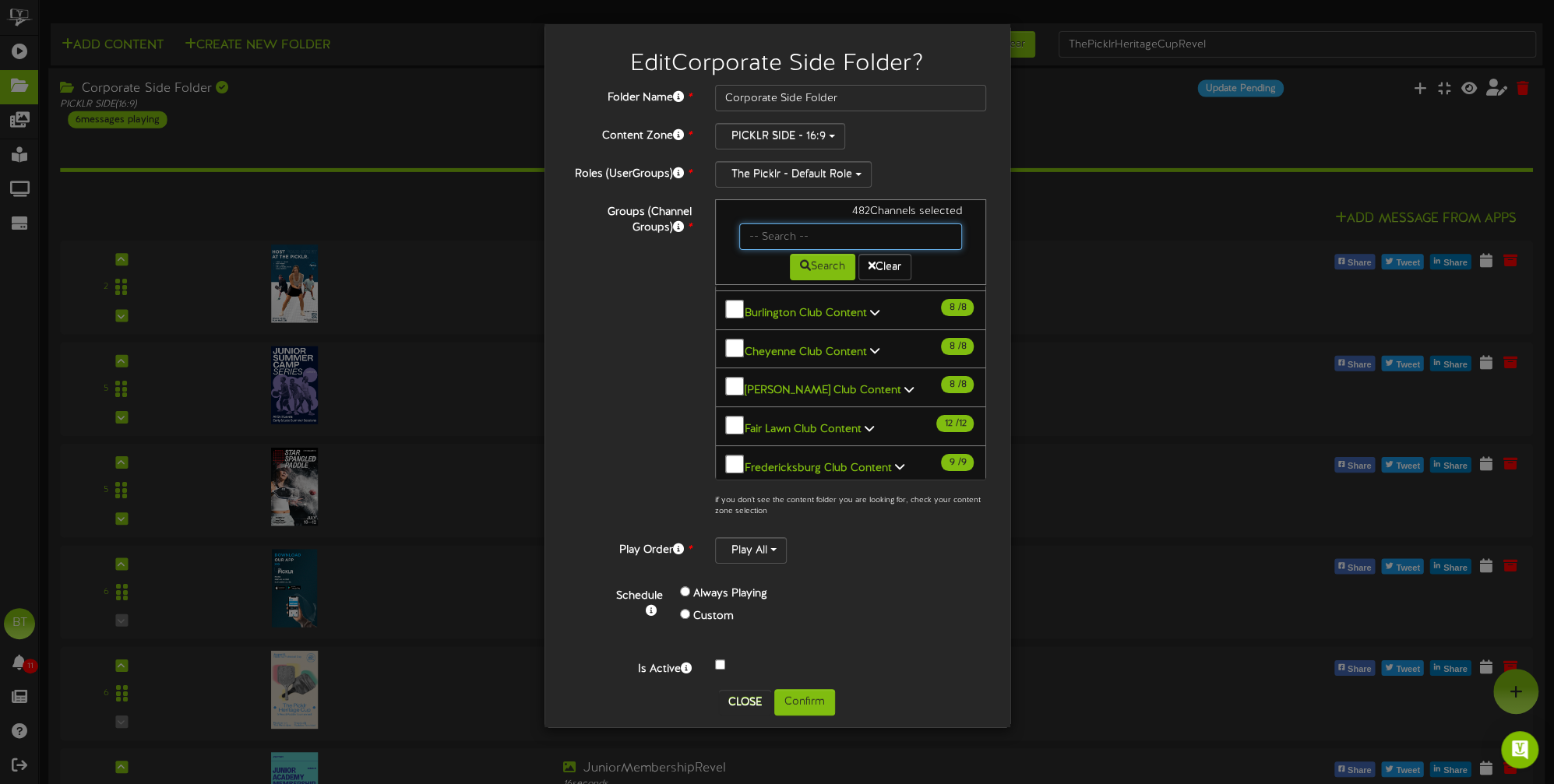 click at bounding box center [851, 237] 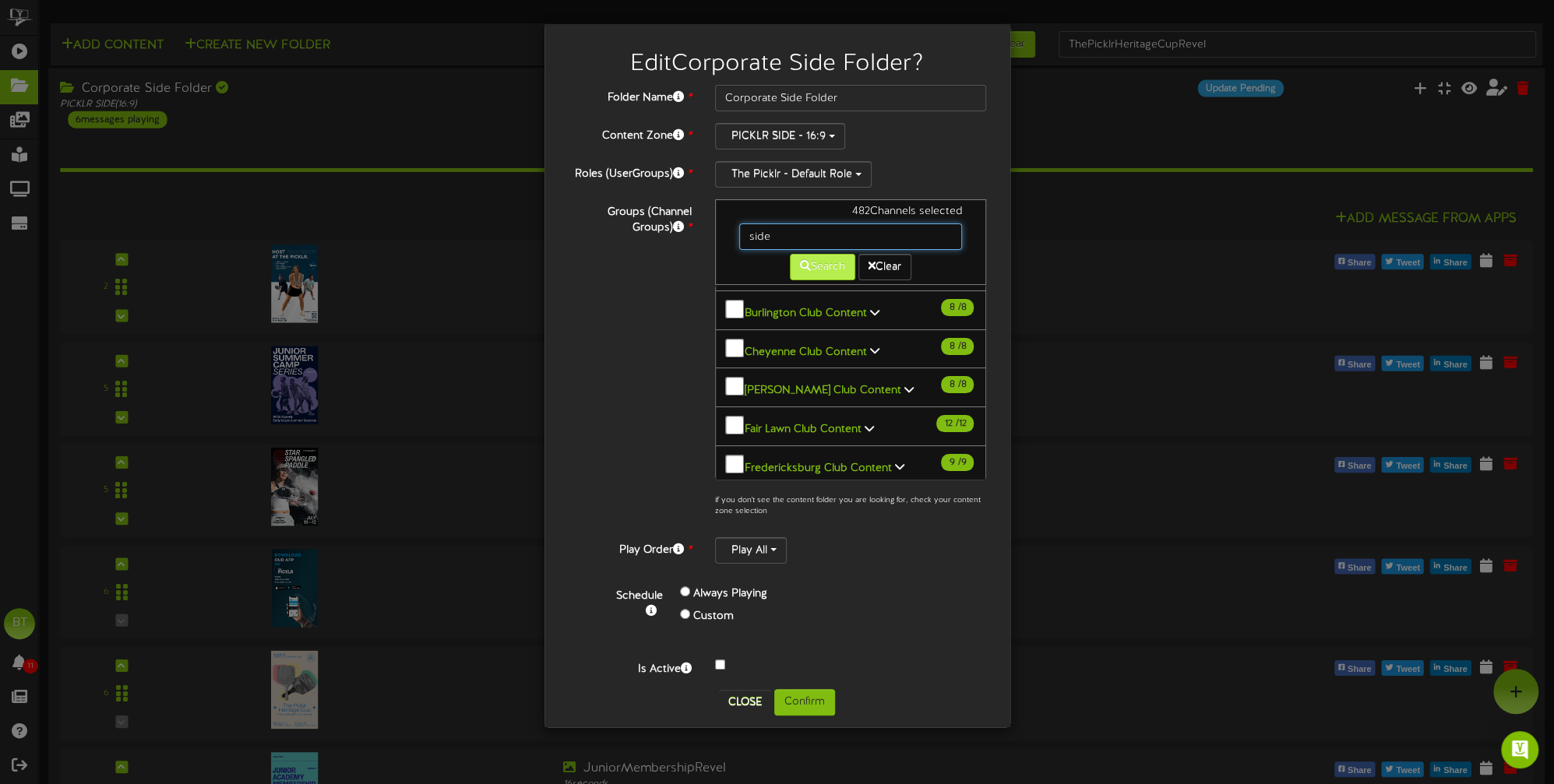 type on "side" 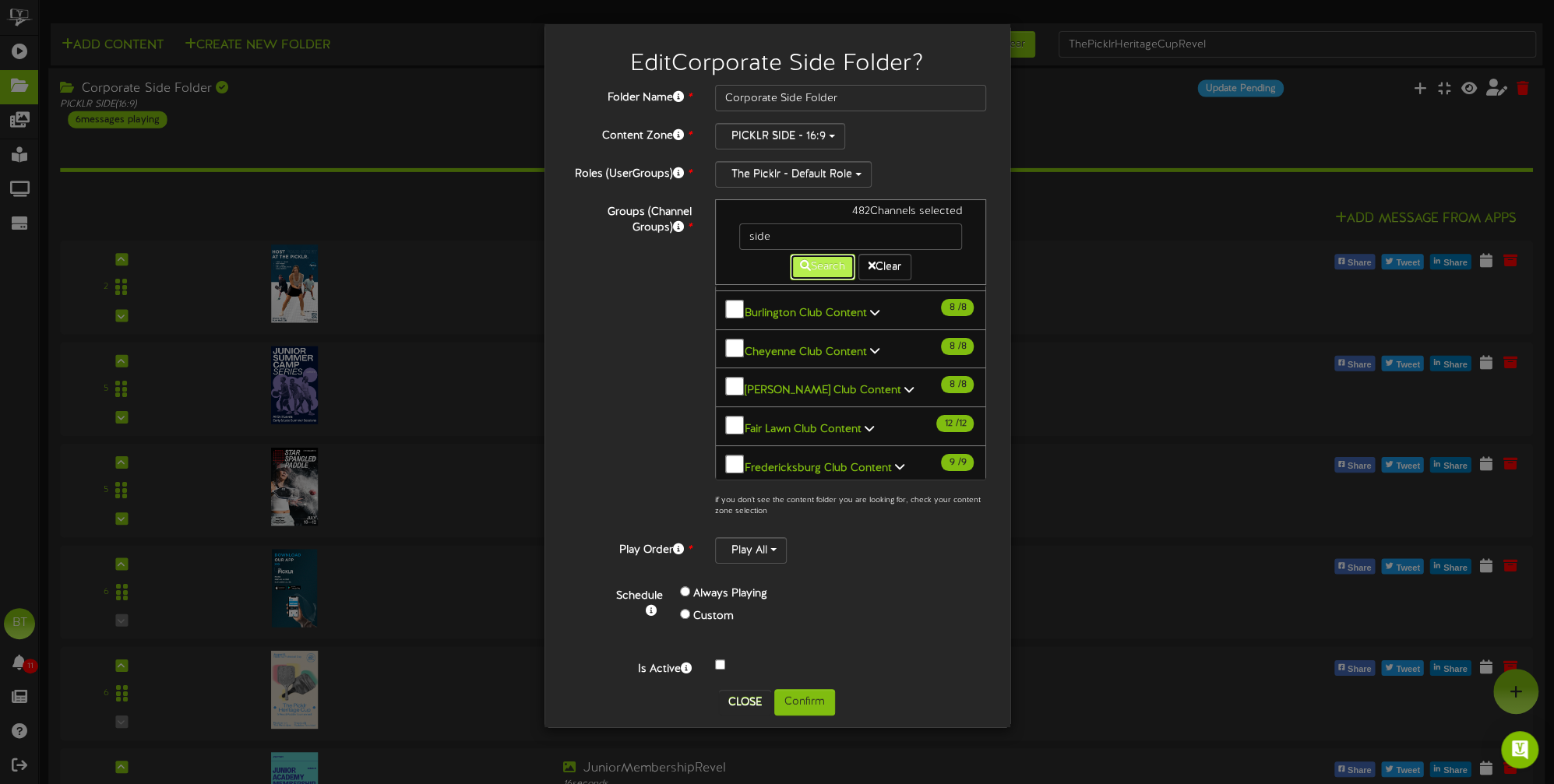 click on "Search" at bounding box center [823, 267] 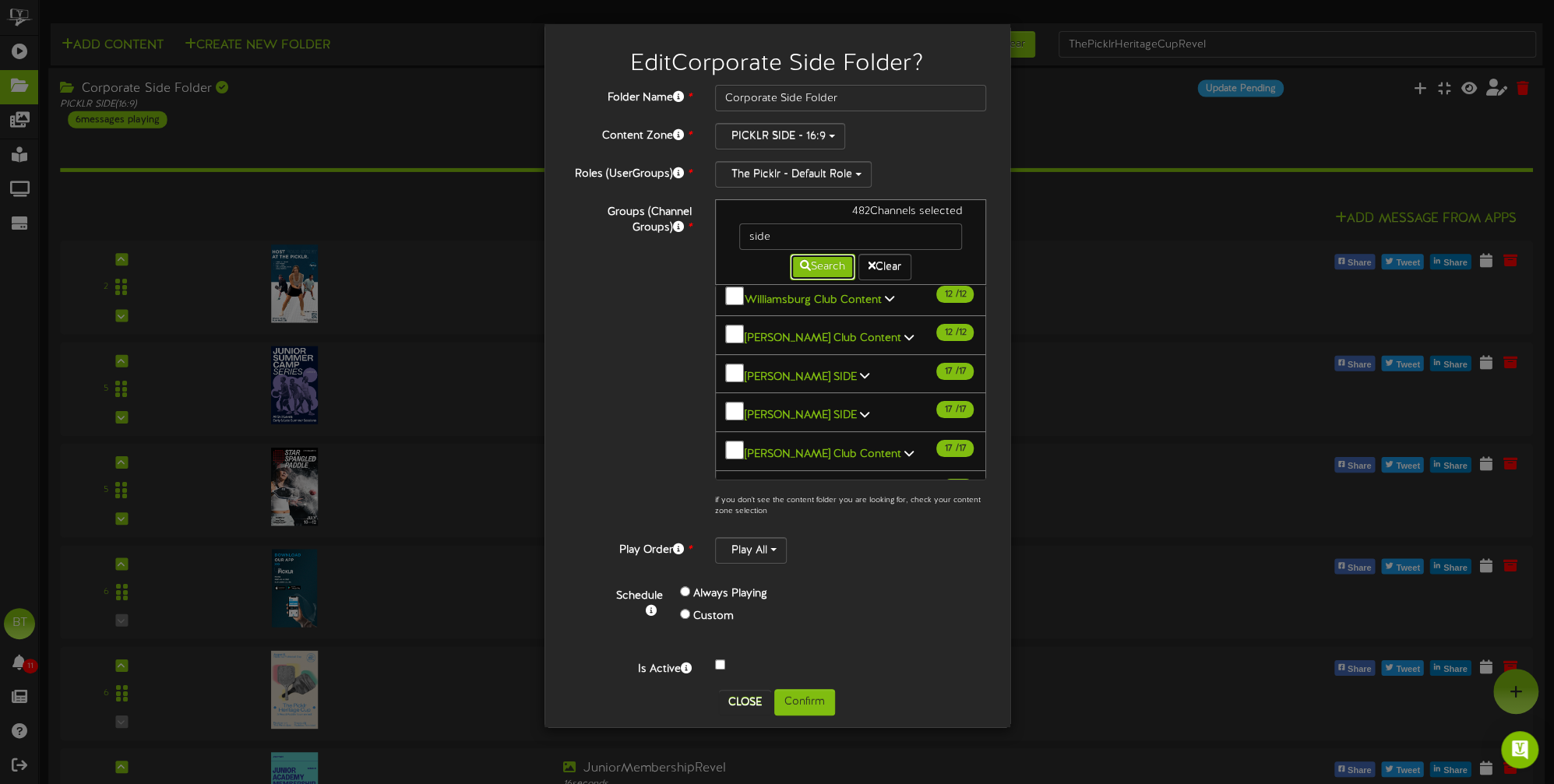 scroll, scrollTop: 1210, scrollLeft: 0, axis: vertical 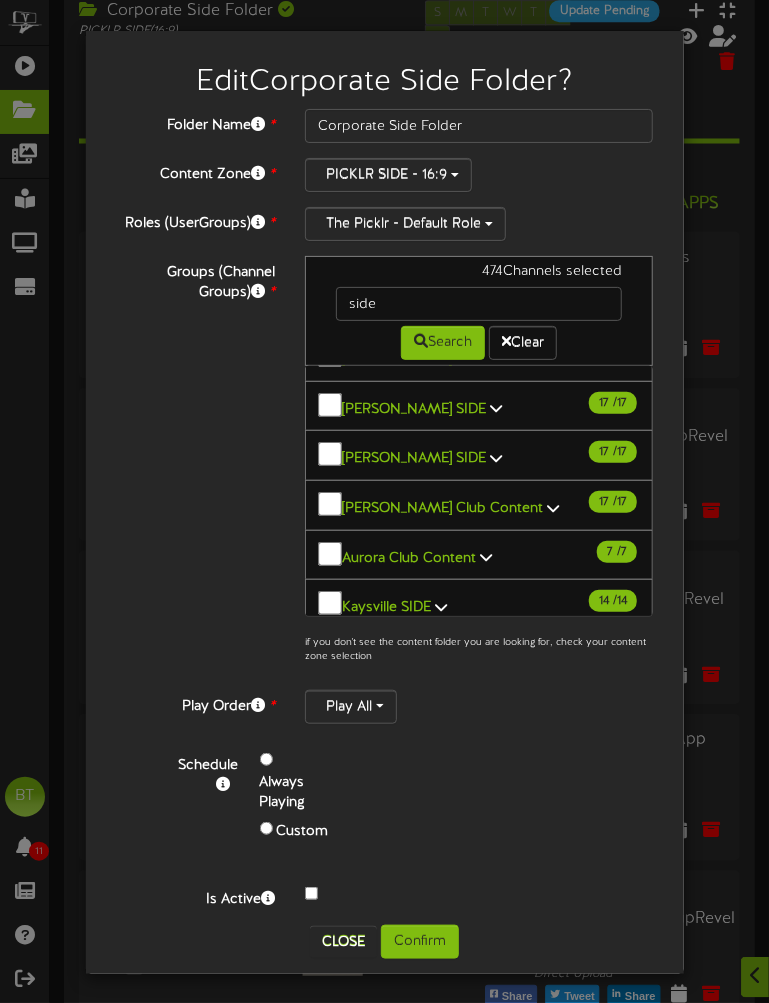 click at bounding box center [538, 656] 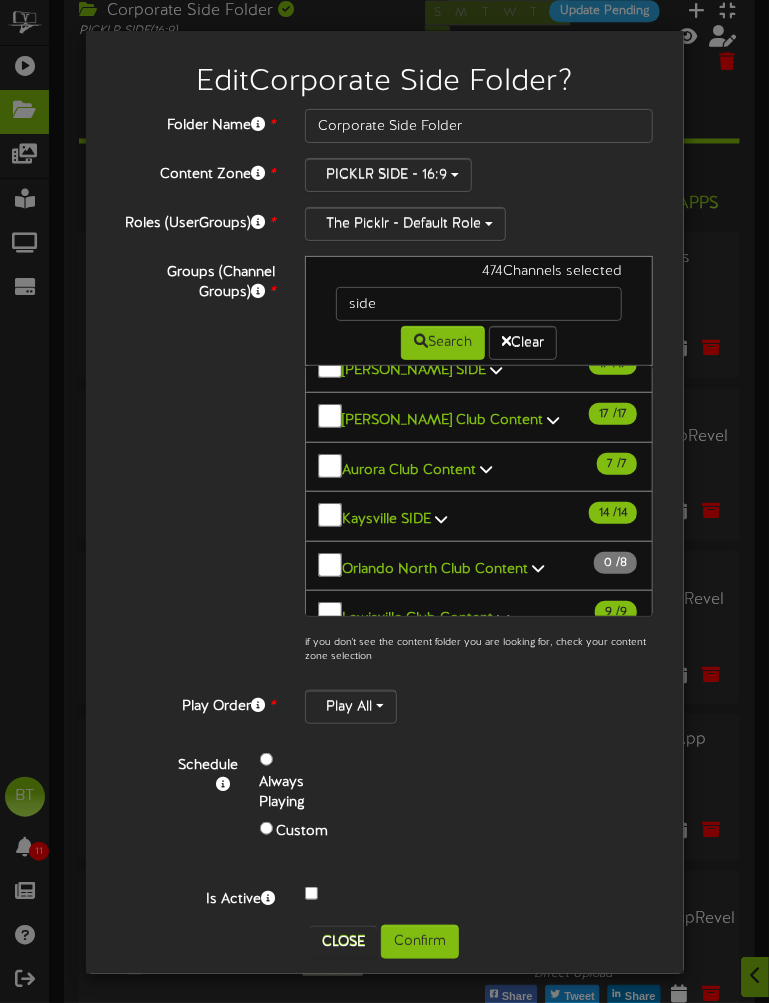 scroll, scrollTop: 1554, scrollLeft: 0, axis: vertical 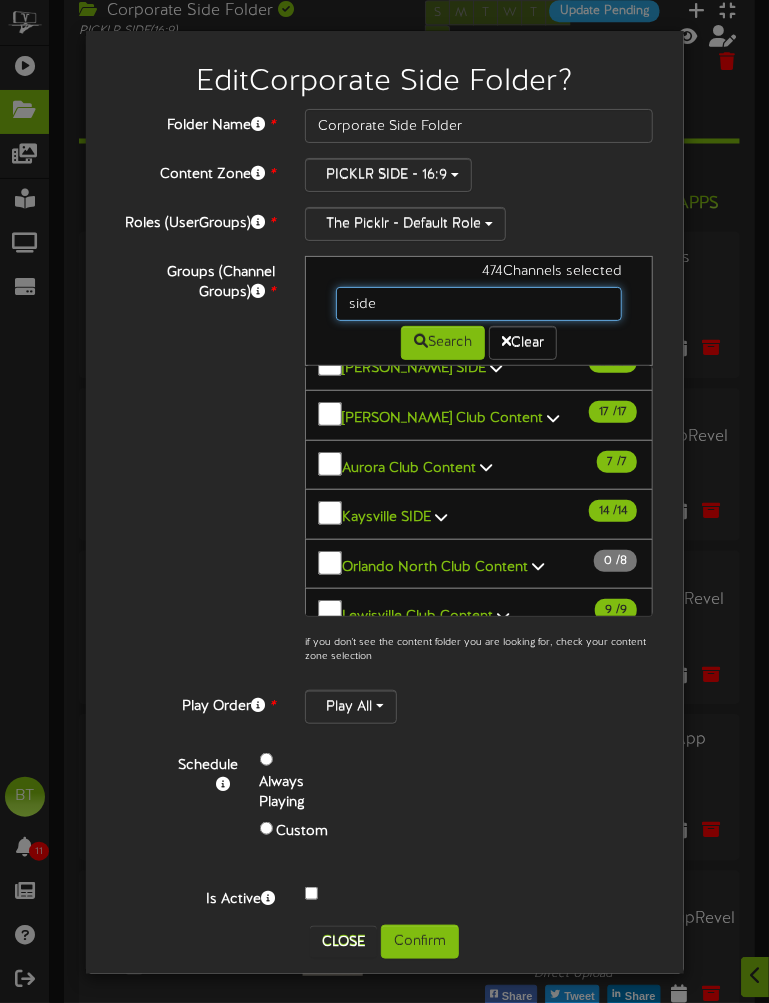 click on "side" at bounding box center (479, 304) 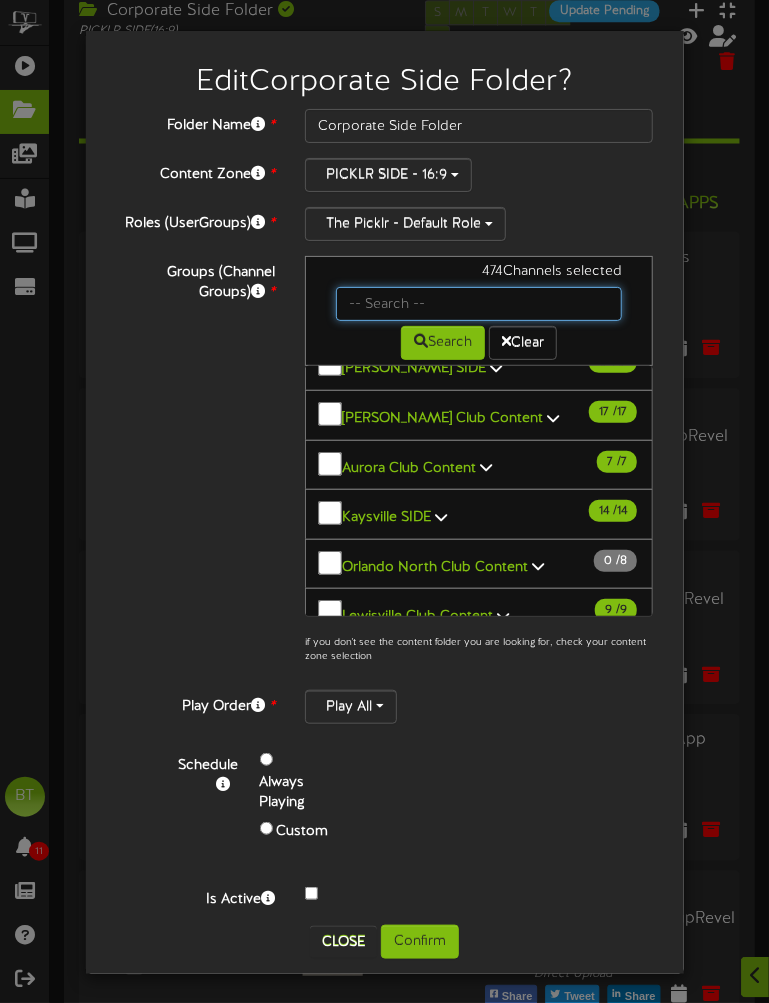 click at bounding box center [479, 304] 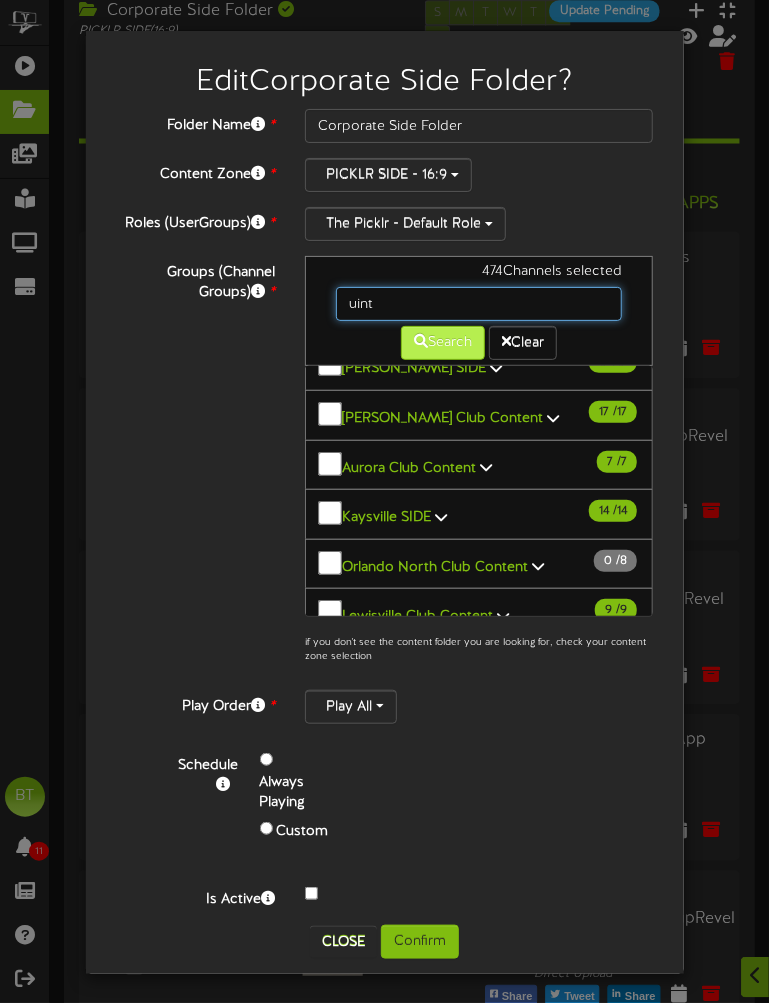type on "Uintah club content" 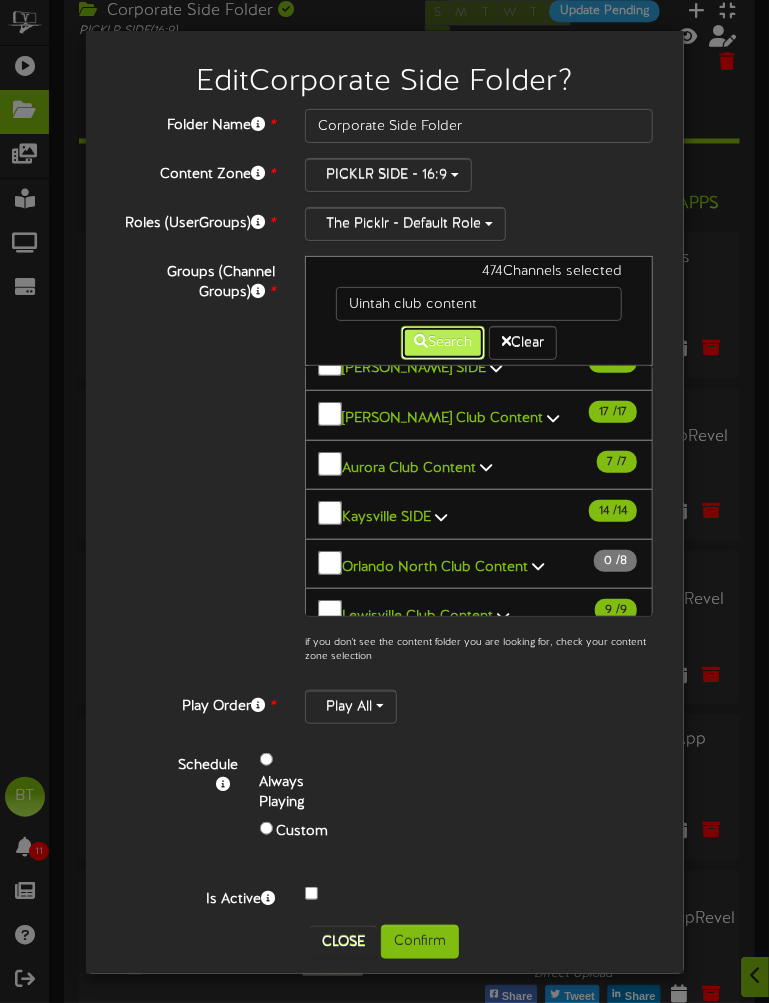 click on "Search" at bounding box center (443, 343) 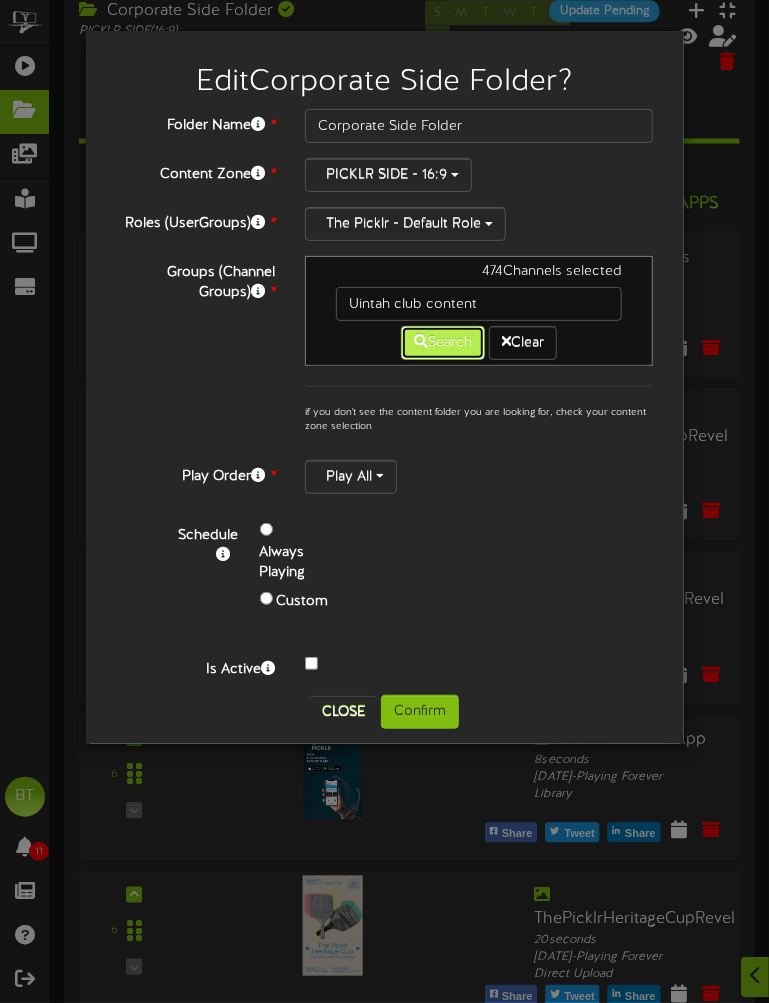 scroll, scrollTop: 0, scrollLeft: 0, axis: both 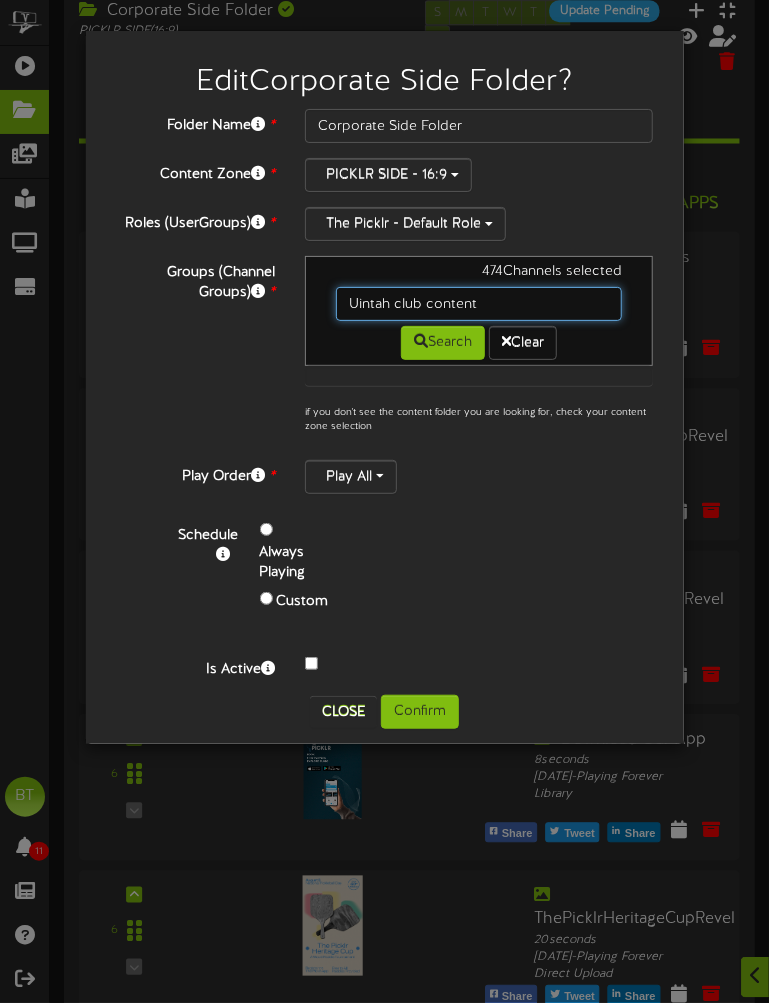click on "Uintah club content" at bounding box center (479, 304) 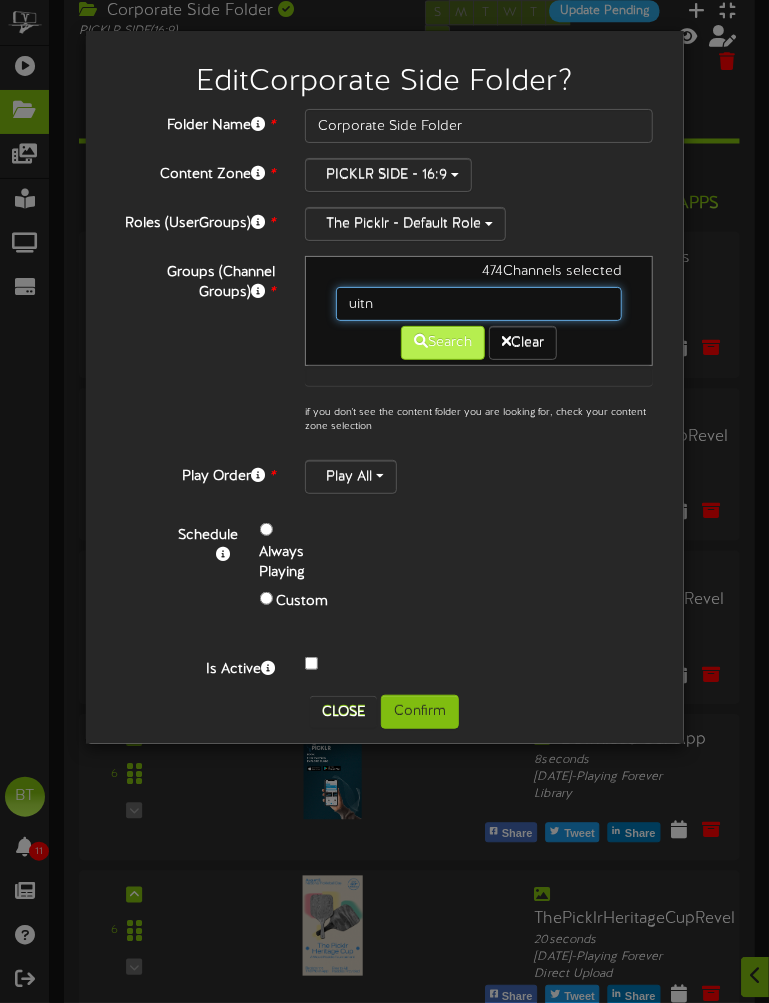 type on "uitn" 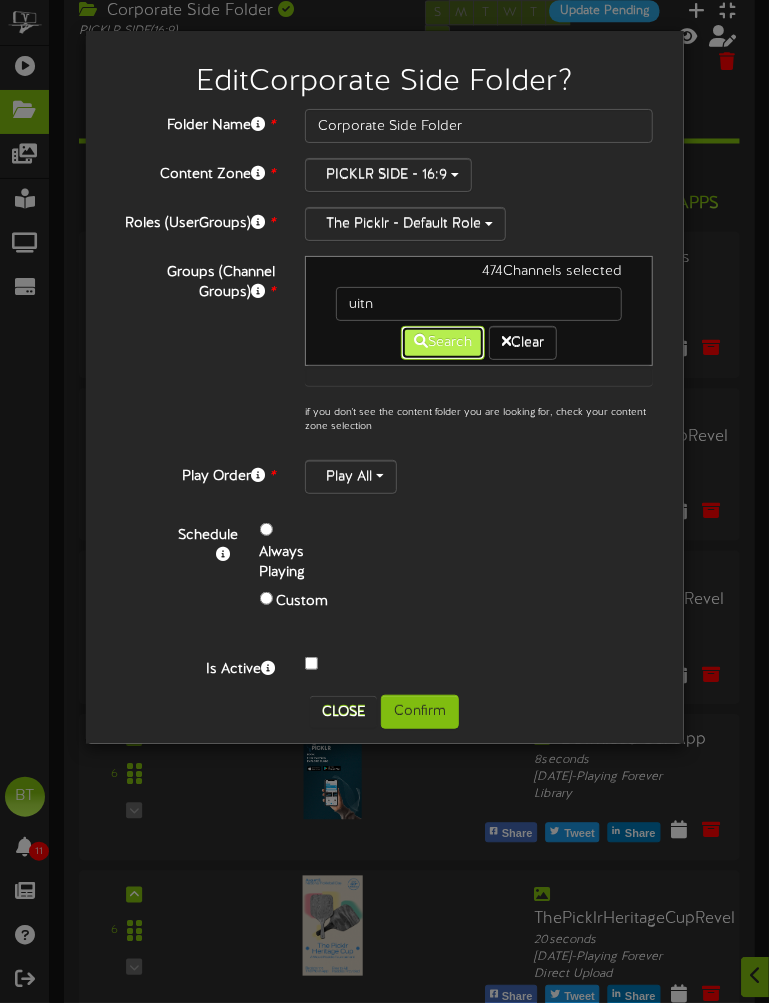 click on "Search" at bounding box center [443, 343] 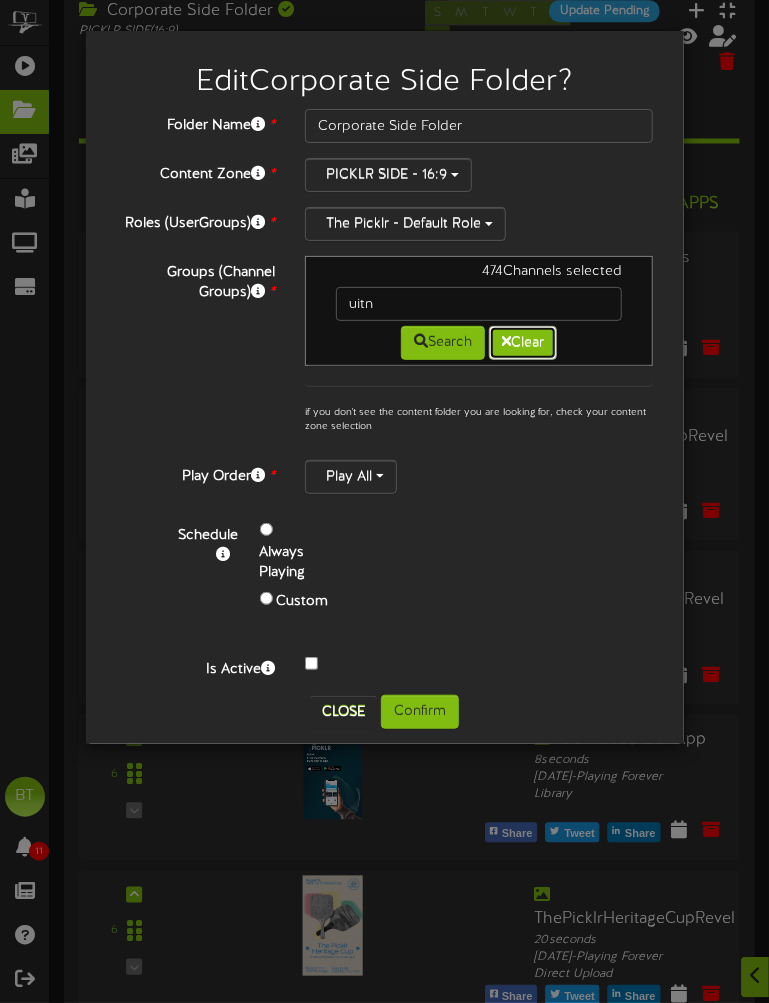 click on "Clear" at bounding box center [523, 343] 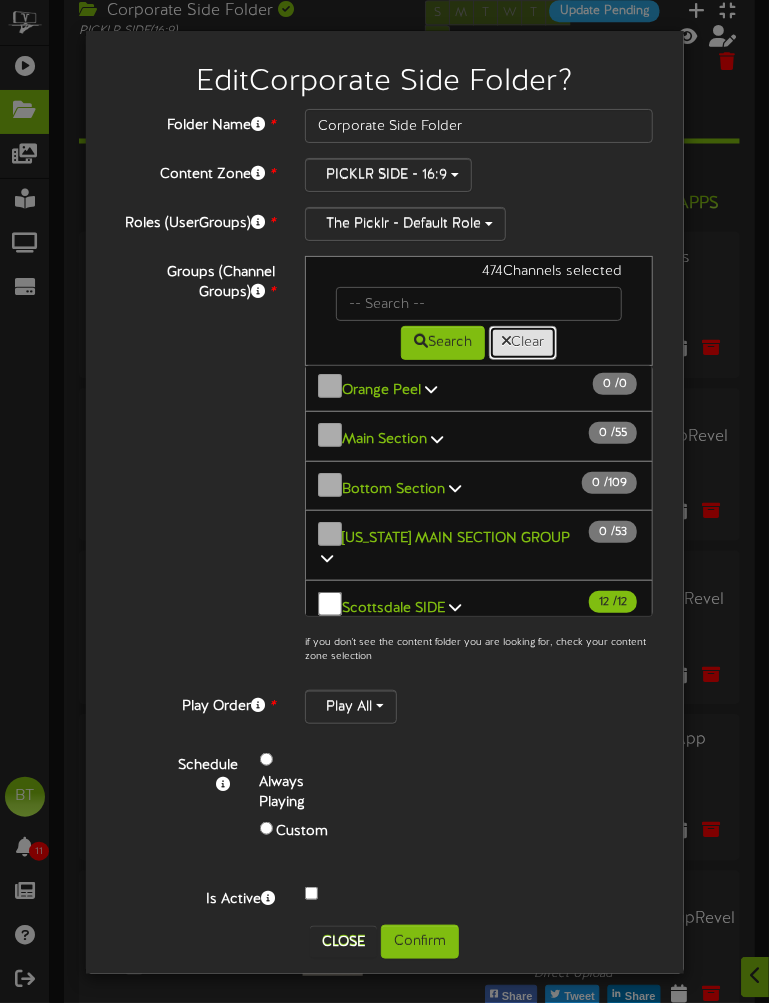 scroll, scrollTop: 62, scrollLeft: 0, axis: vertical 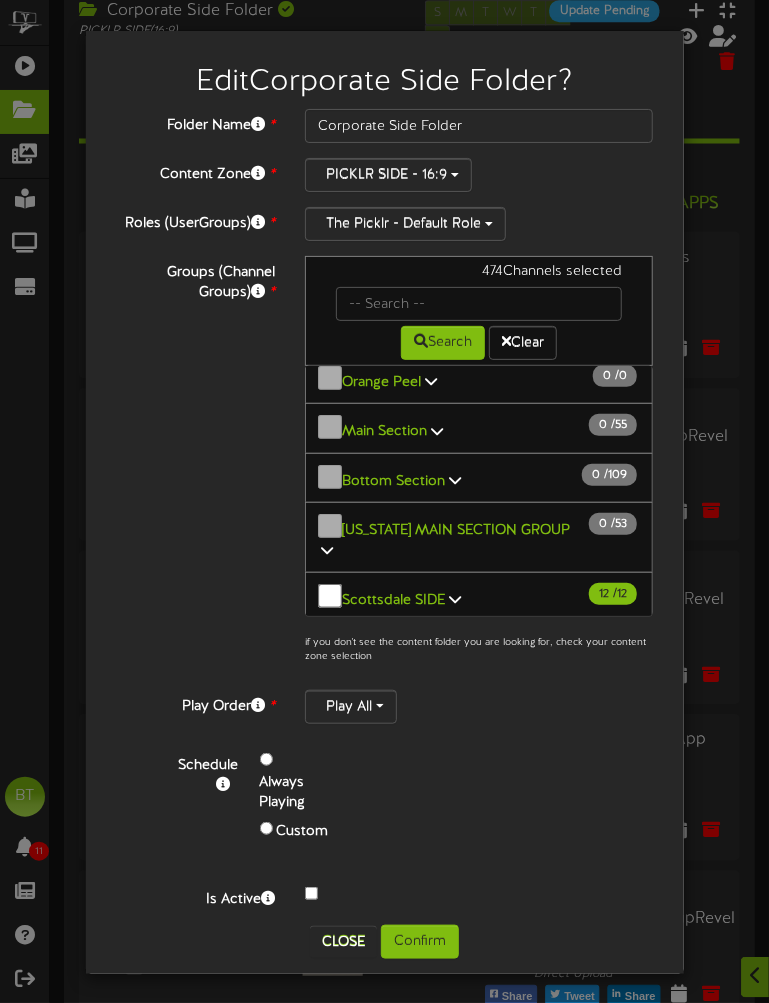 click at bounding box center [327, 550] 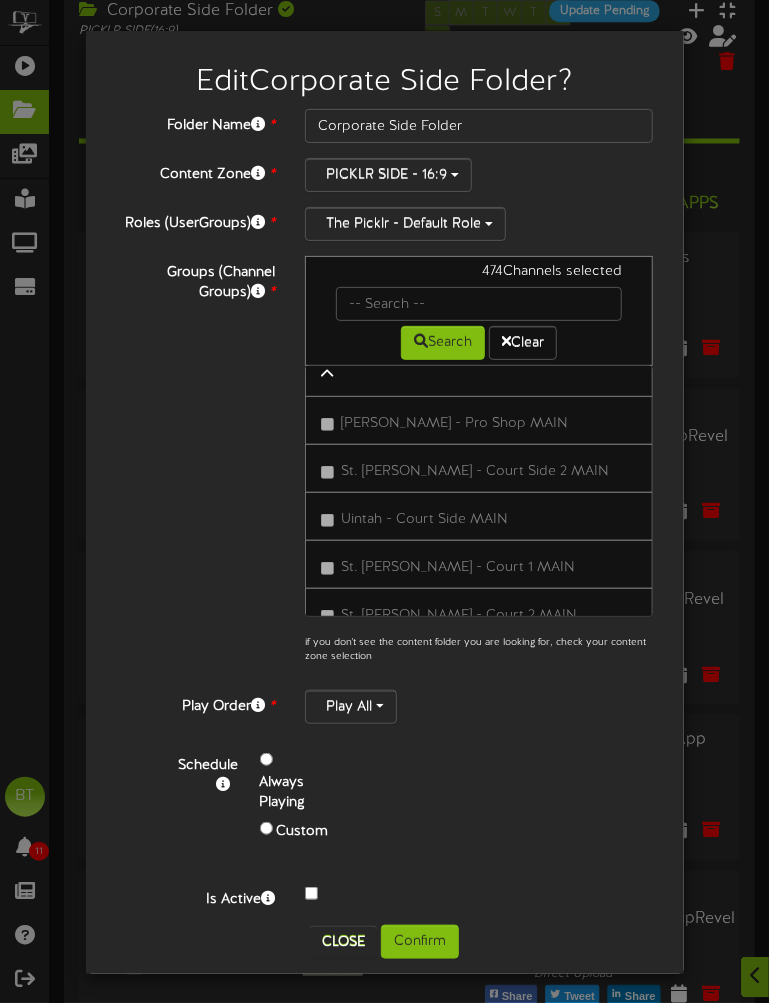 scroll, scrollTop: 118, scrollLeft: 0, axis: vertical 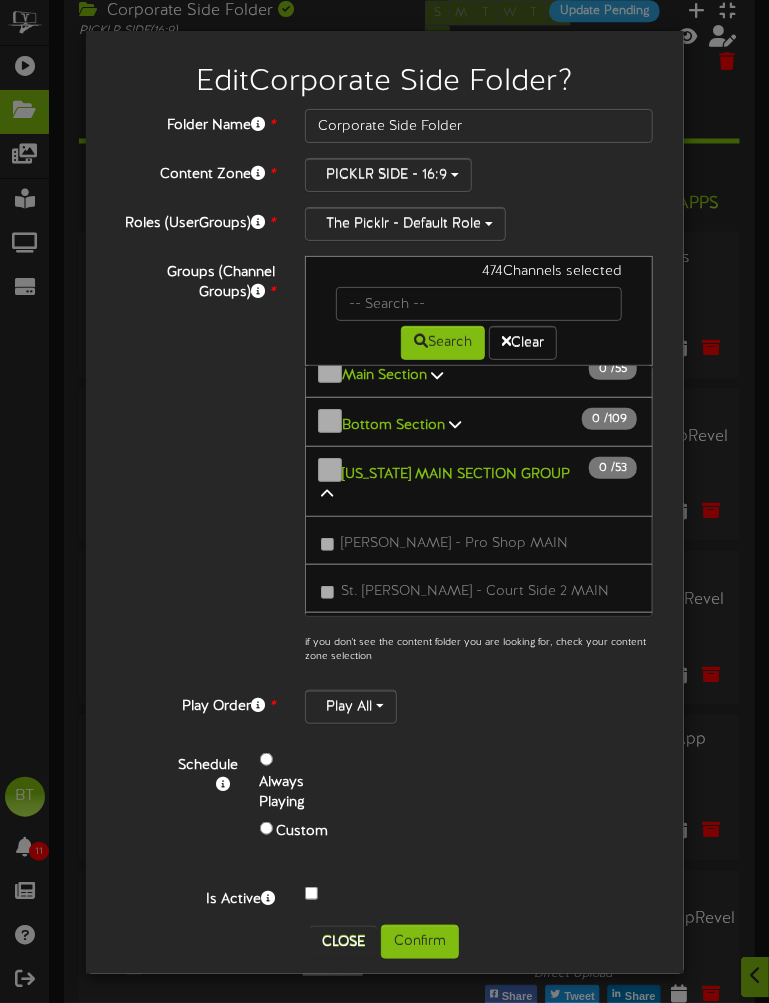 click at bounding box center [327, 494] 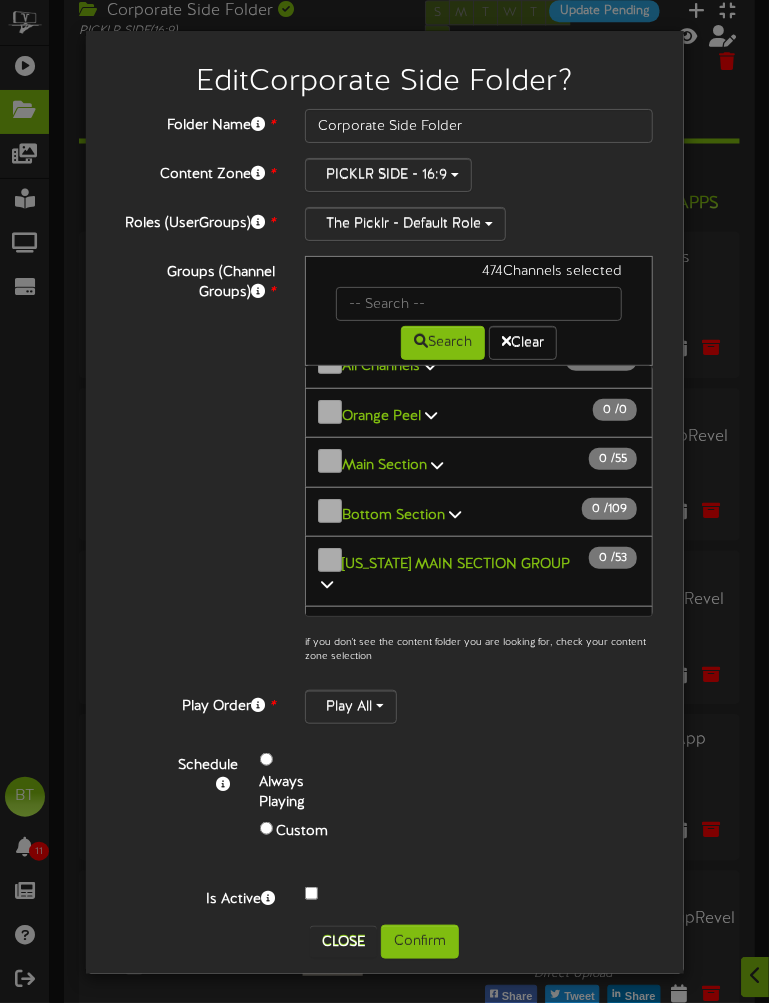 scroll, scrollTop: 0, scrollLeft: 0, axis: both 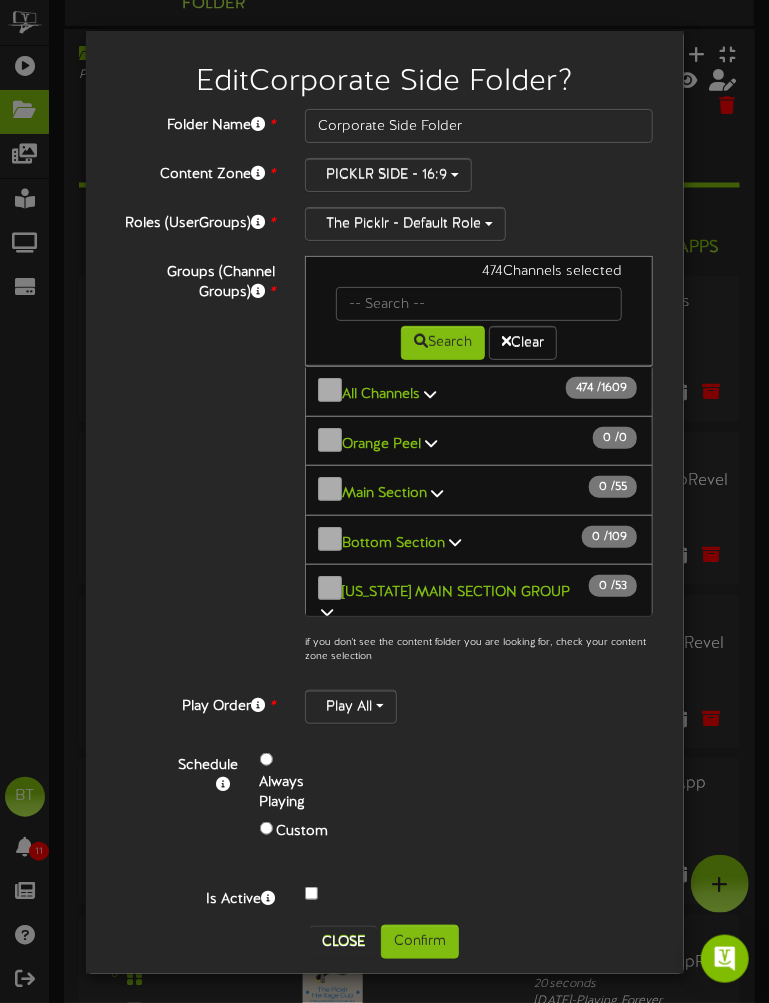 click at bounding box center [430, 394] 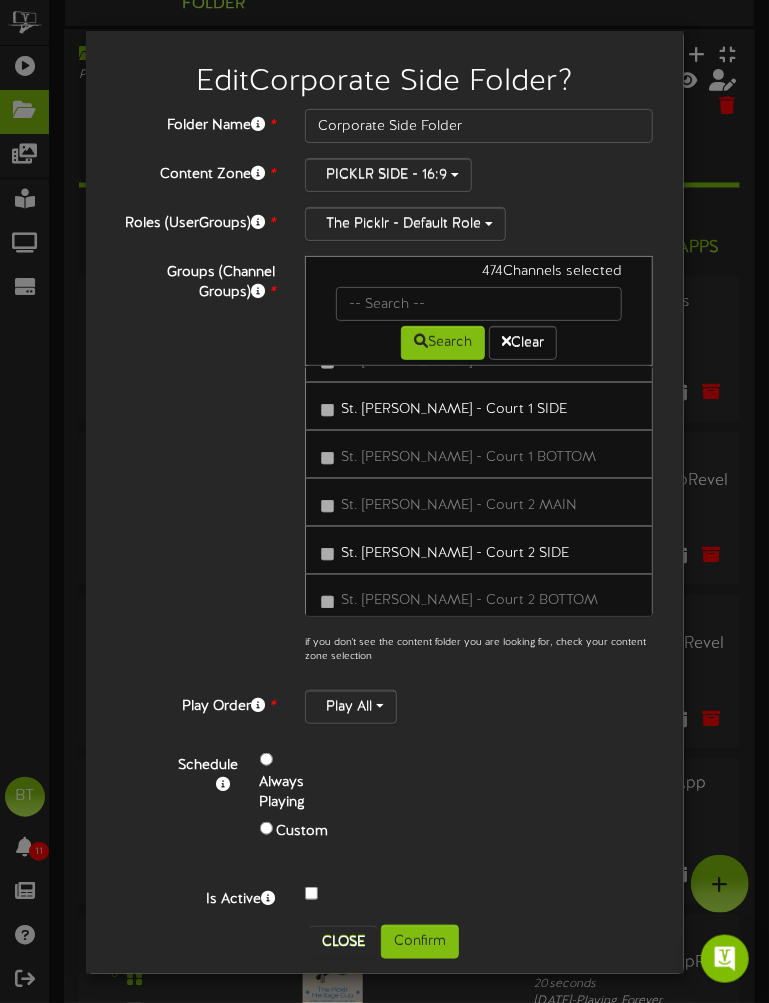 scroll, scrollTop: 738, scrollLeft: 0, axis: vertical 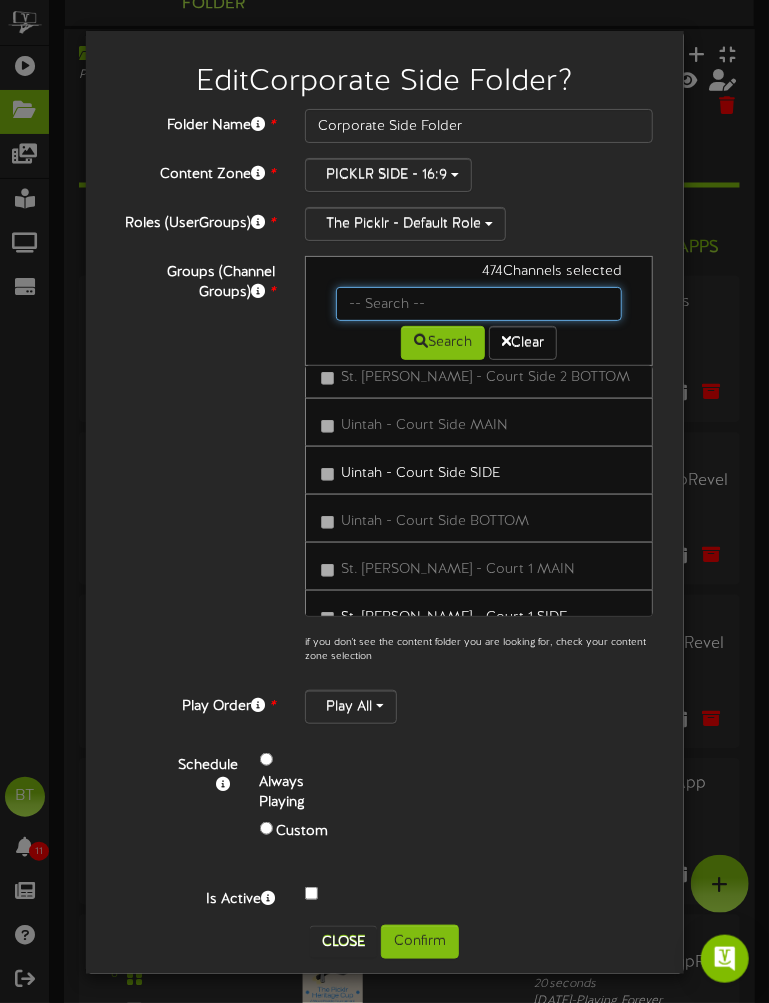 click at bounding box center [479, 304] 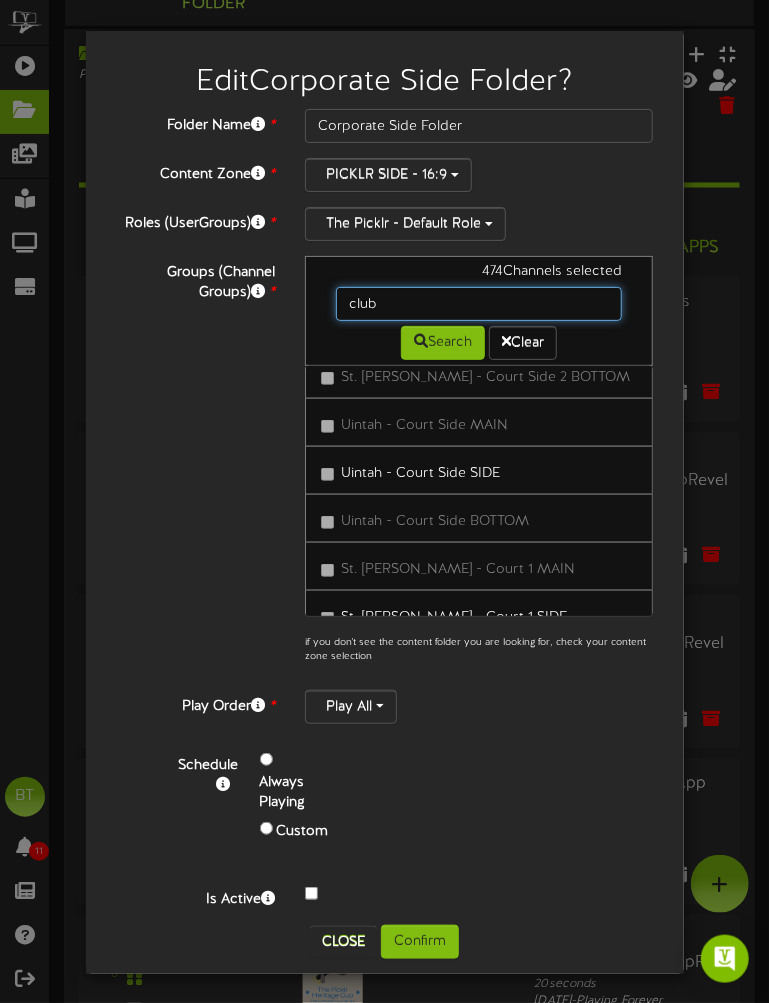 type on "club" 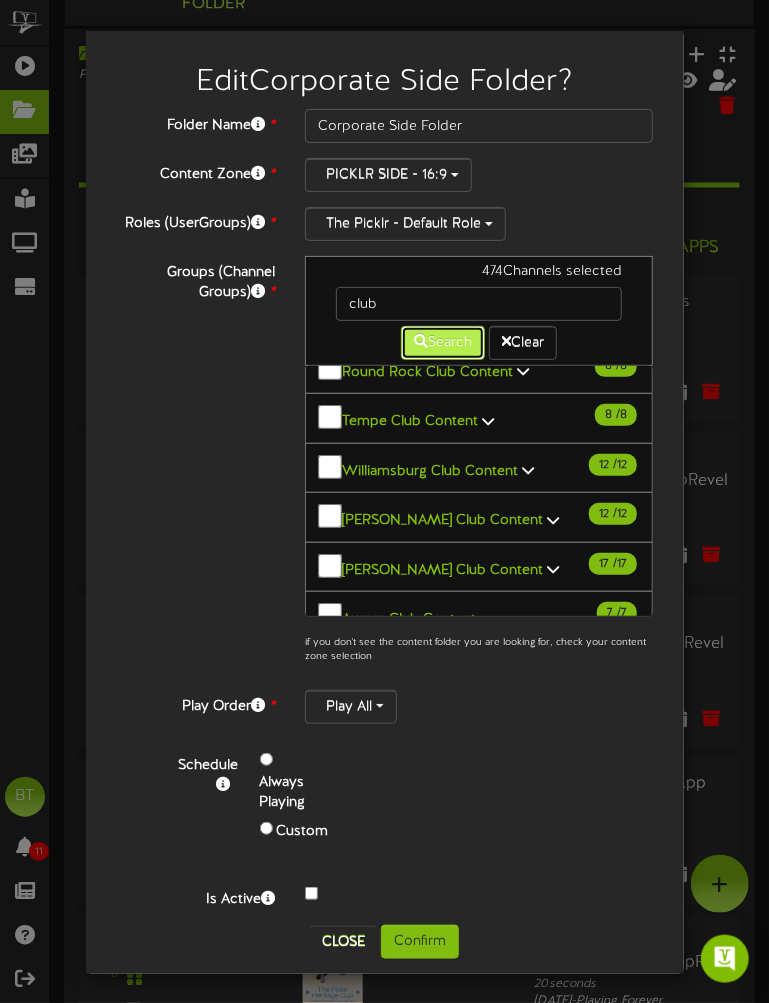click on "Search" at bounding box center (443, 343) 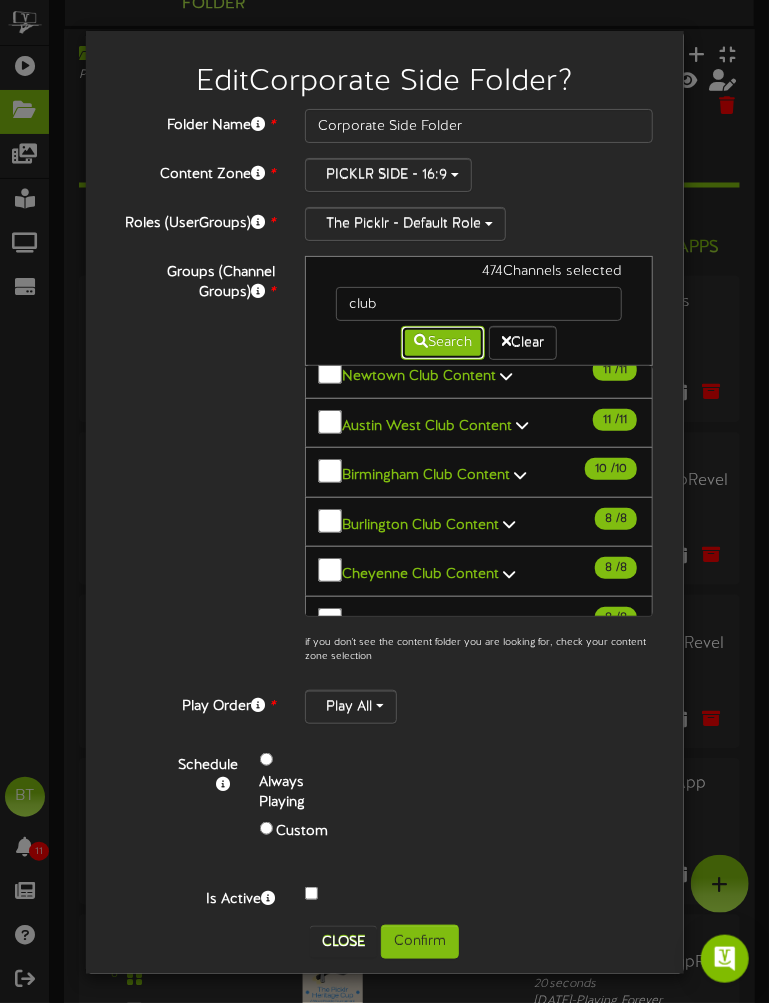 scroll, scrollTop: 0, scrollLeft: 0, axis: both 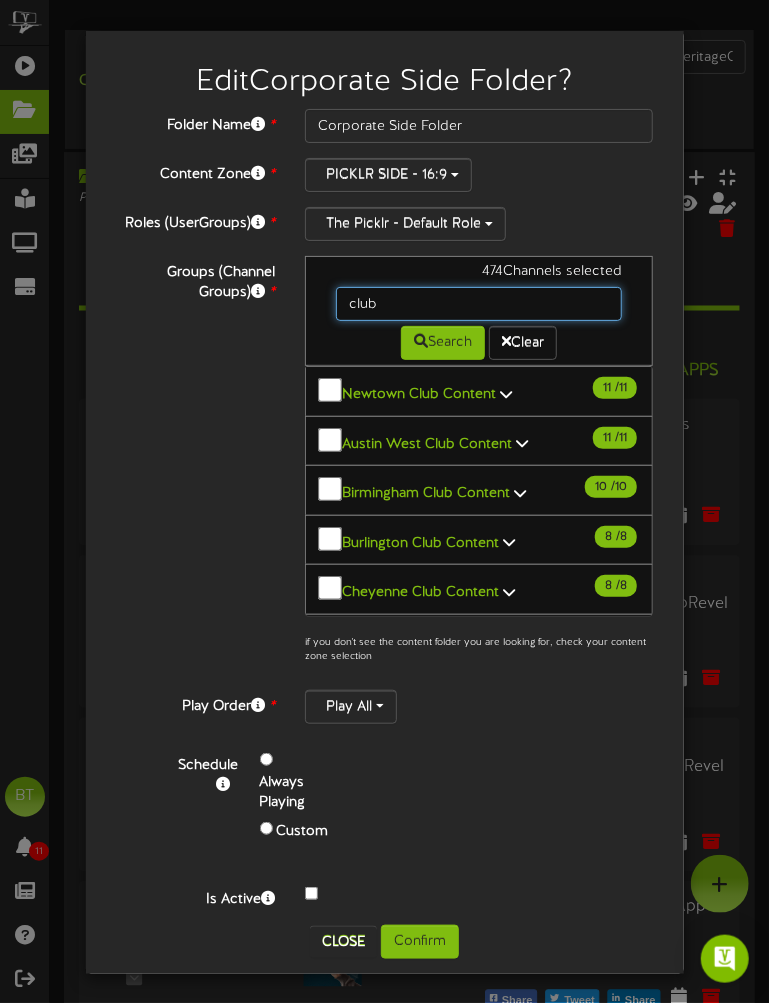 drag, startPoint x: 447, startPoint y: 298, endPoint x: 234, endPoint y: 286, distance: 213.33775 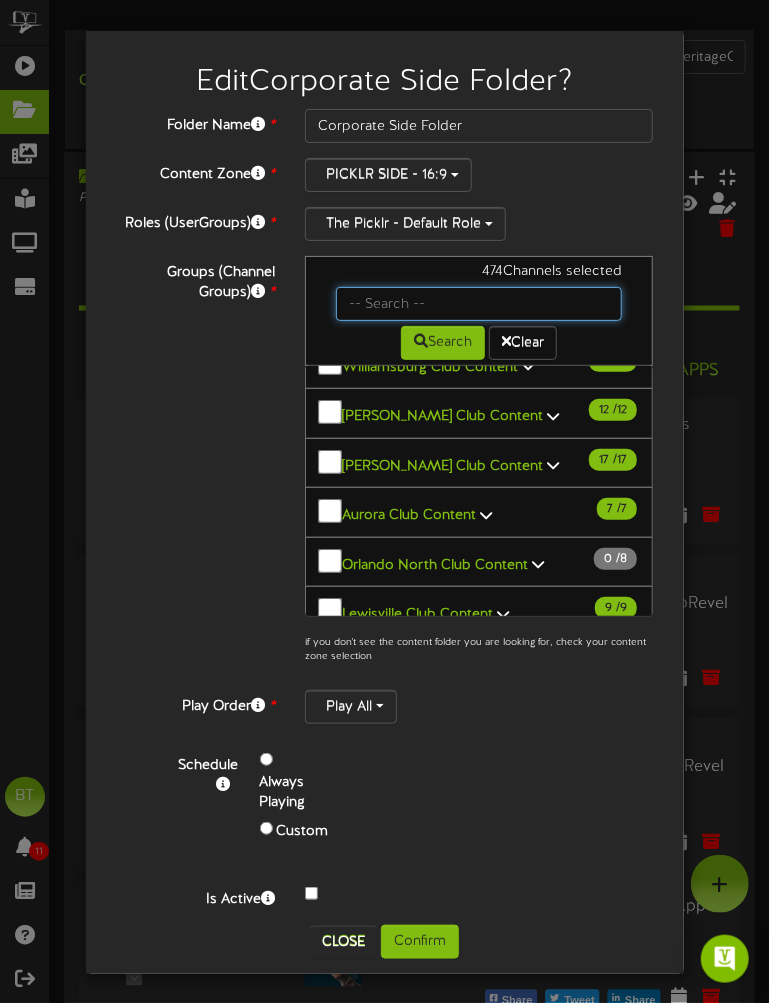 scroll, scrollTop: 850, scrollLeft: 0, axis: vertical 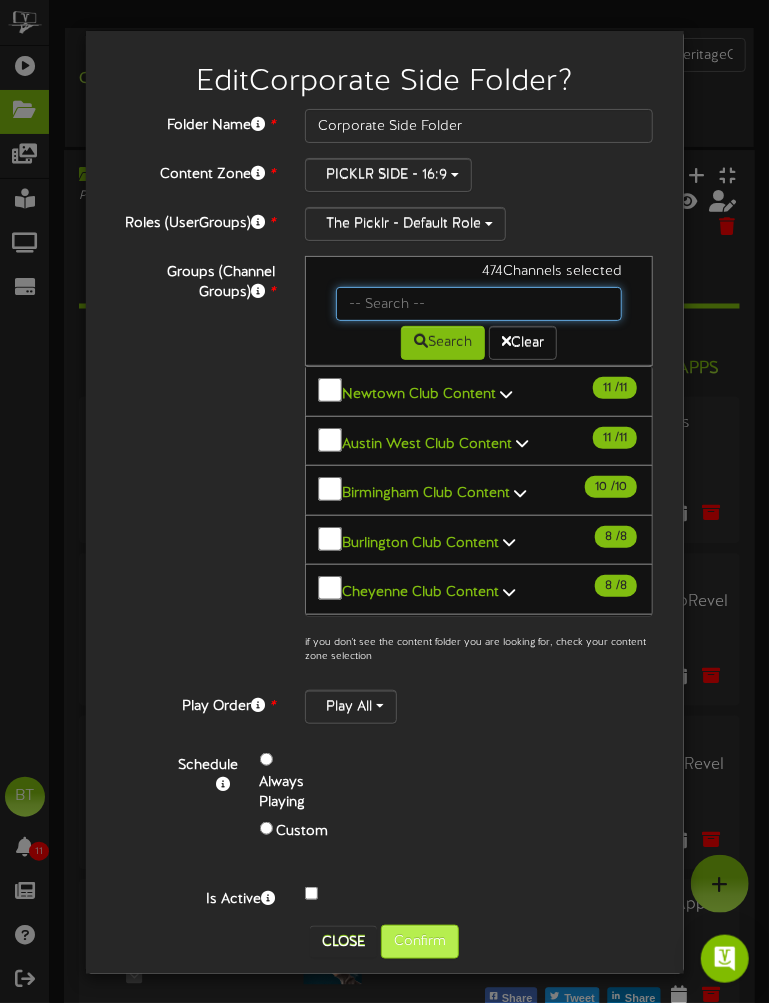 type 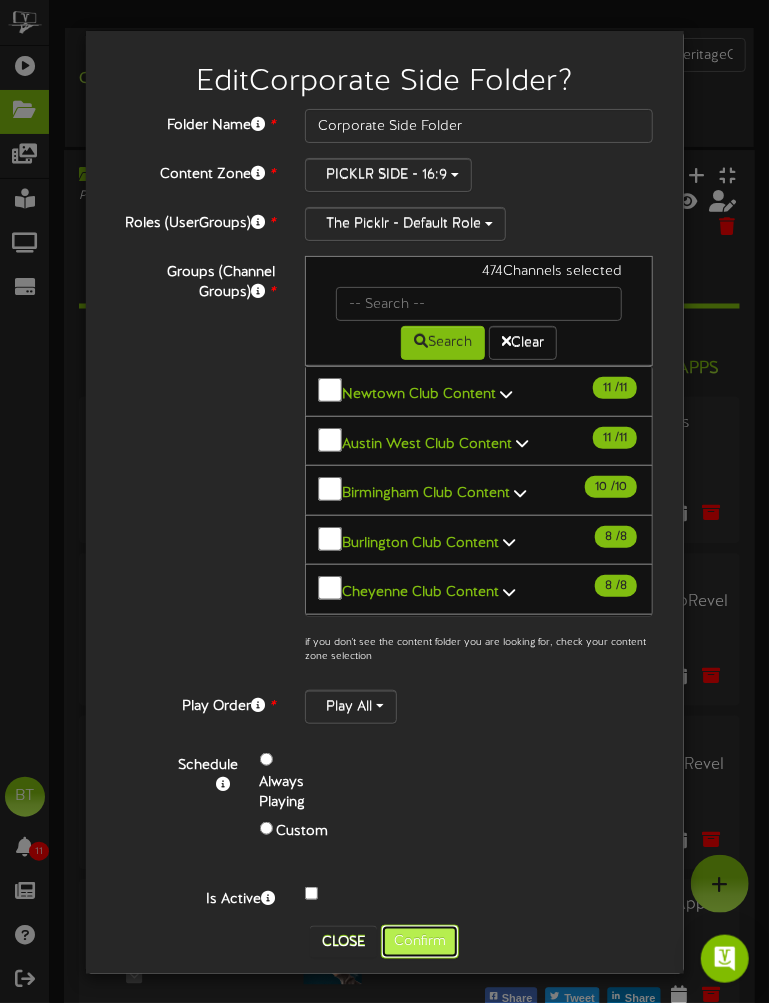 click on "Confirm" at bounding box center [420, 942] 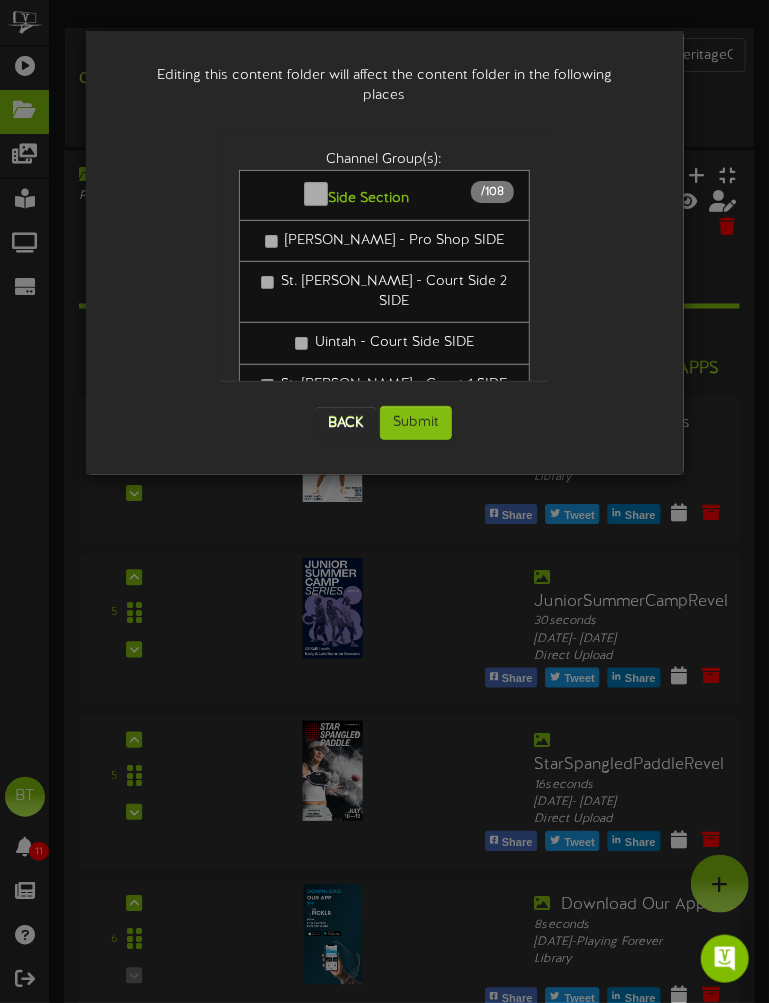 scroll, scrollTop: 0, scrollLeft: 0, axis: both 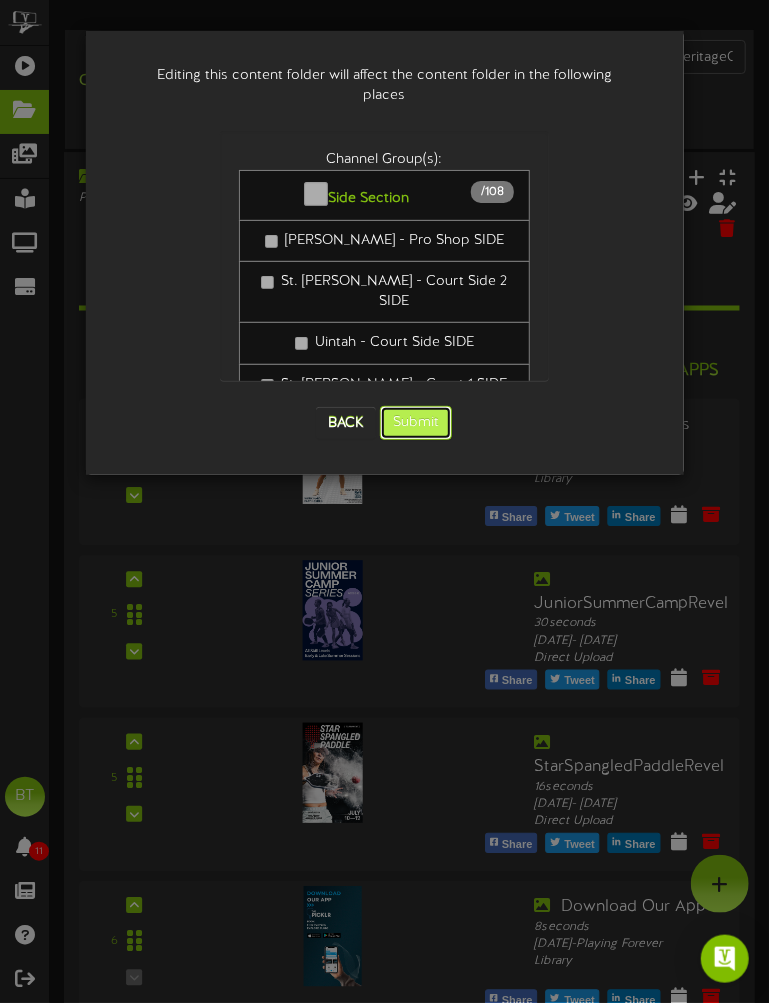 click on "Submit" at bounding box center [416, 423] 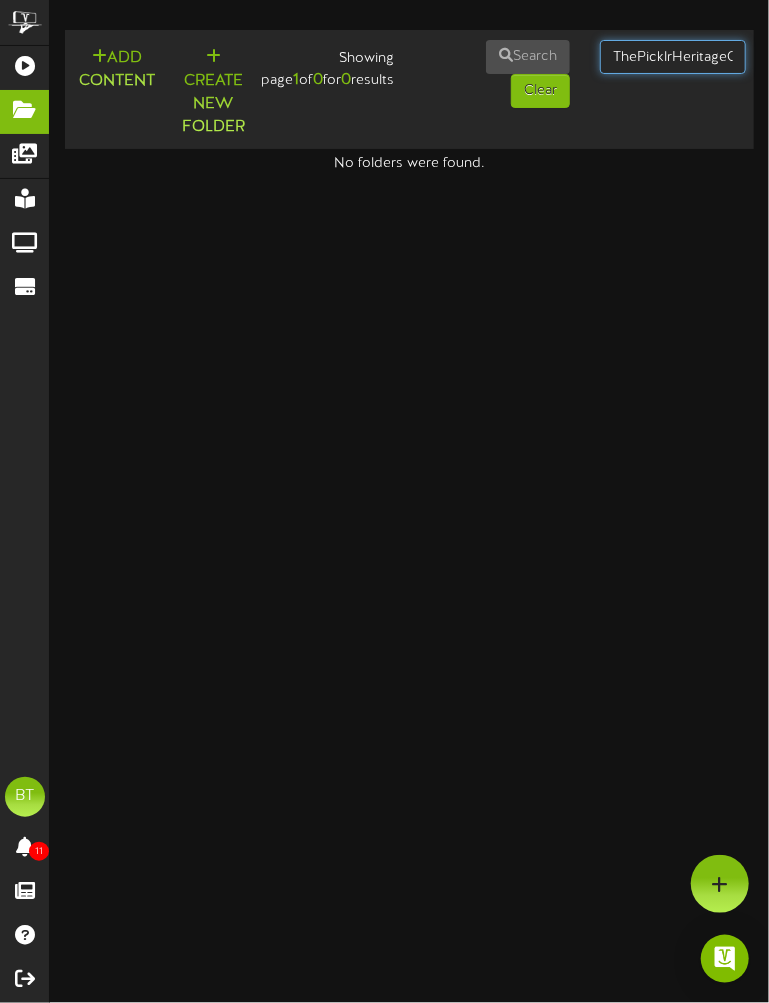 click on "ThePicklrHeritageCupRevel" at bounding box center [673, 57] 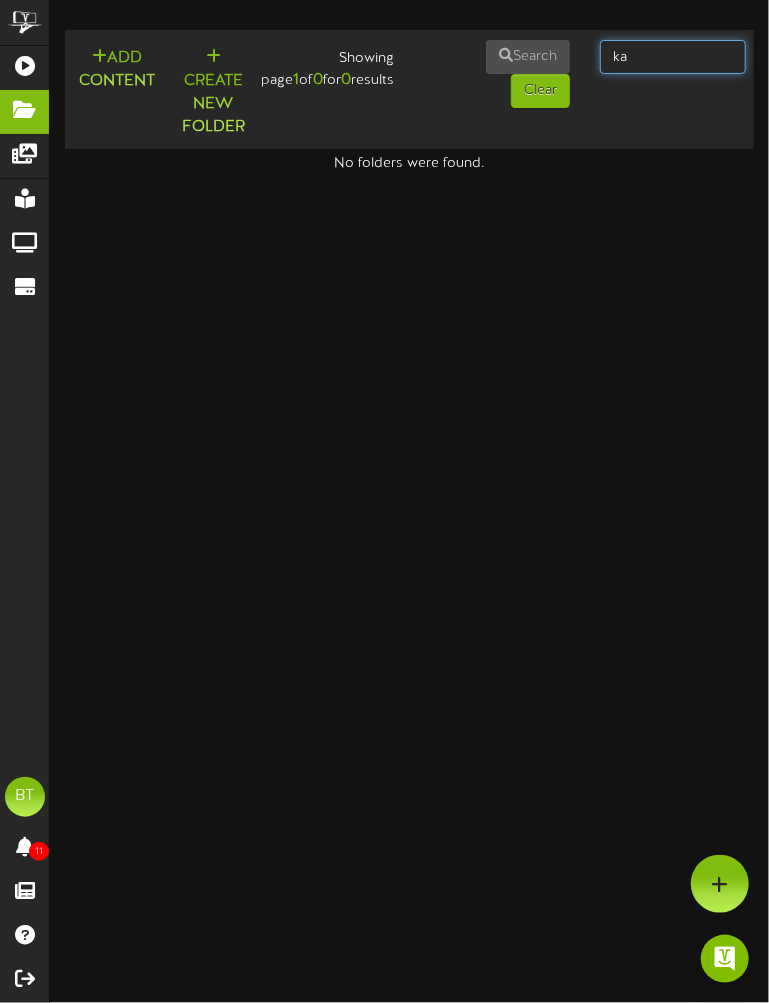 type on "k" 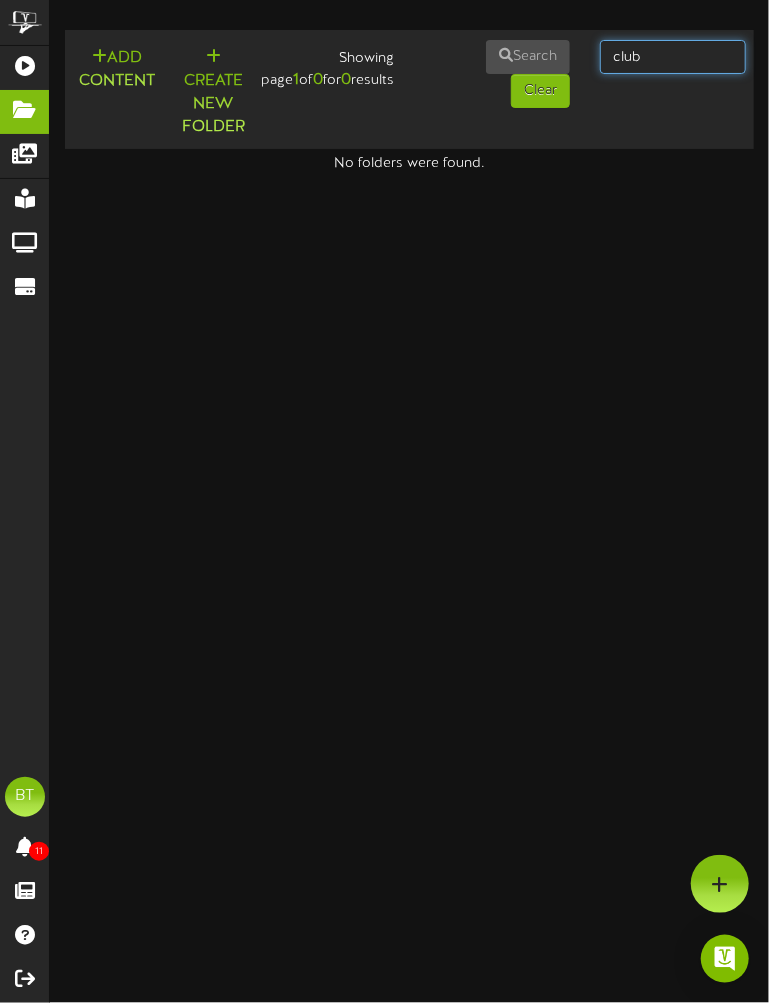 click on "club" at bounding box center (673, 57) 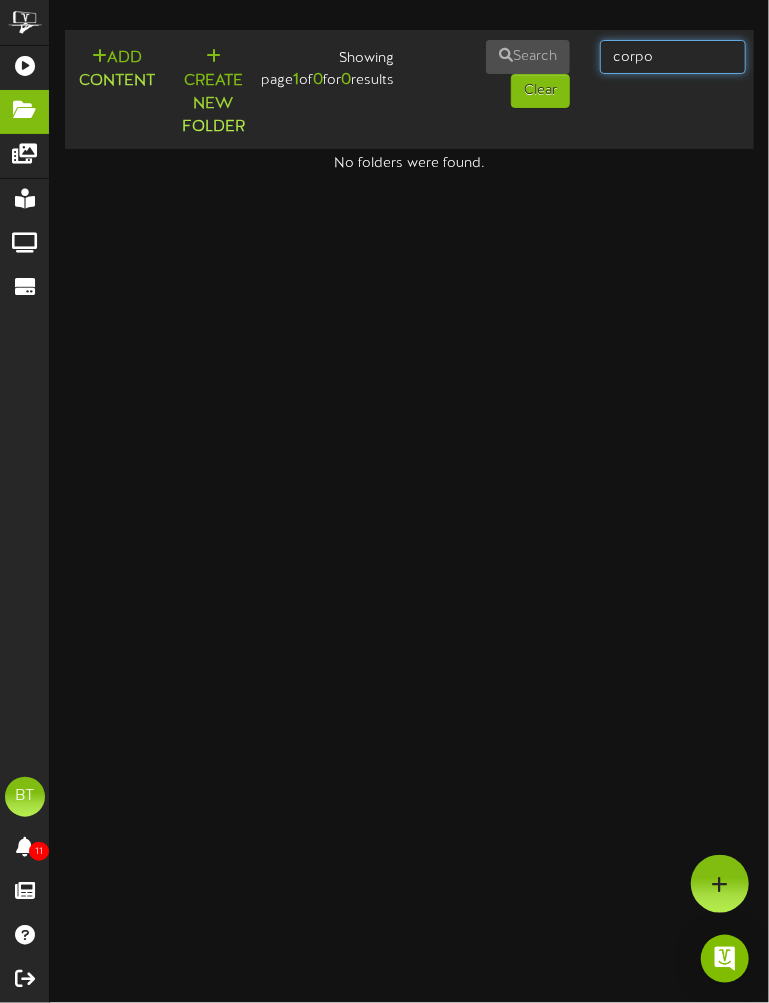 type on "corporate" 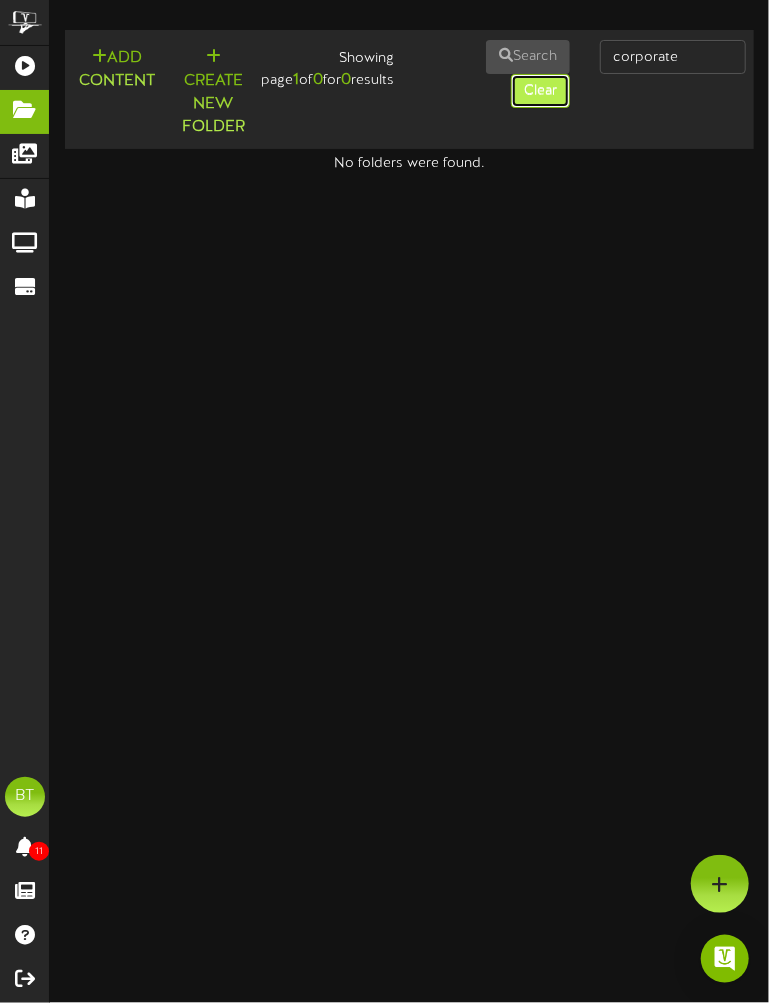 click on "Clear" at bounding box center (540, 91) 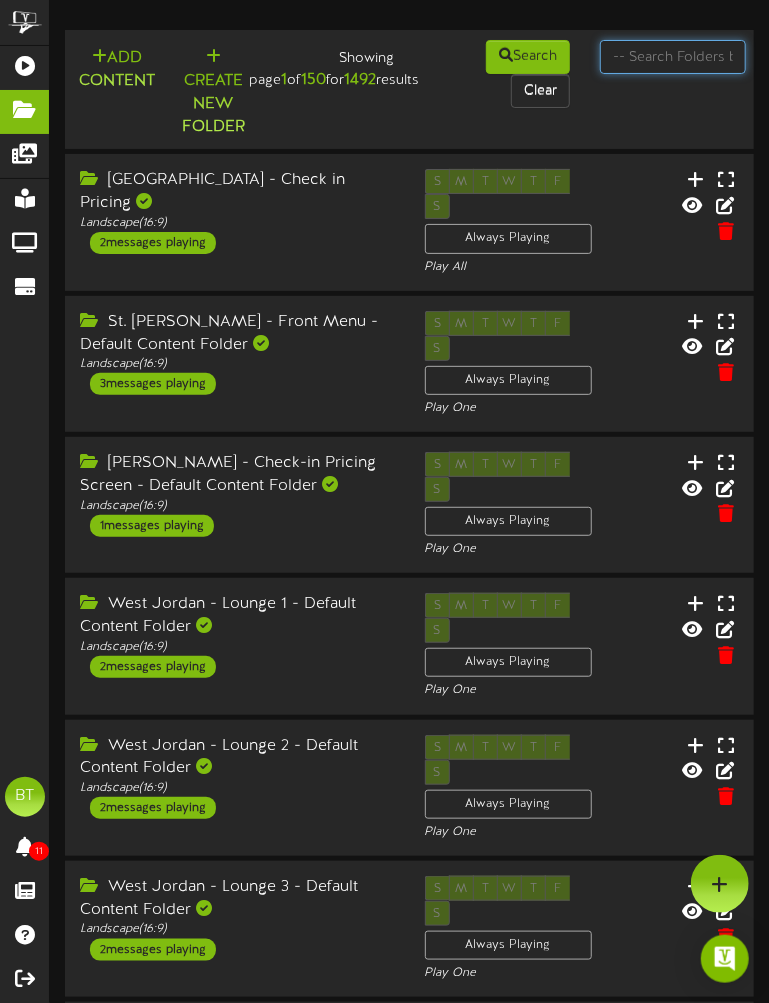 click at bounding box center (673, 57) 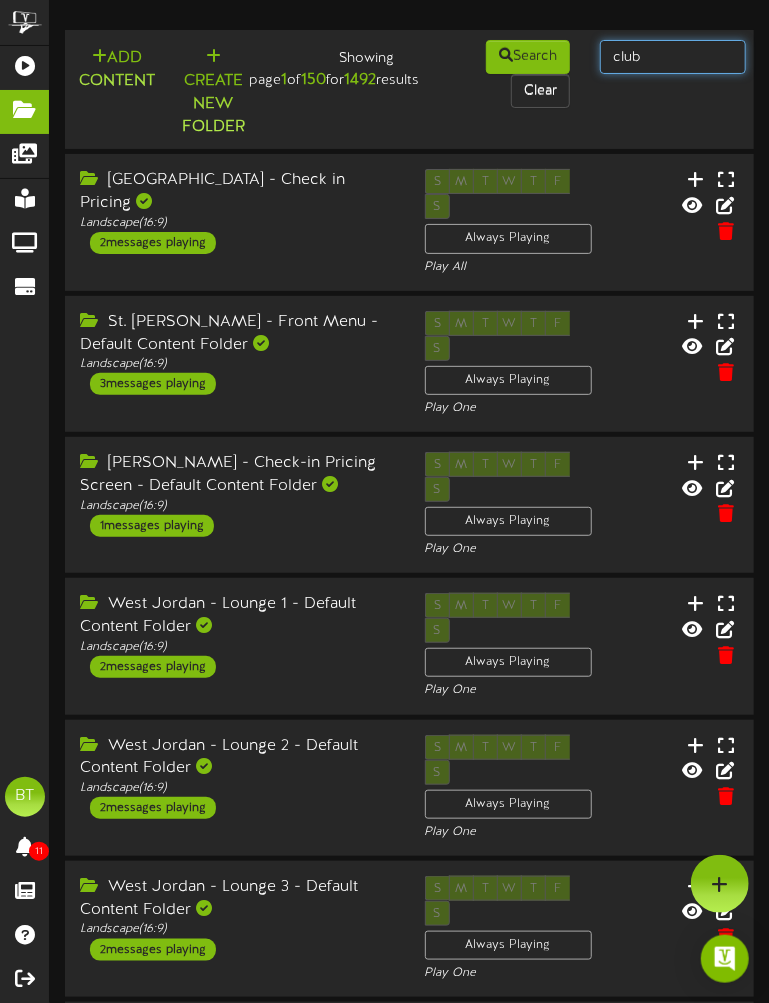 type on "club content" 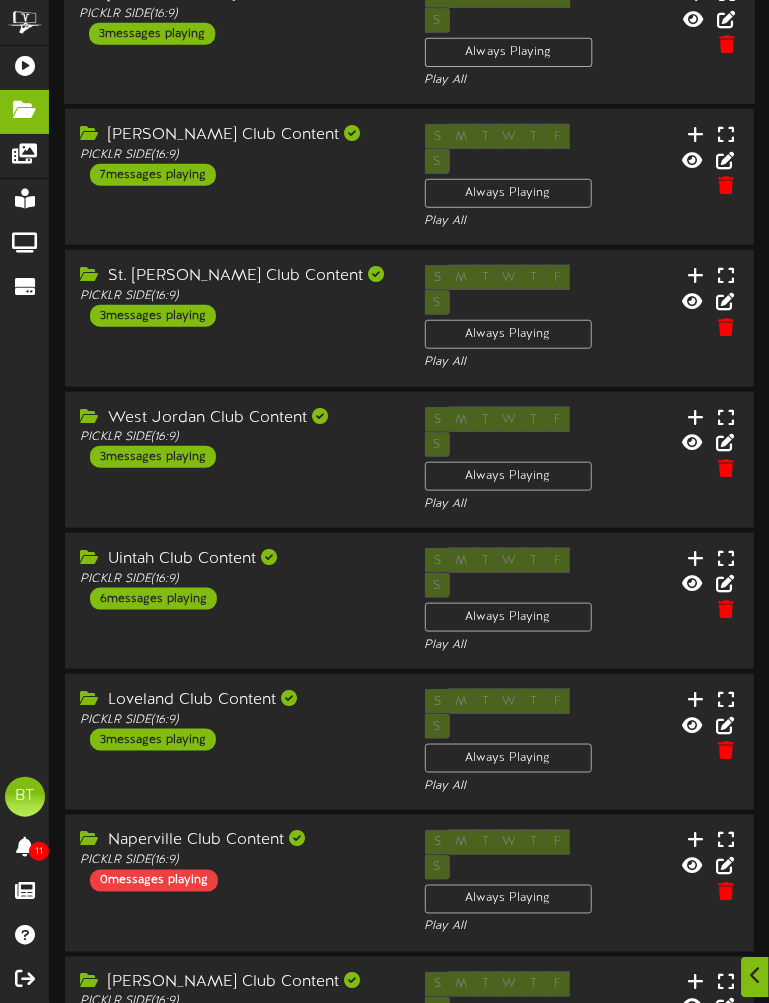 scroll, scrollTop: 385, scrollLeft: 0, axis: vertical 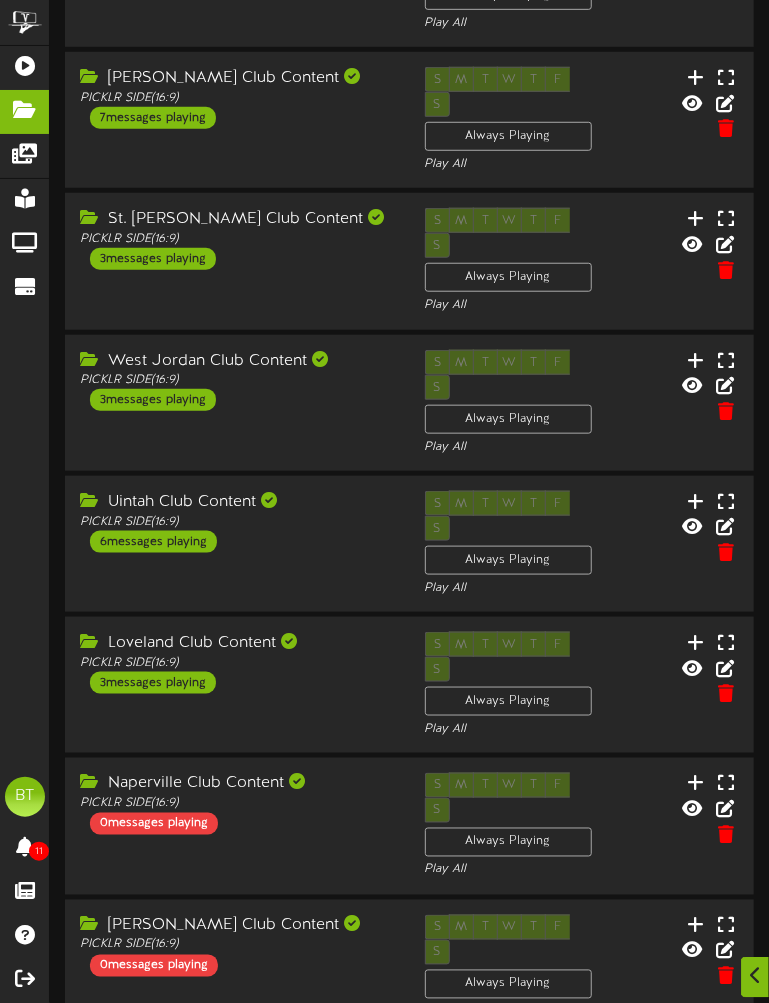 click on "2" at bounding box center (381, 1213) 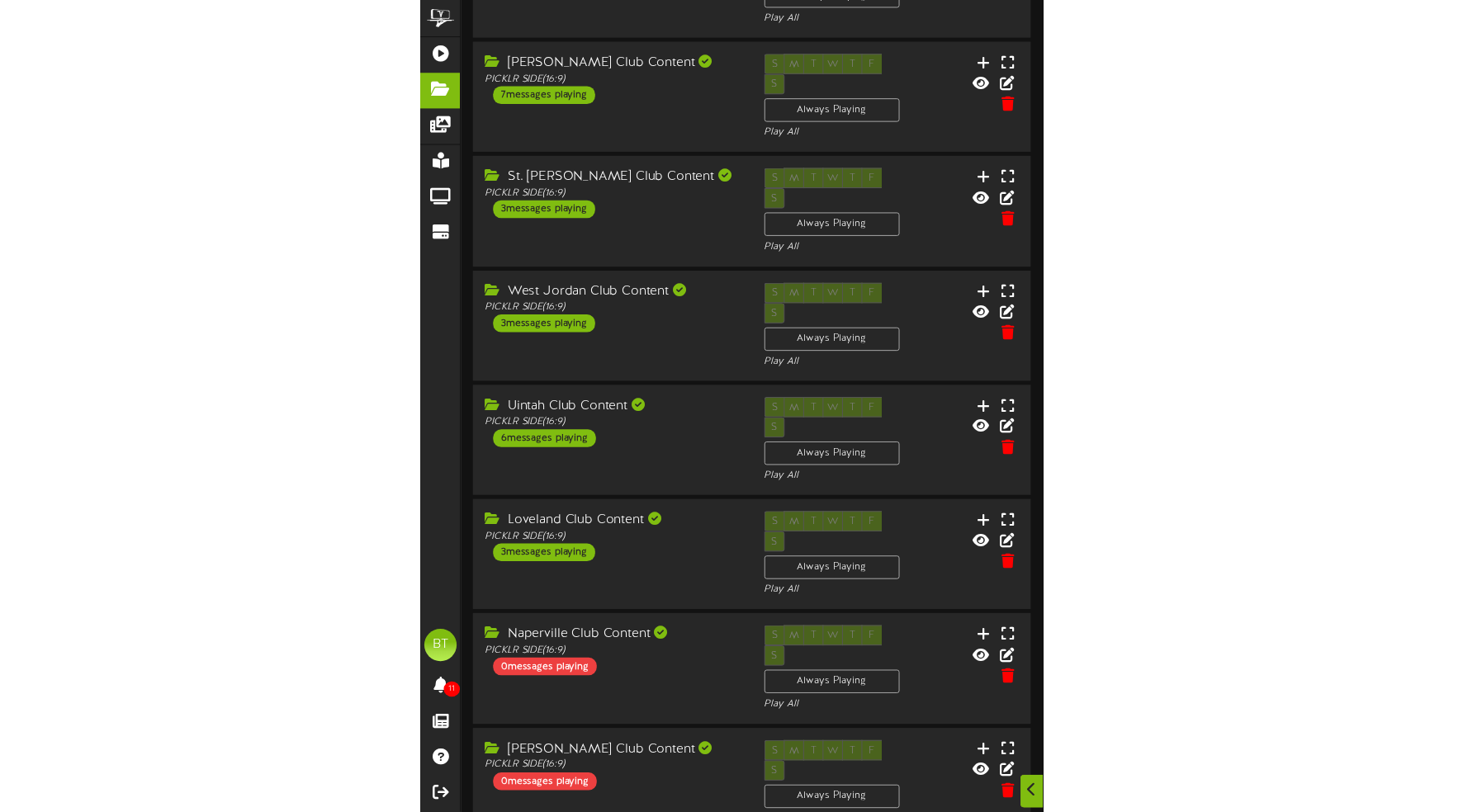 scroll, scrollTop: 0, scrollLeft: 0, axis: both 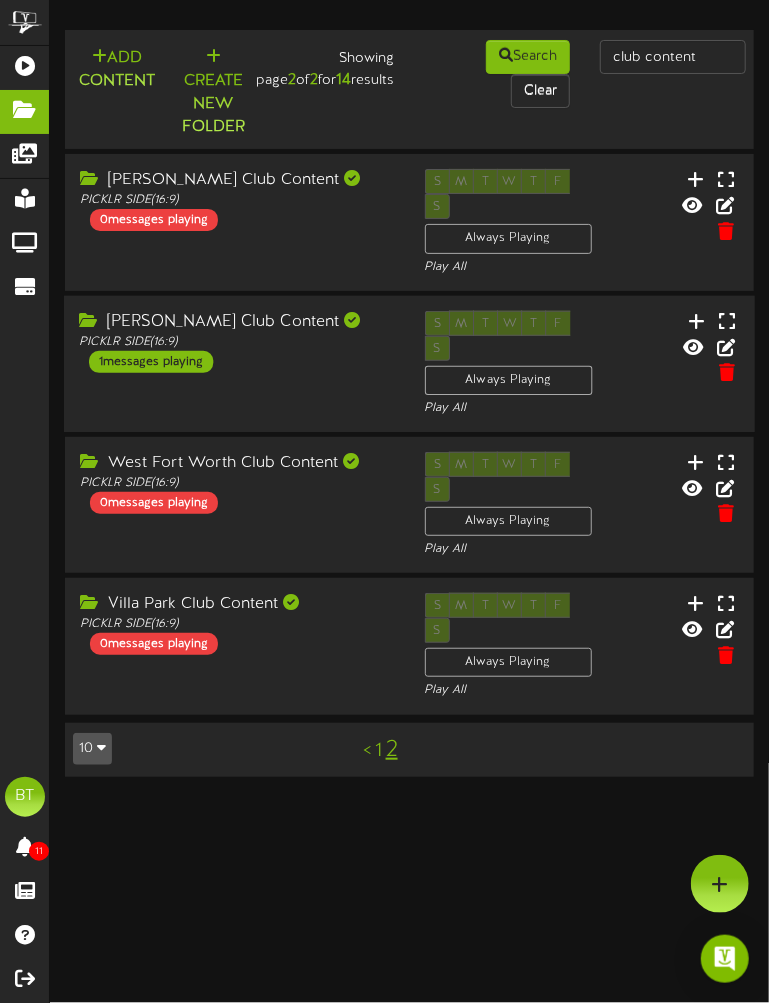 click on "[PERSON_NAME] Club Content" at bounding box center (236, 321) 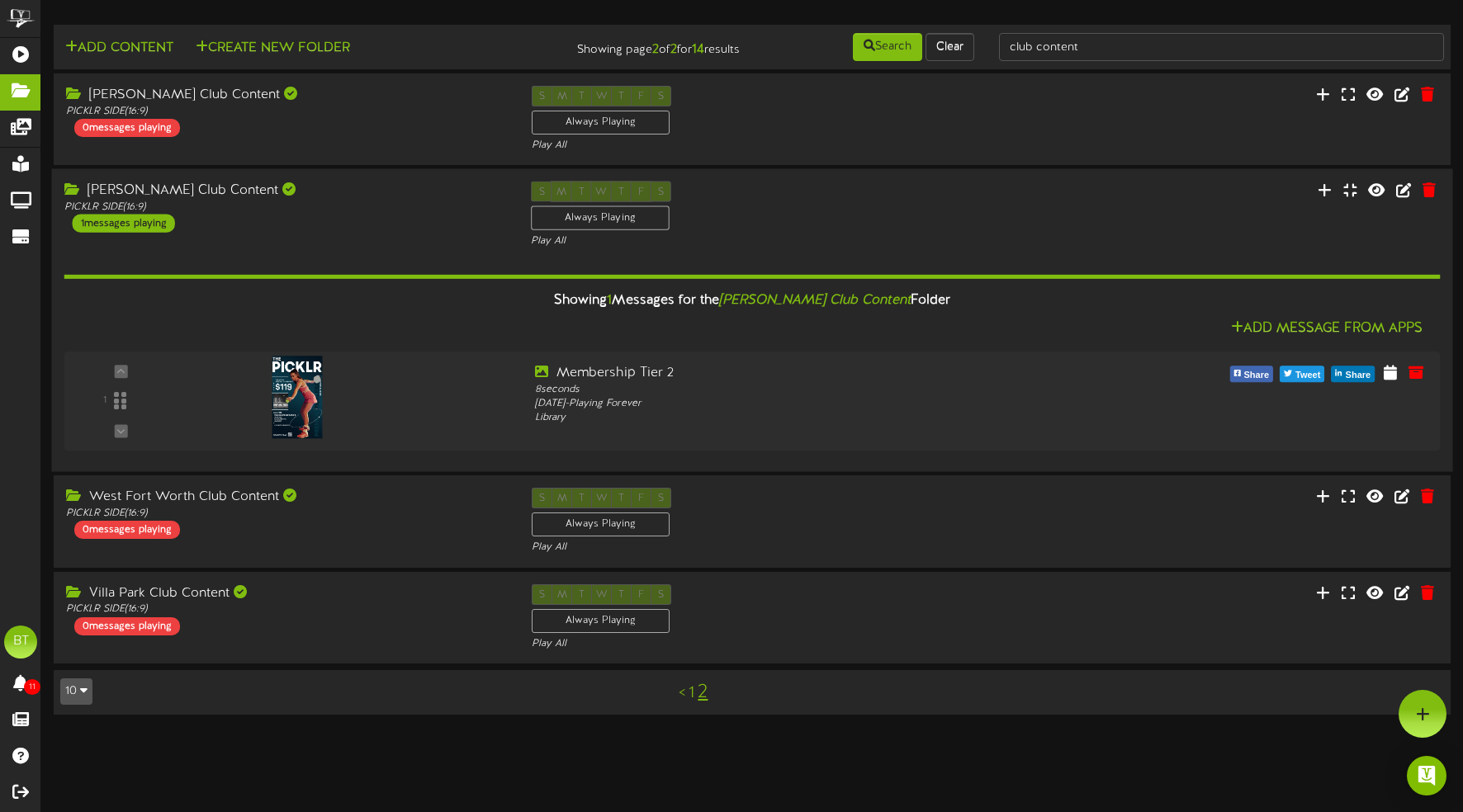 click on "[PERSON_NAME] Club Content
PICKLR SIDE  ( 16:9 )
1  messages playing
S
M
T
W
T
F
S
Always Playing" at bounding box center (751, 215) 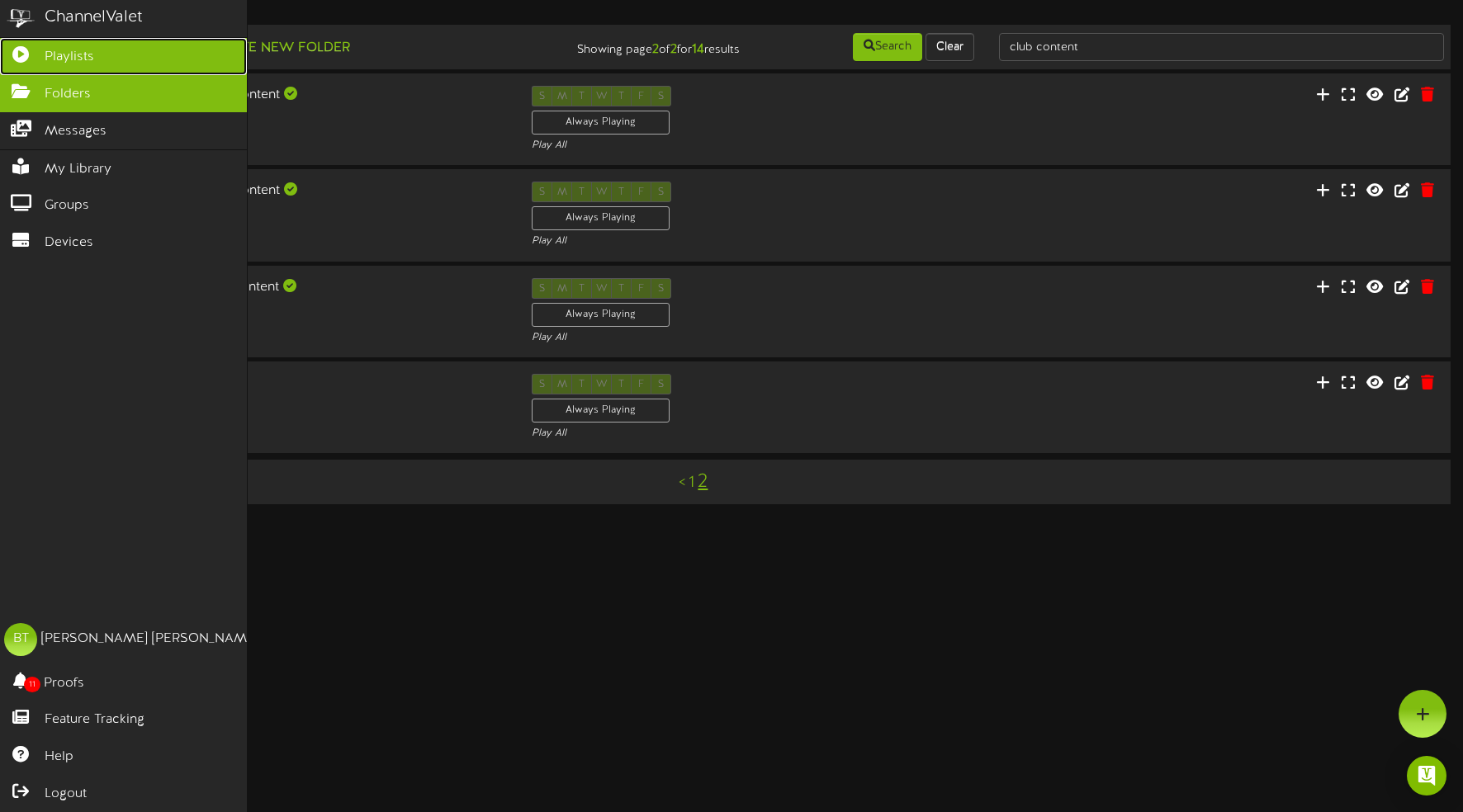 click on "Playlists" at bounding box center (69, 57) 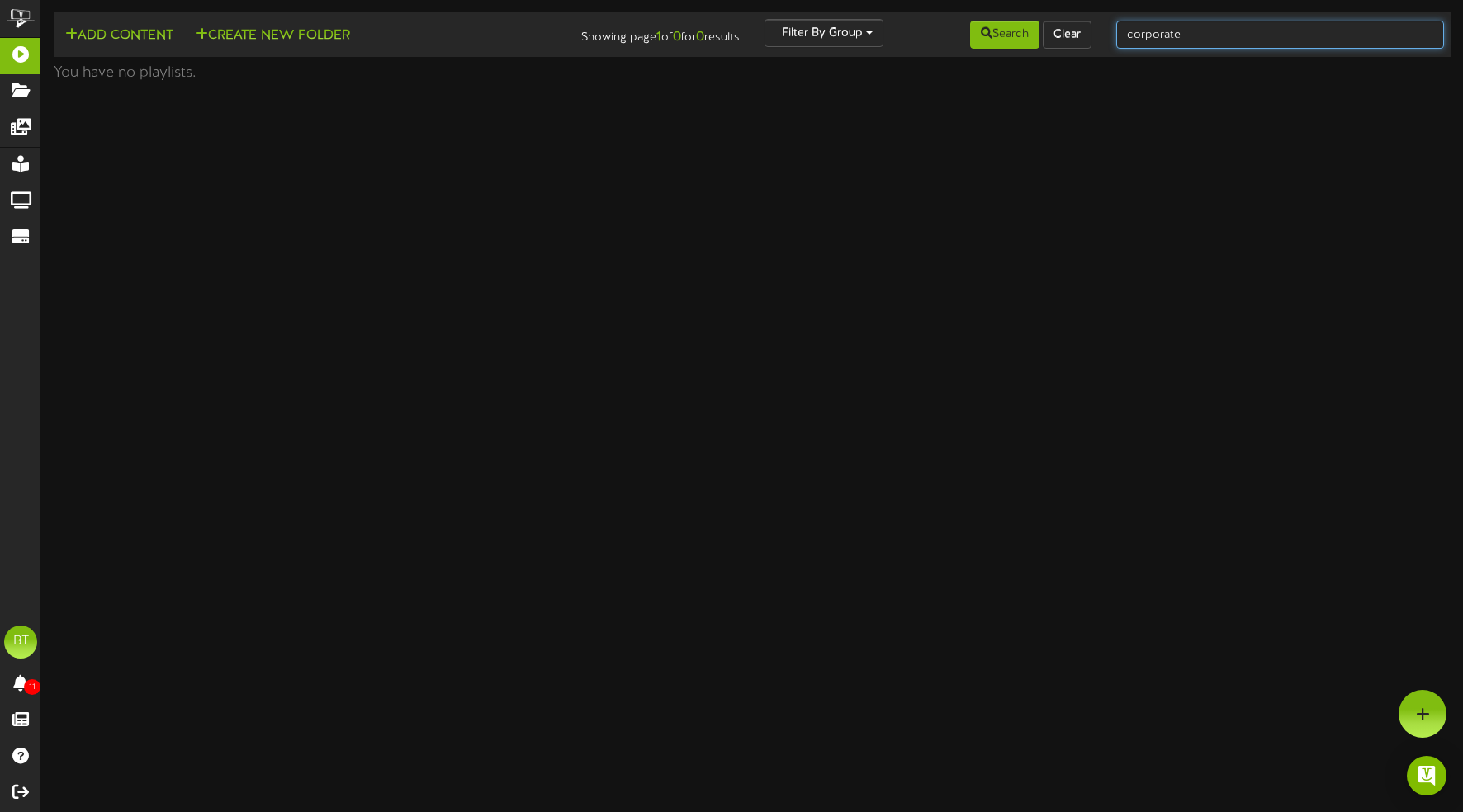 click on "corporate" at bounding box center (1280, 35) 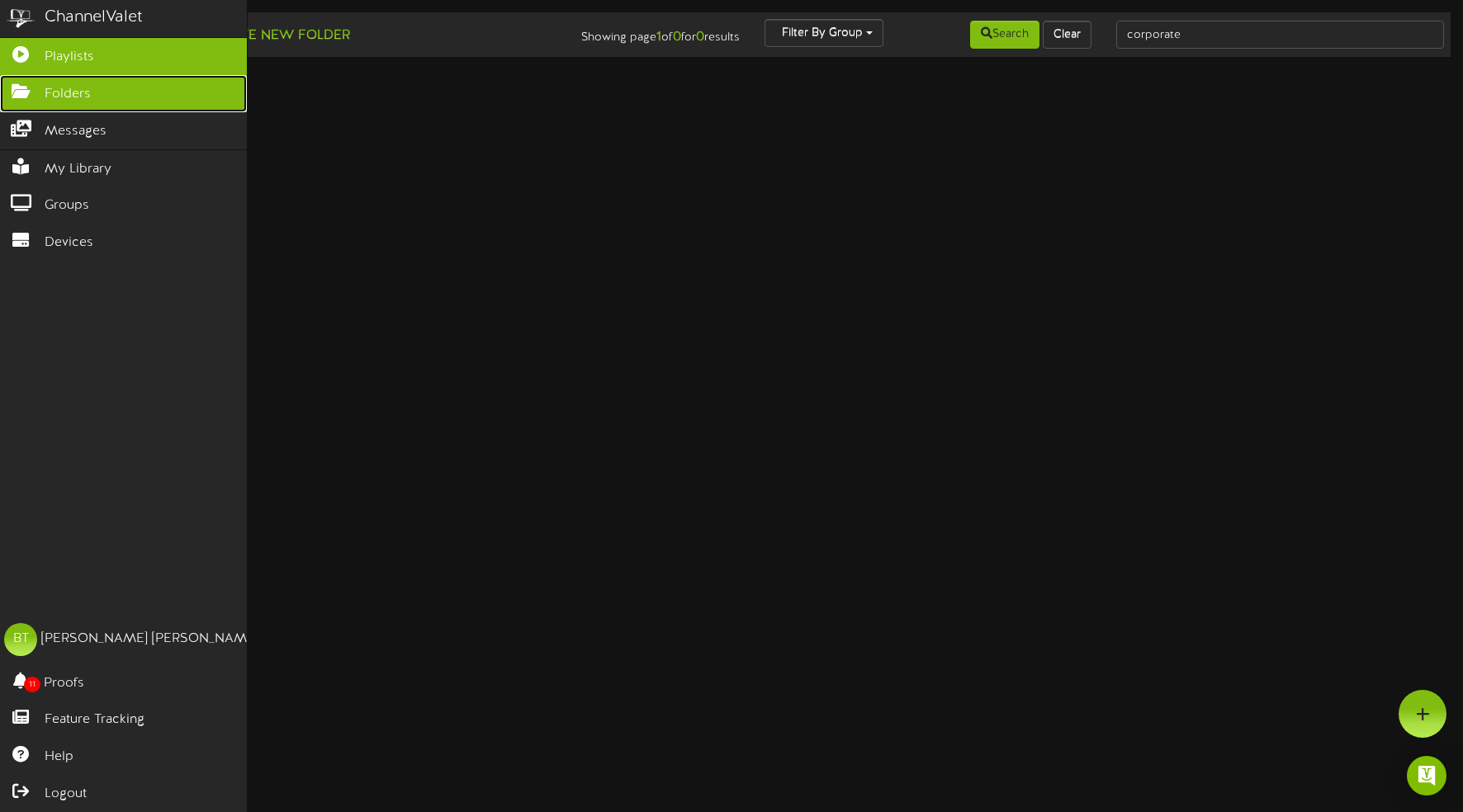 click on "Folders" at bounding box center (123, 93) 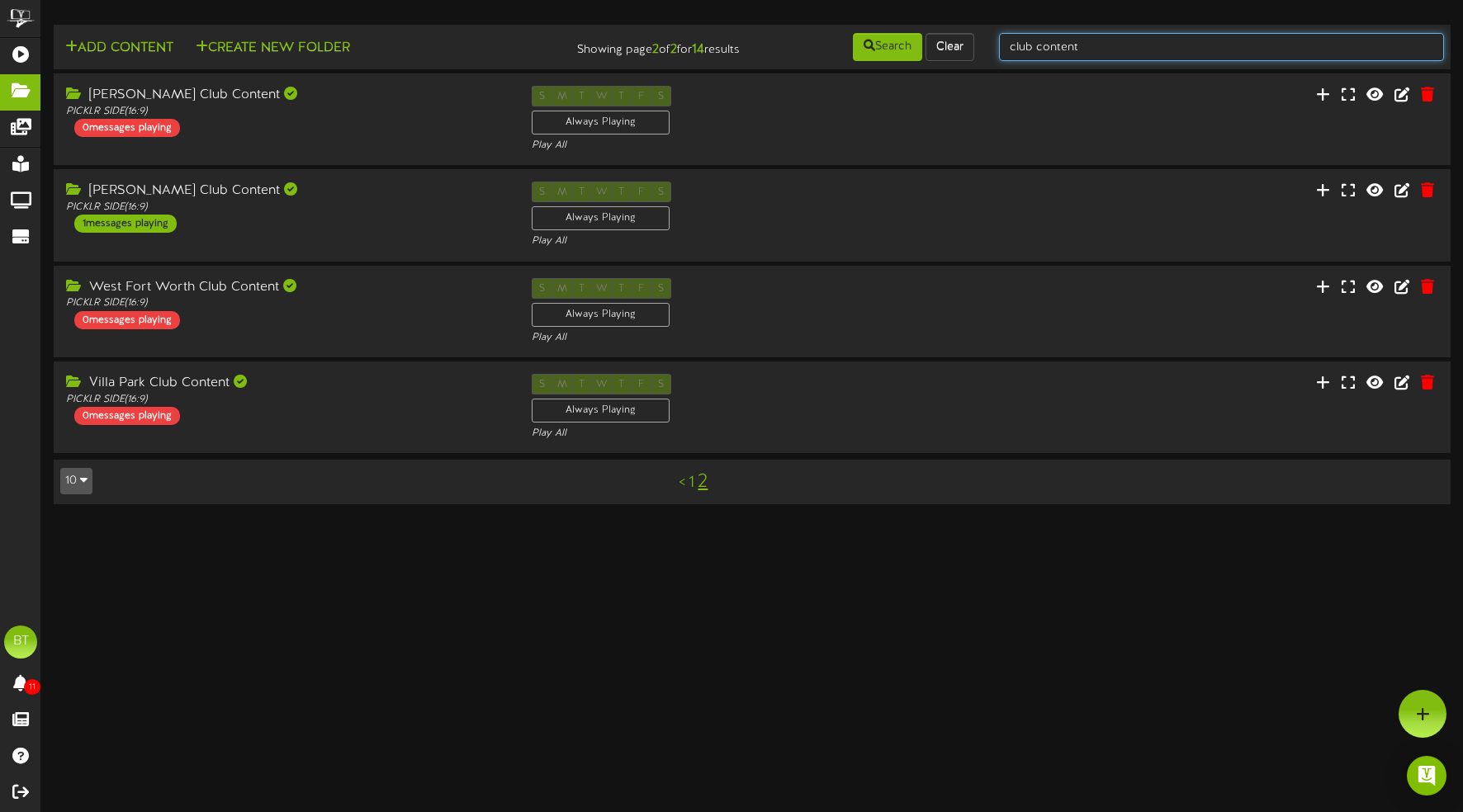 click on "club content" at bounding box center [1221, 47] 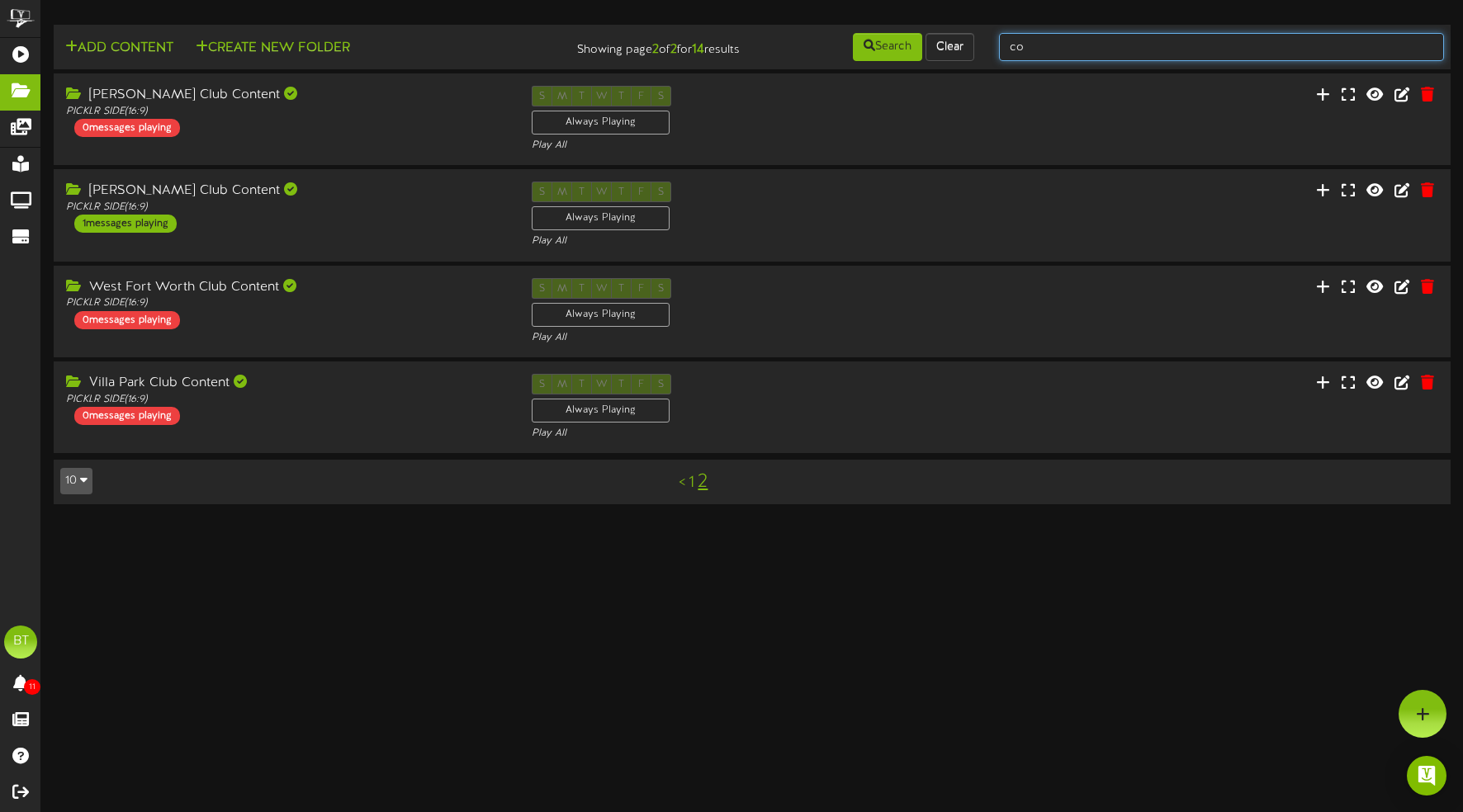 type on "corporate" 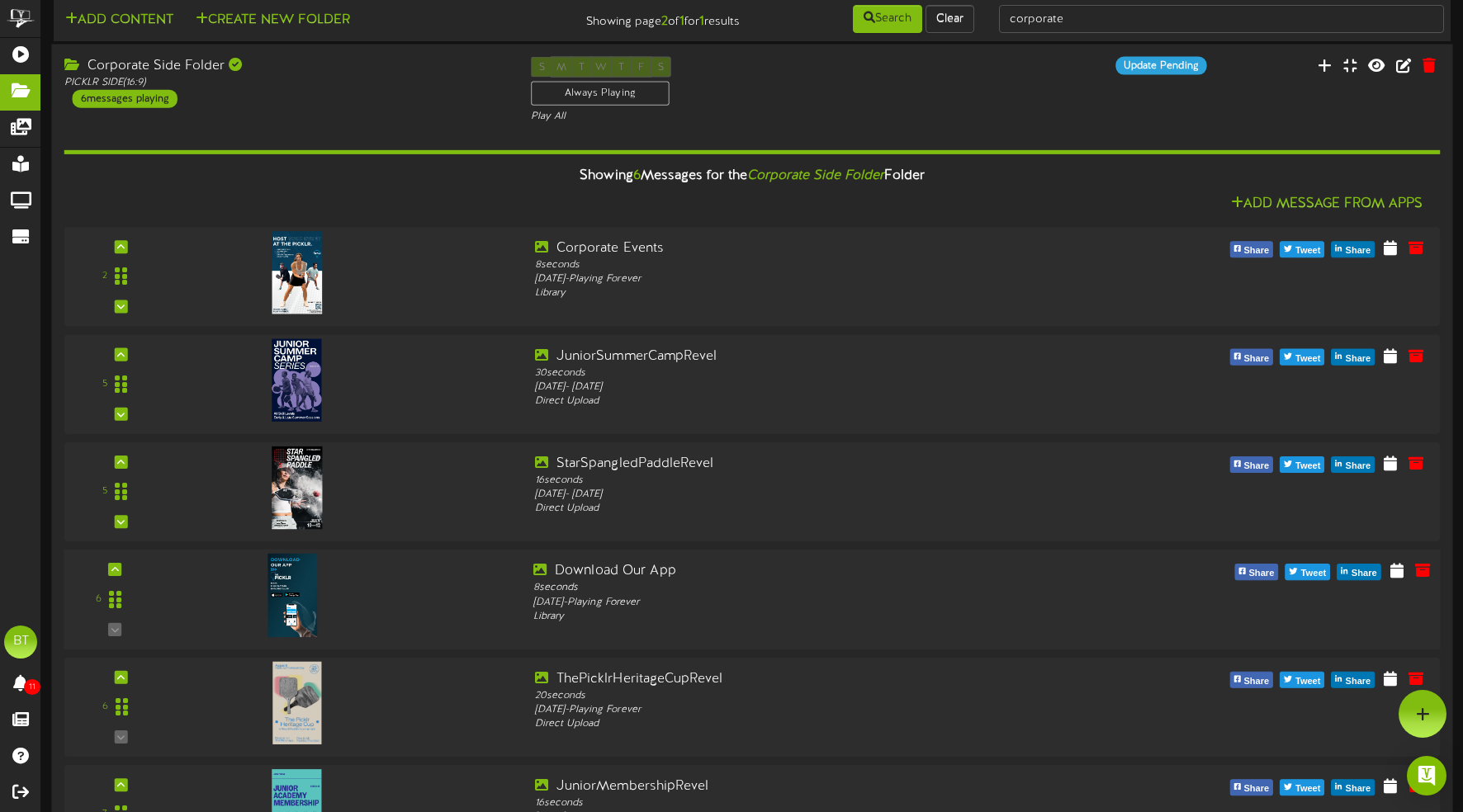 scroll, scrollTop: 0, scrollLeft: 0, axis: both 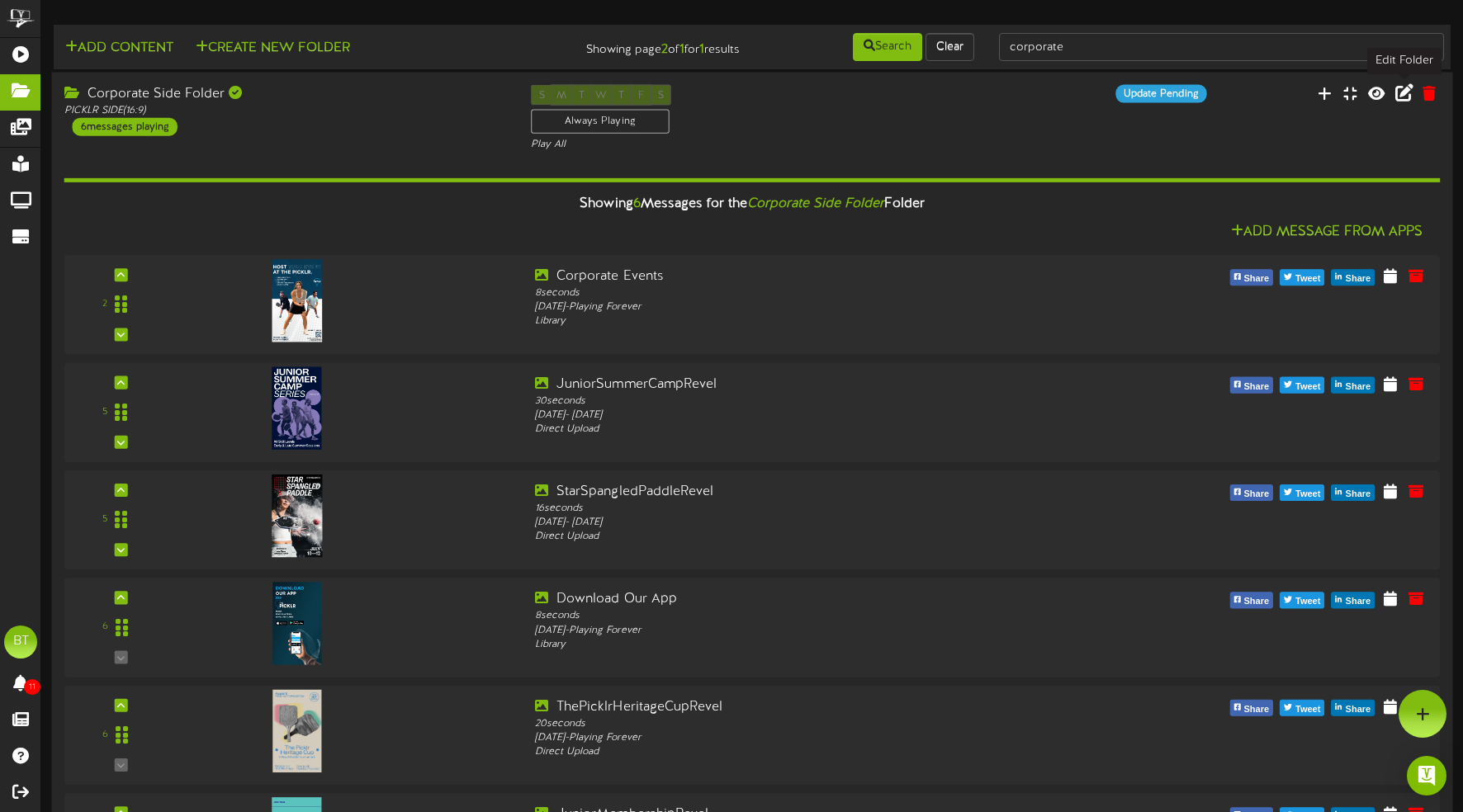 click at bounding box center (1404, 92) 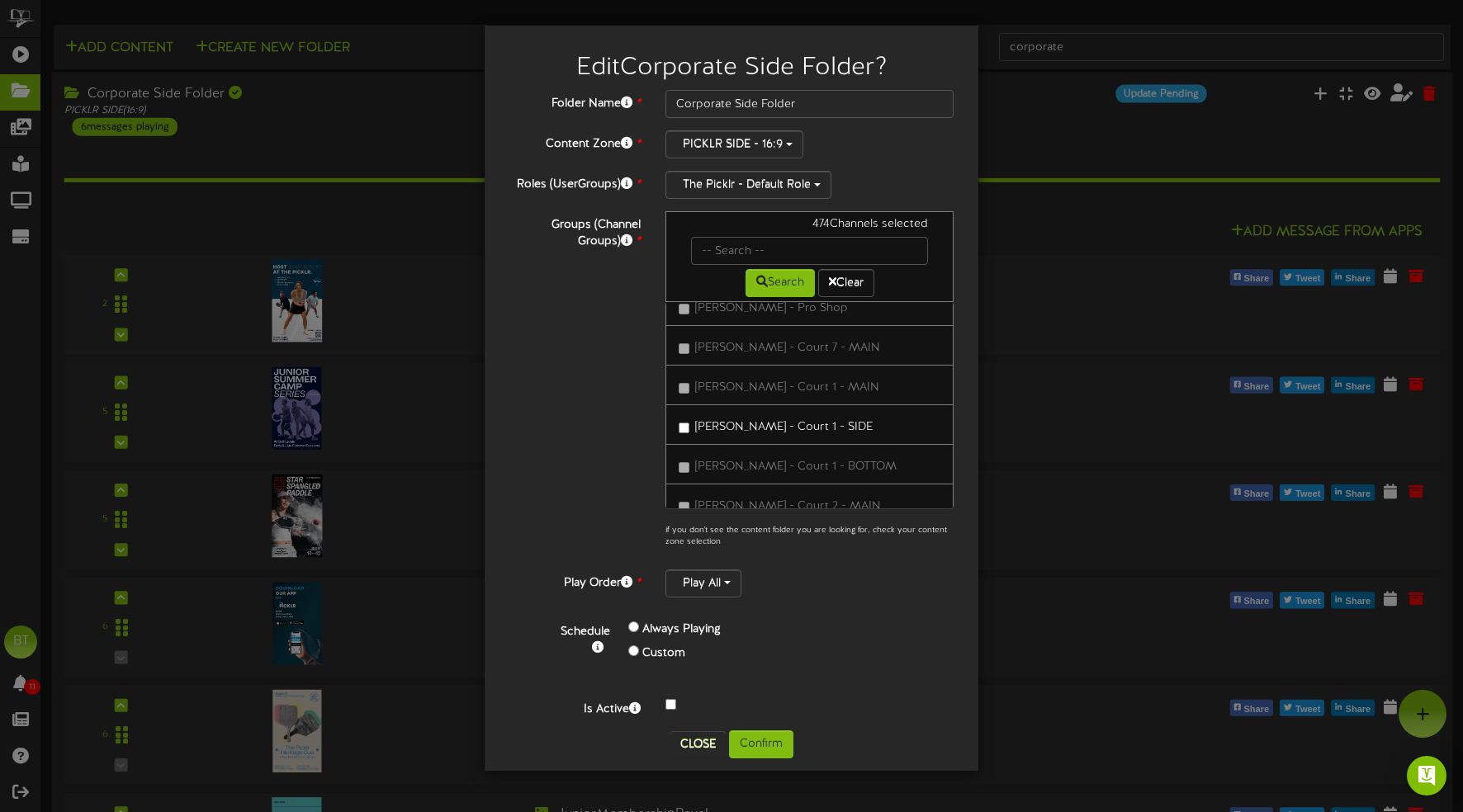 scroll, scrollTop: 27549, scrollLeft: 0, axis: vertical 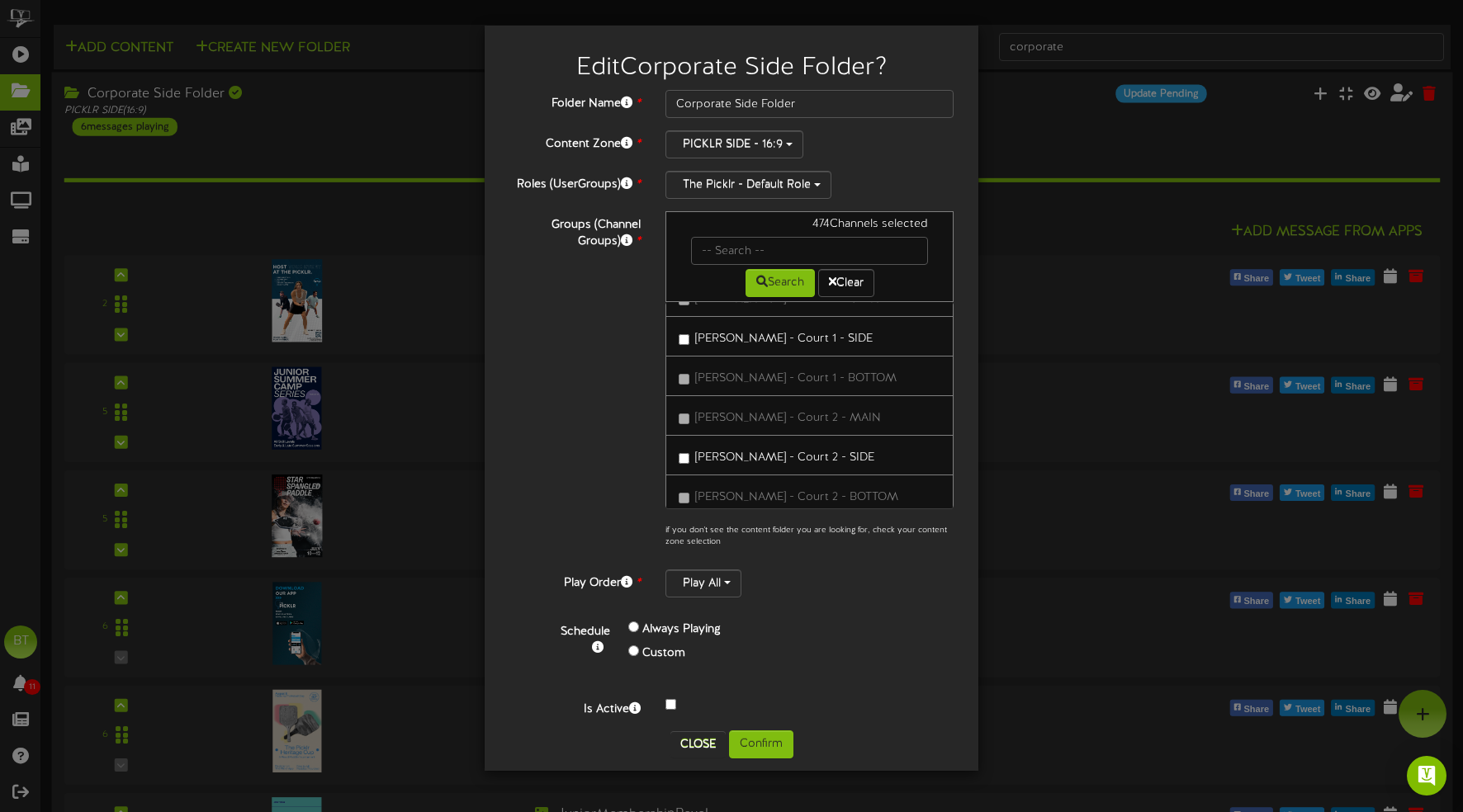 drag, startPoint x: 954, startPoint y: 389, endPoint x: 955, endPoint y: 259, distance: 130.00385 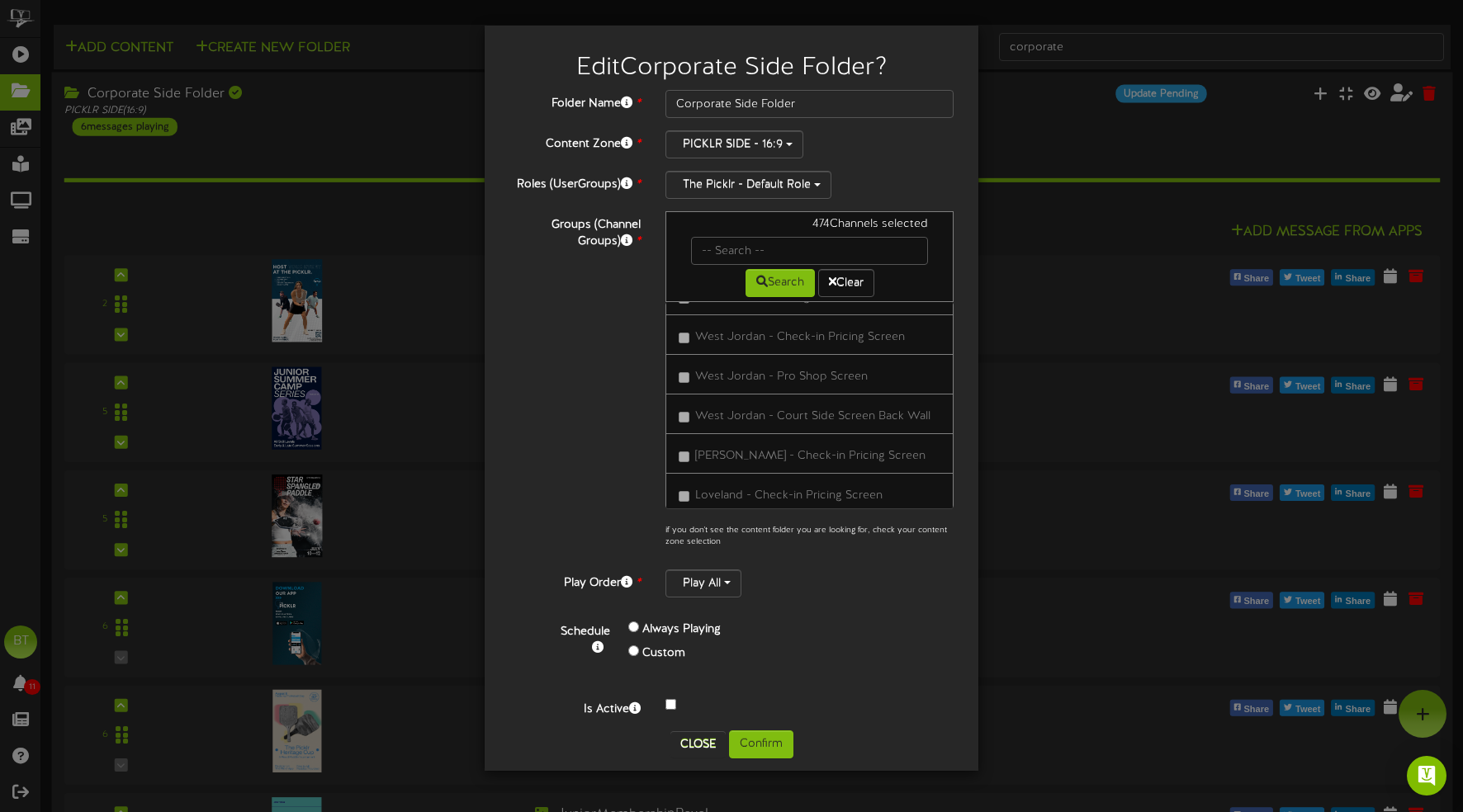 scroll, scrollTop: 0, scrollLeft: 0, axis: both 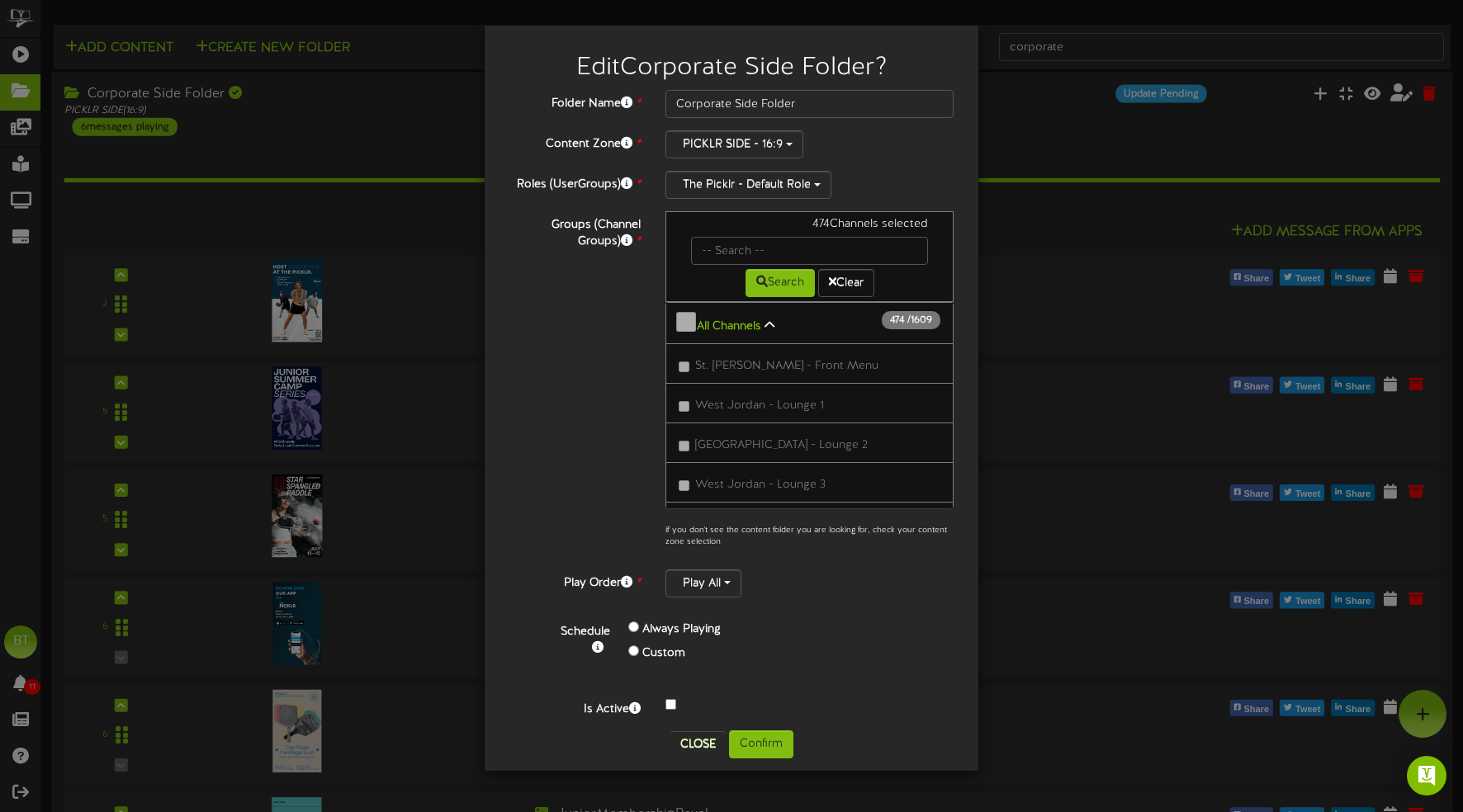 click at bounding box center (769, 325) 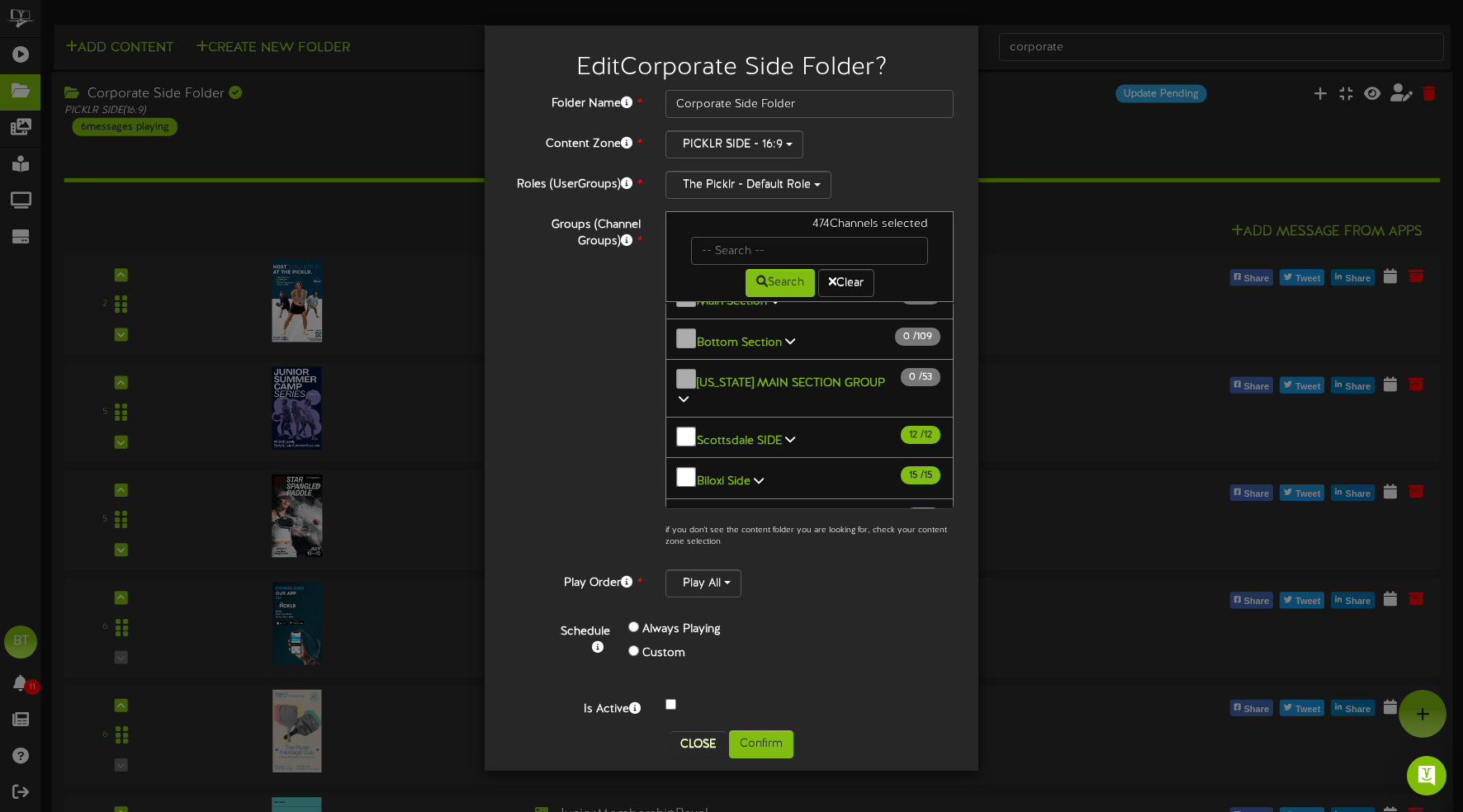 scroll, scrollTop: 0, scrollLeft: 0, axis: both 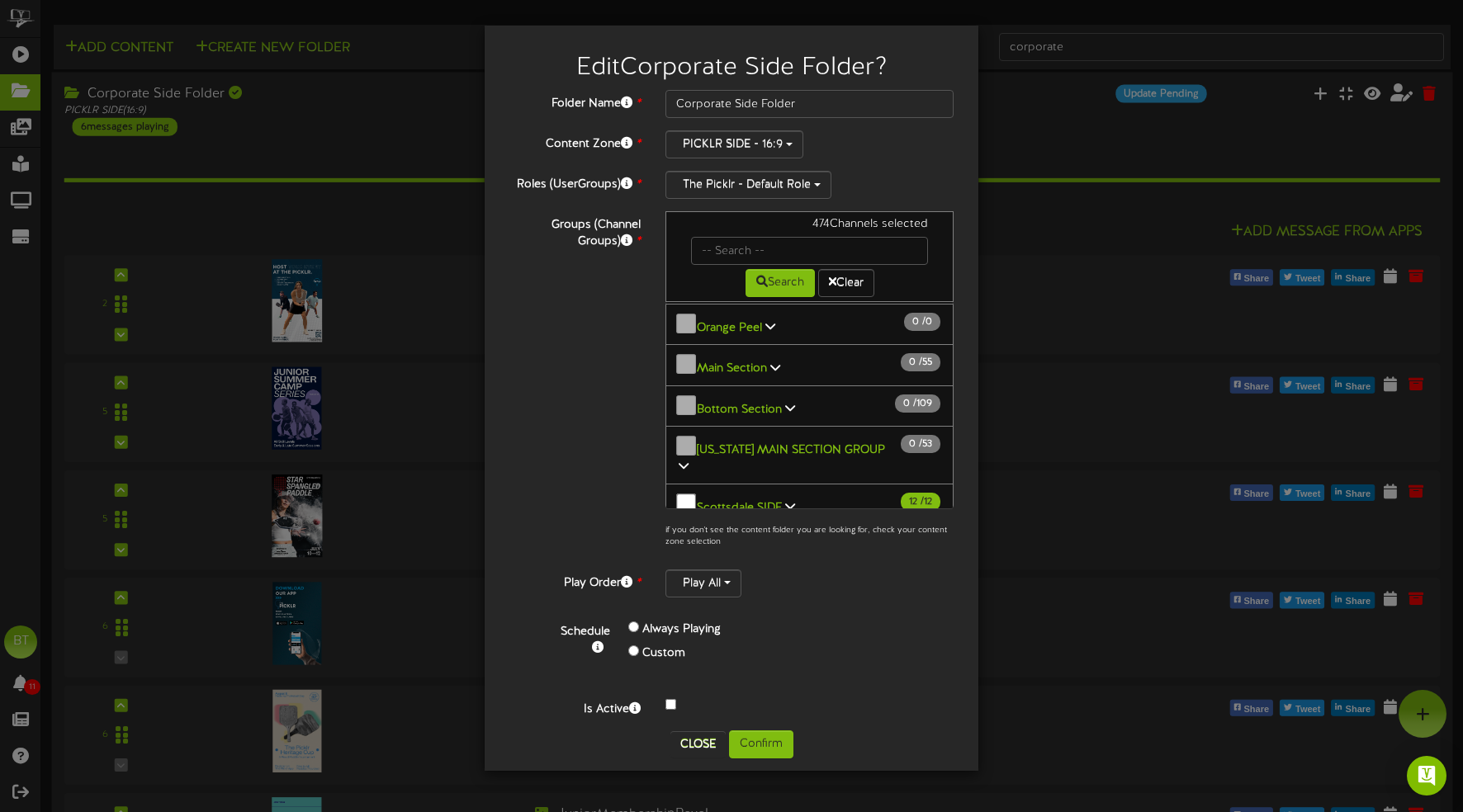 click at bounding box center (790, 506) 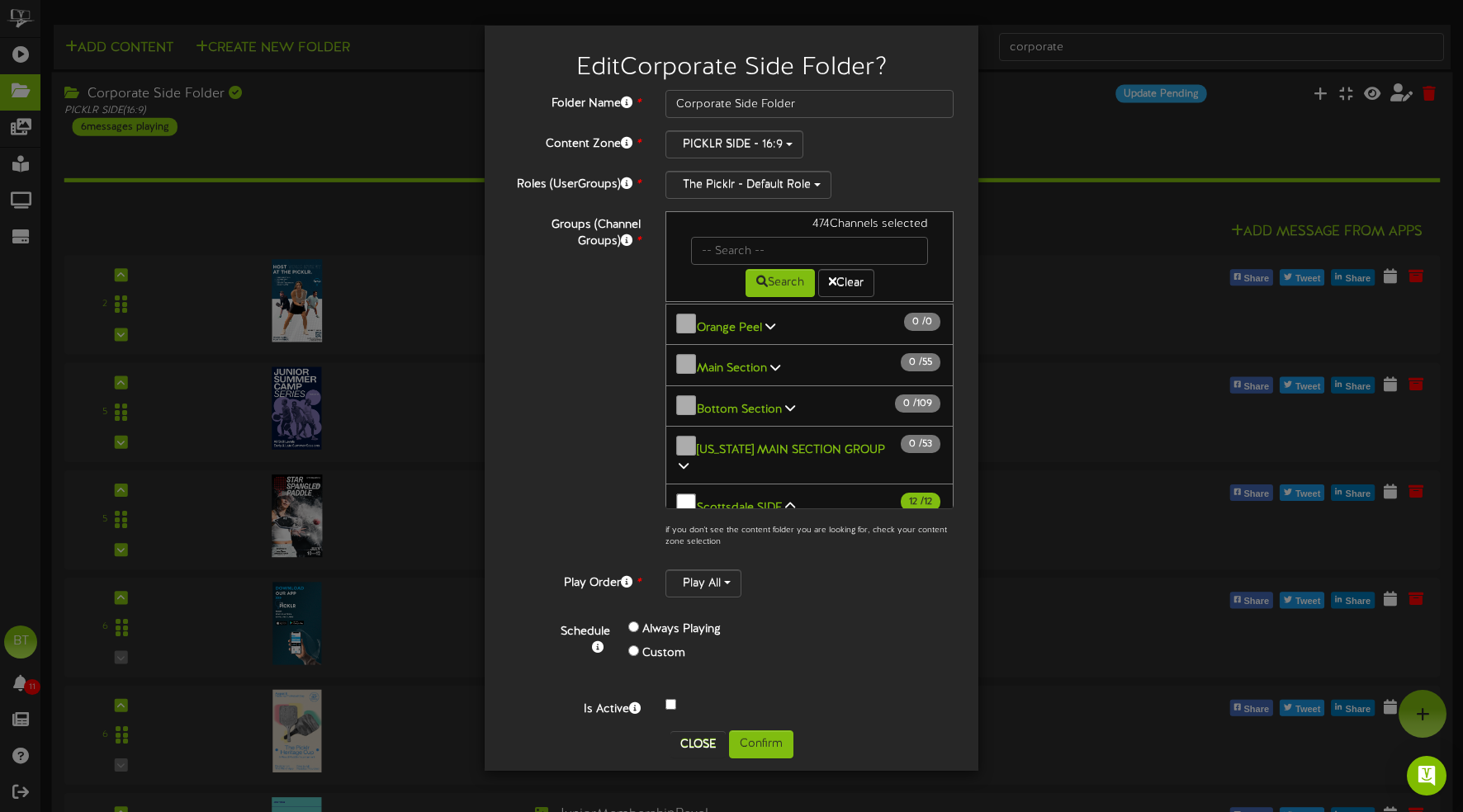 click at bounding box center [790, 506] 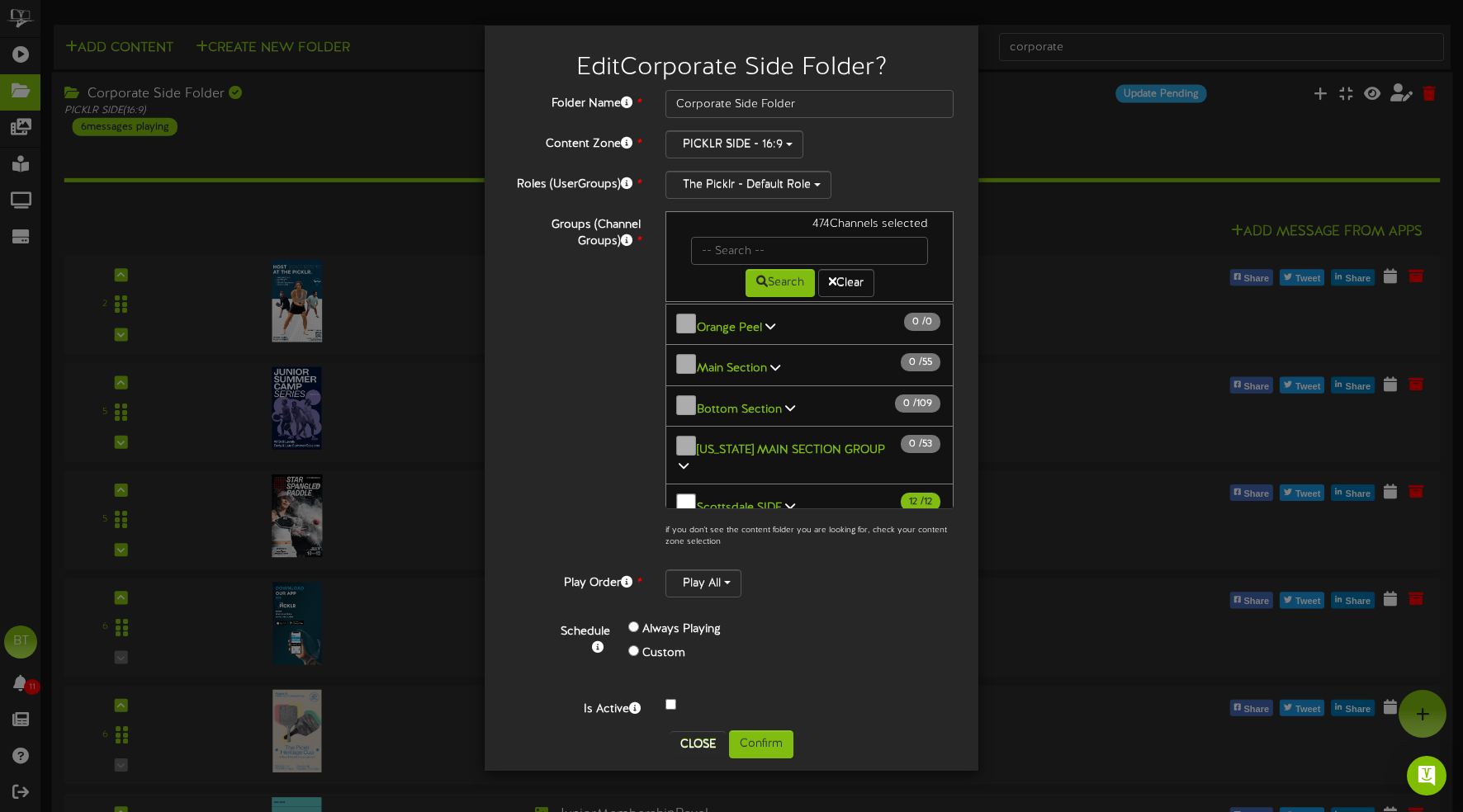 scroll, scrollTop: 0, scrollLeft: 0, axis: both 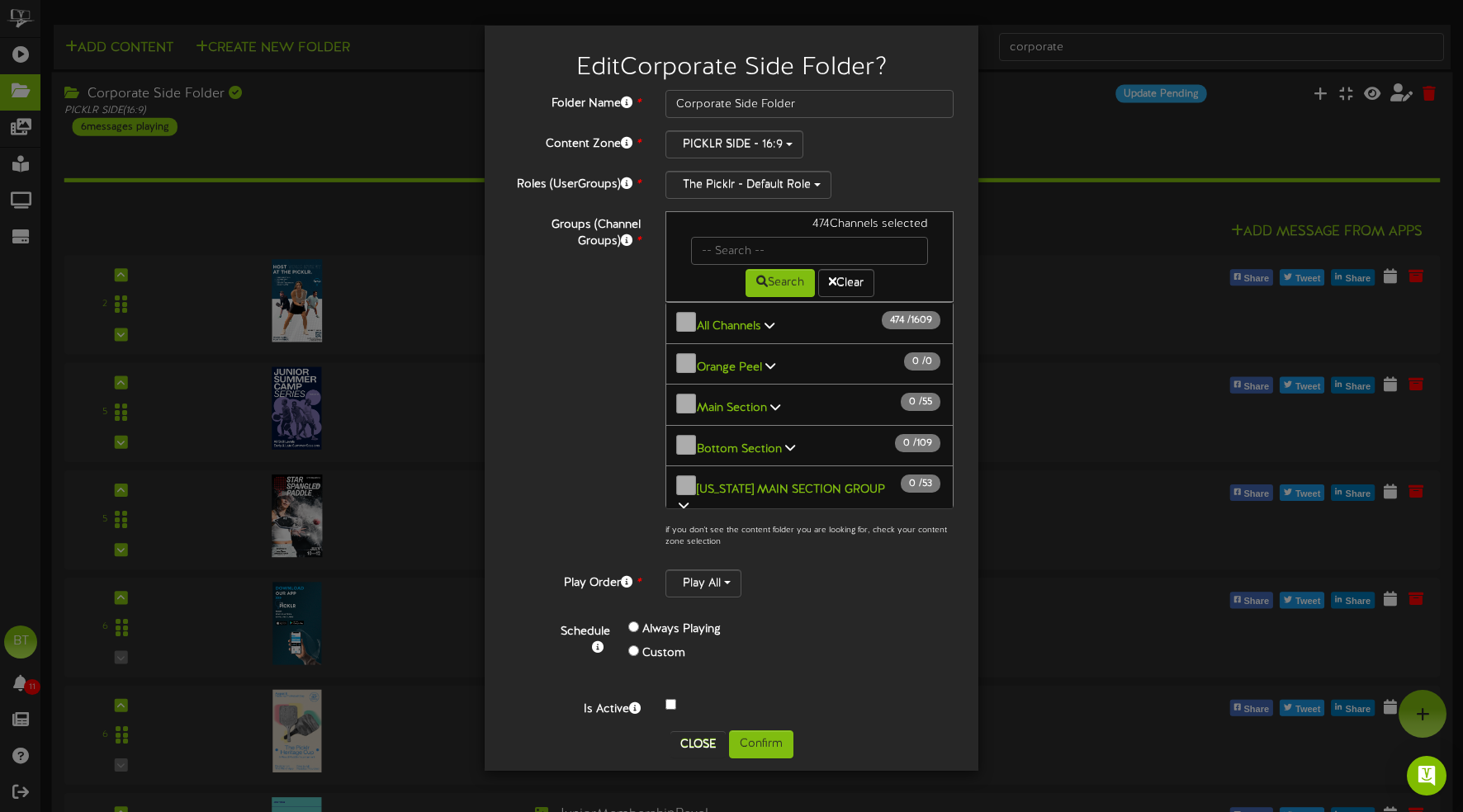 click at bounding box center [769, 325] 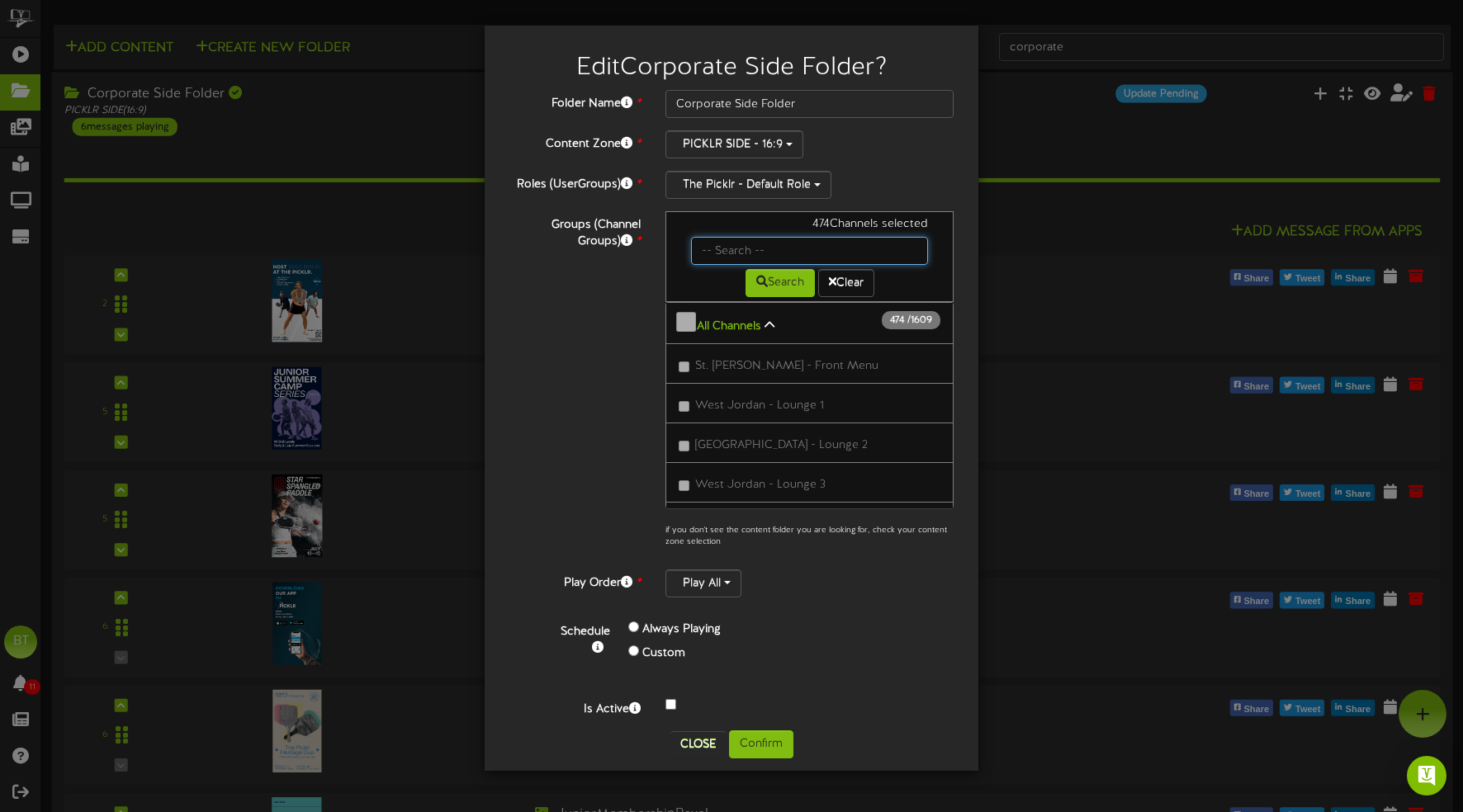 click at bounding box center (809, 251) 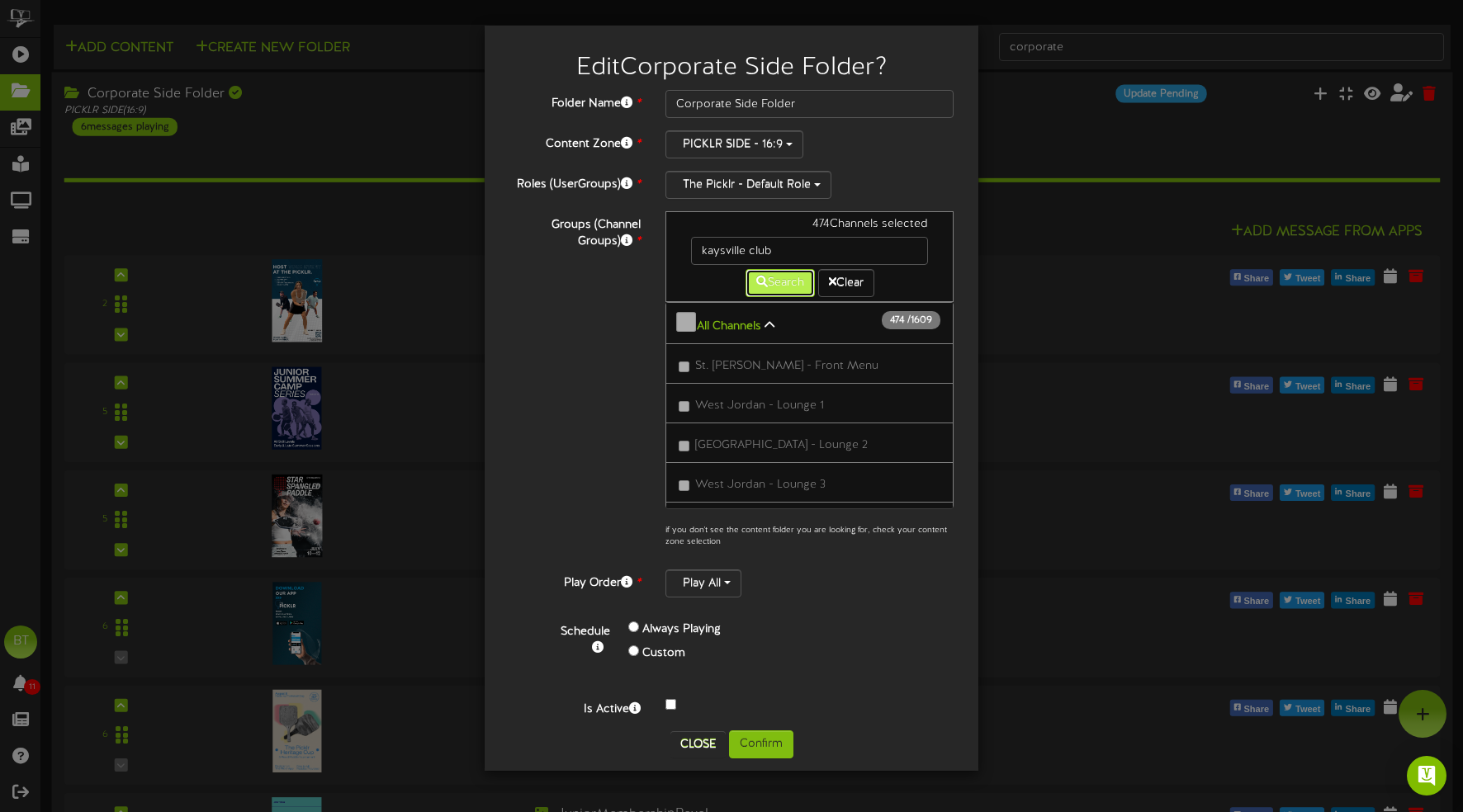 click on "Search" at bounding box center [780, 283] 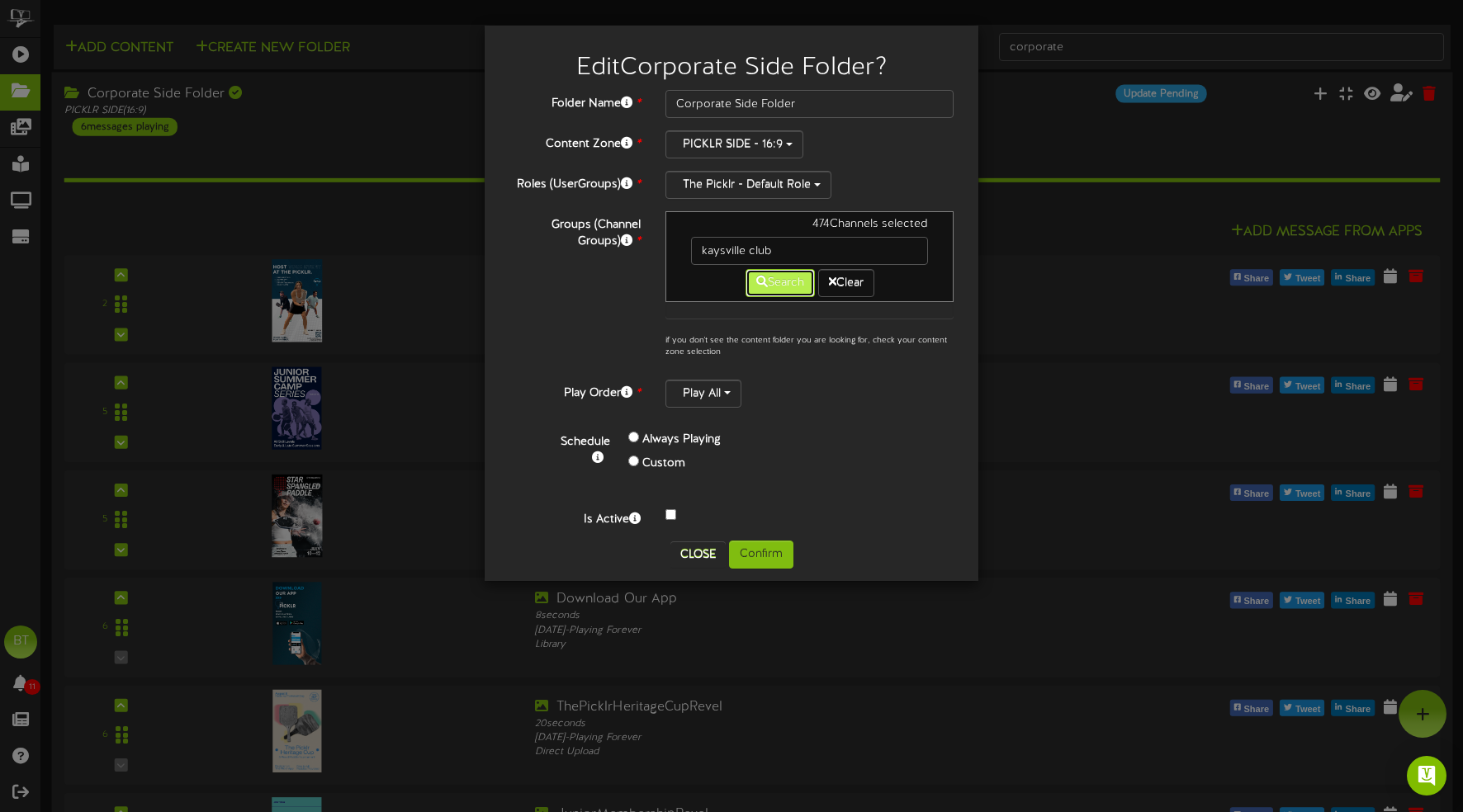 click on "Search" at bounding box center (780, 283) 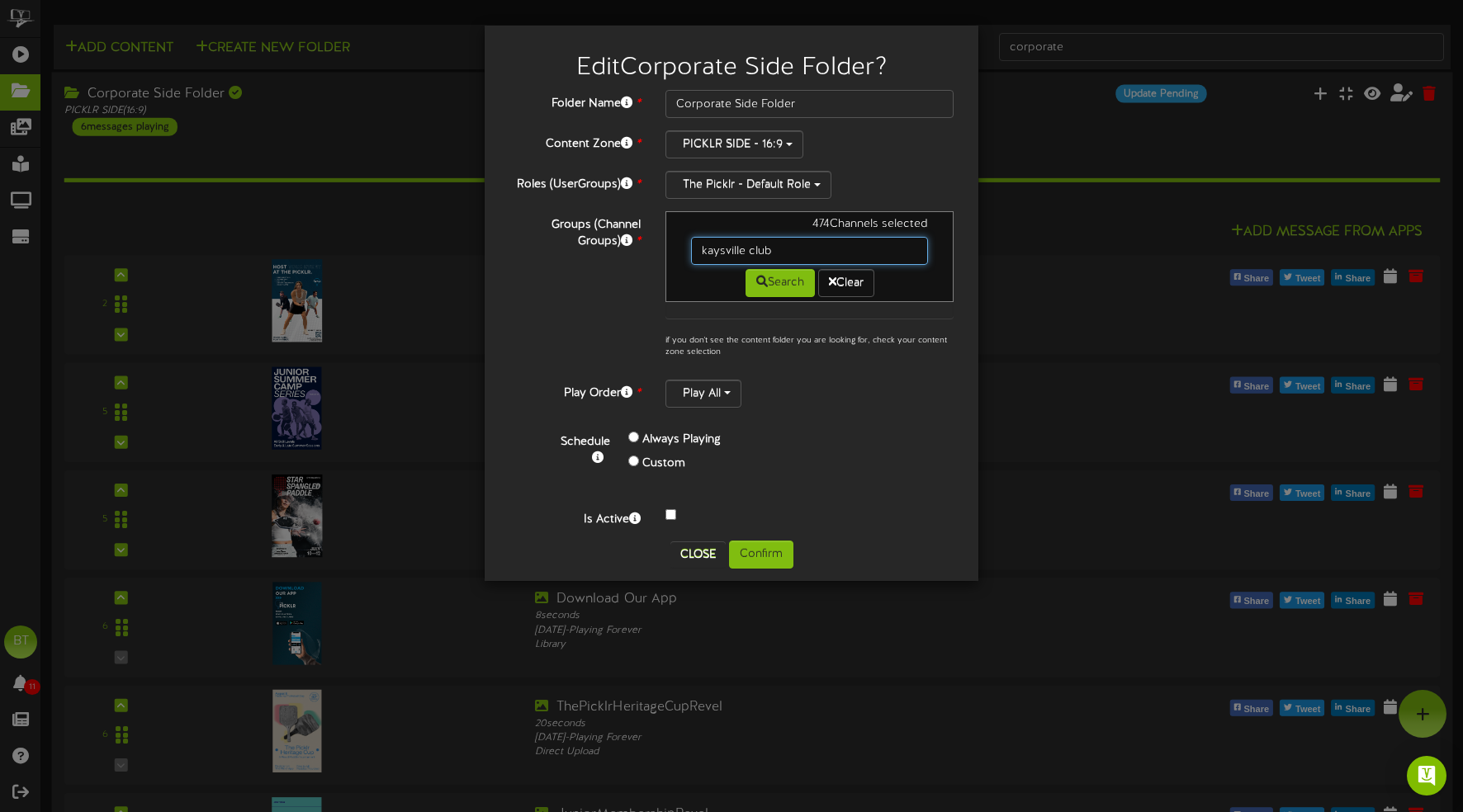 click on "kaysville club" at bounding box center [809, 251] 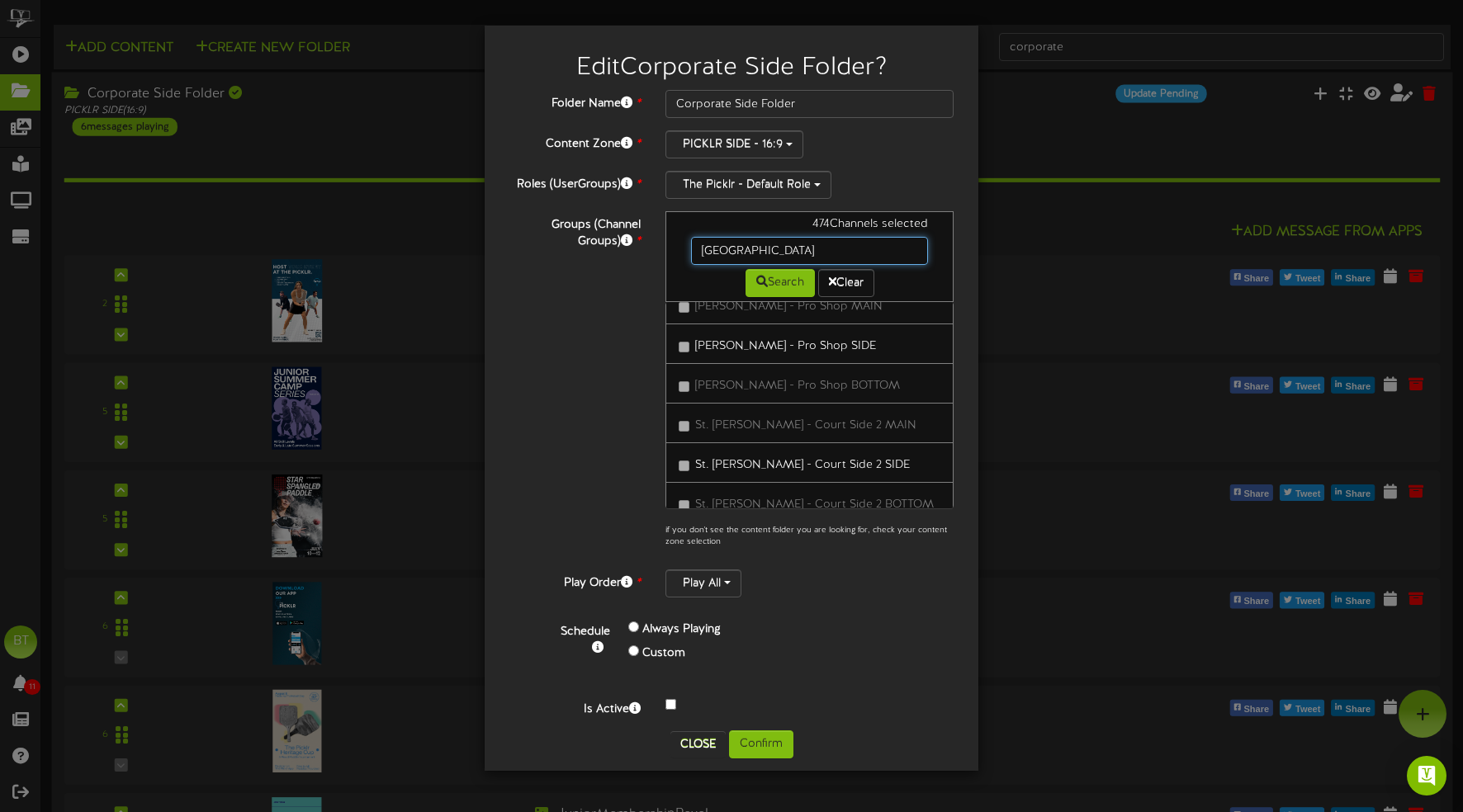 scroll, scrollTop: 418, scrollLeft: 0, axis: vertical 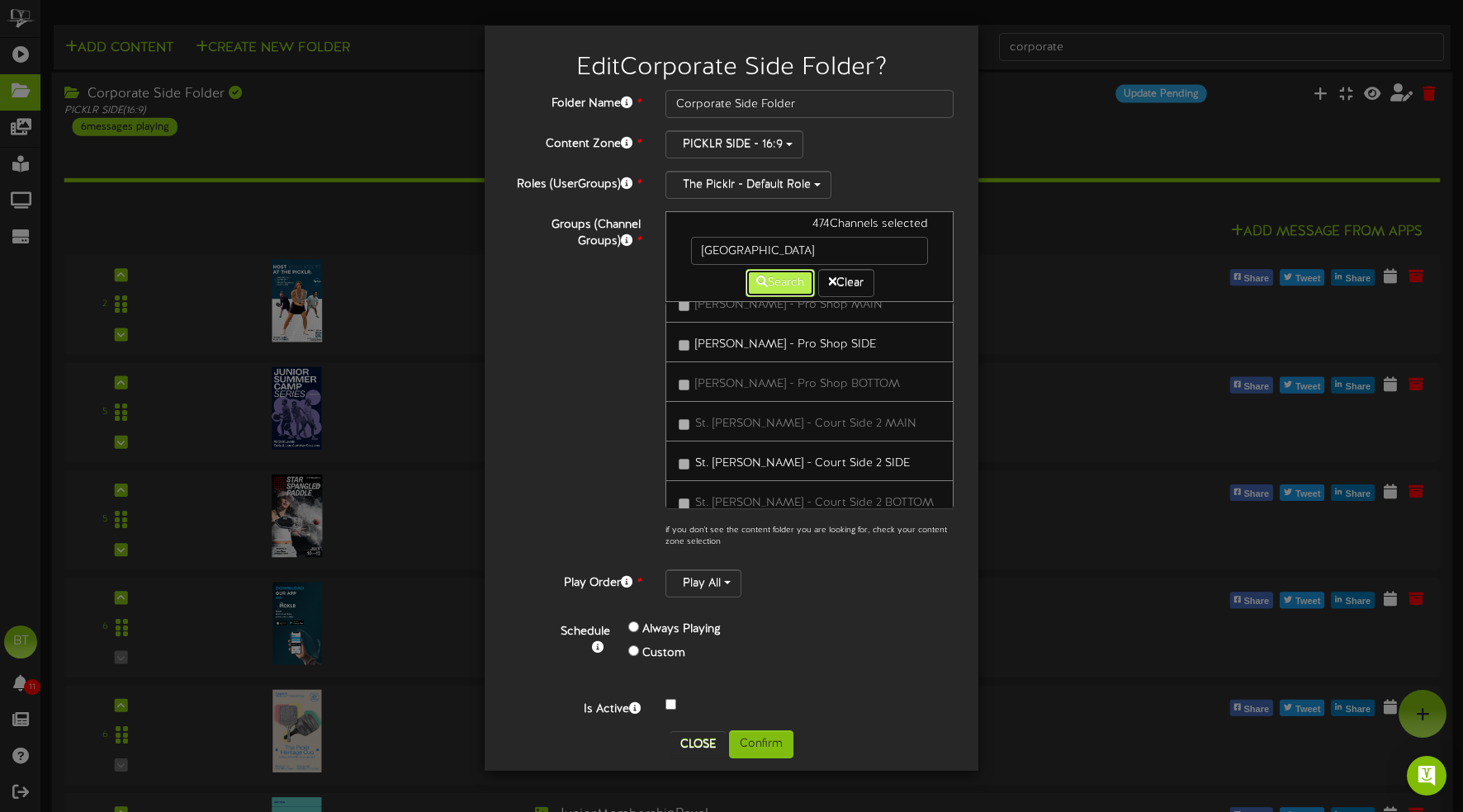 click on "Search" at bounding box center [780, 283] 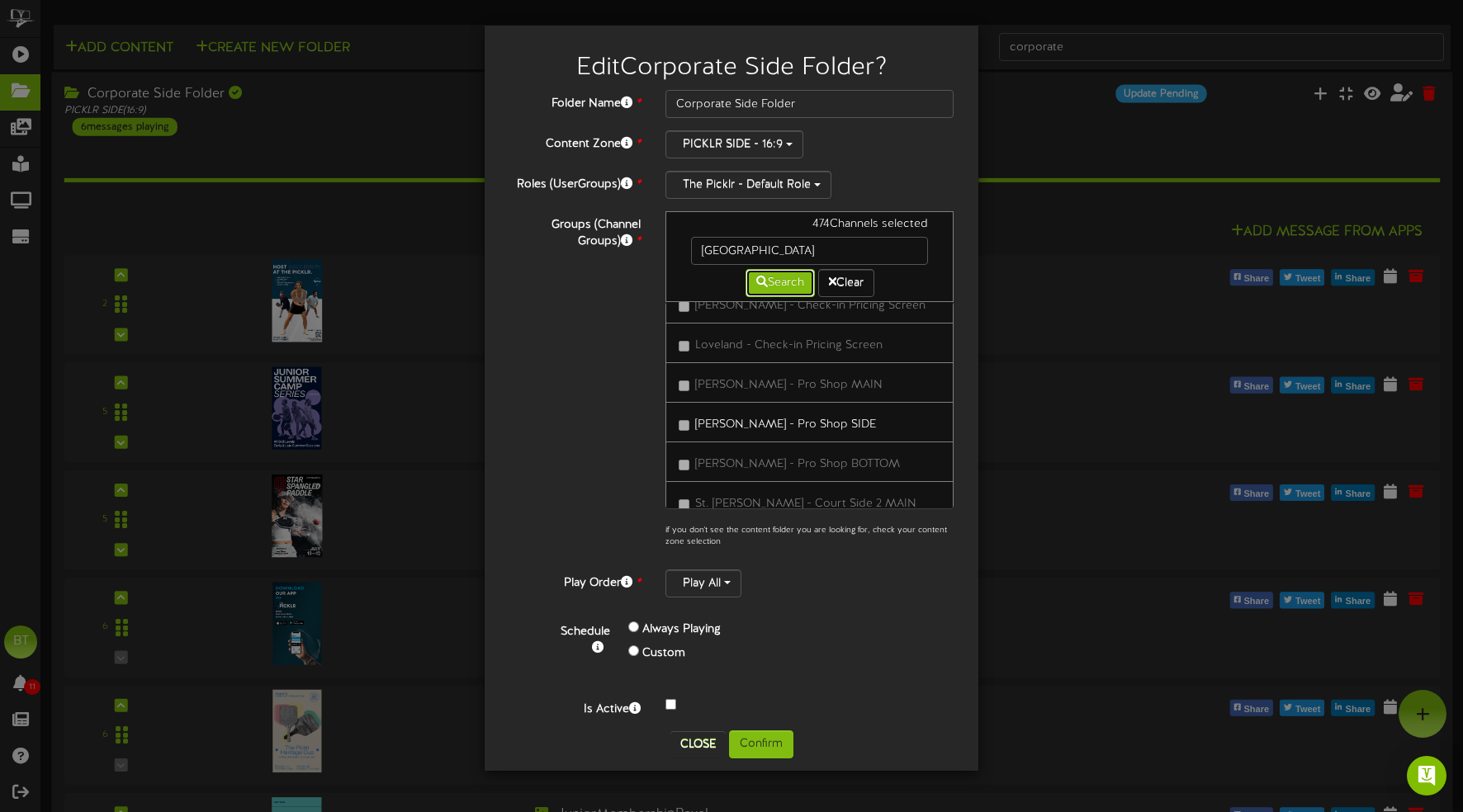 scroll, scrollTop: 0, scrollLeft: 0, axis: both 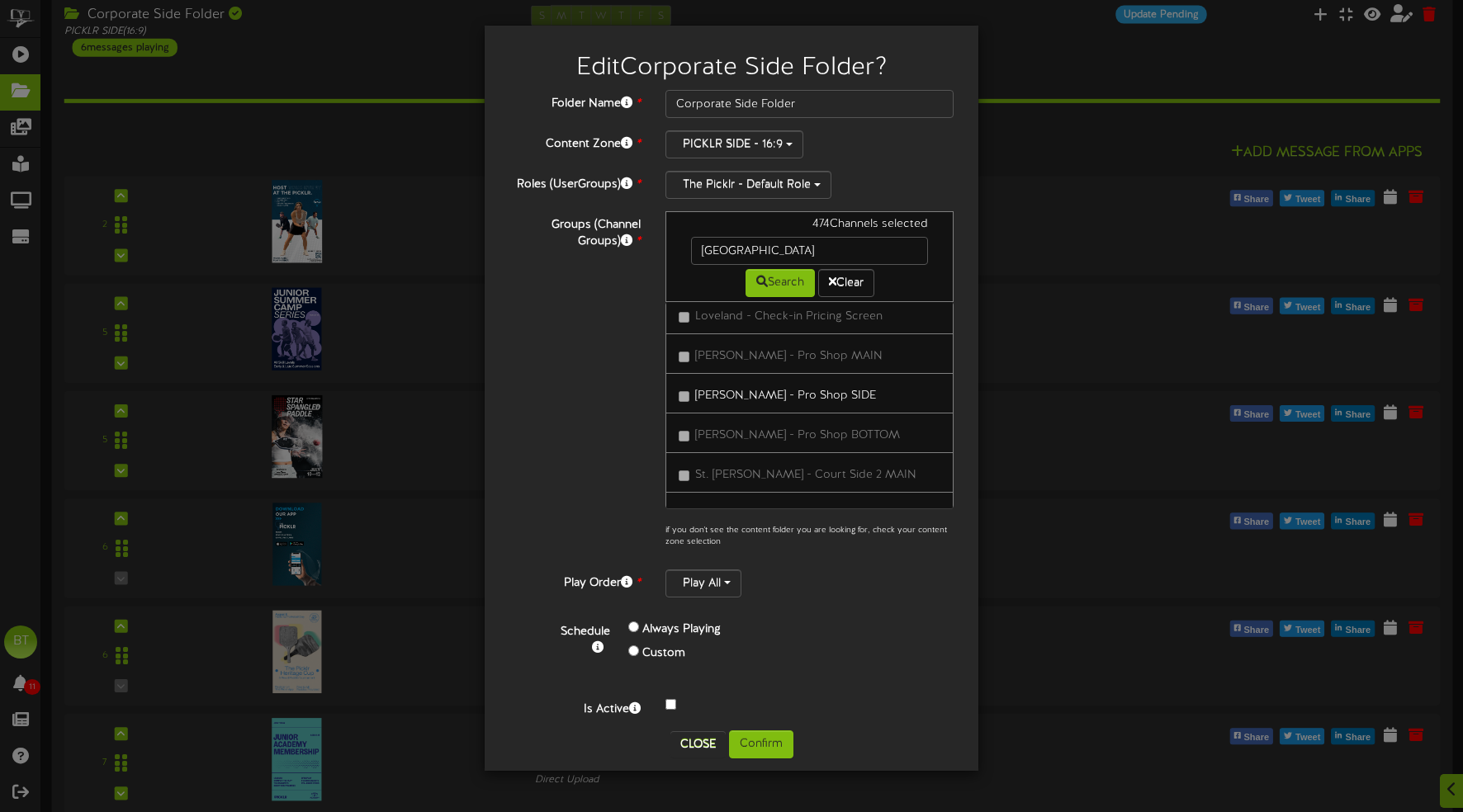 click on "[PERSON_NAME] - Pro Shop SIDE" at bounding box center (785, 395) 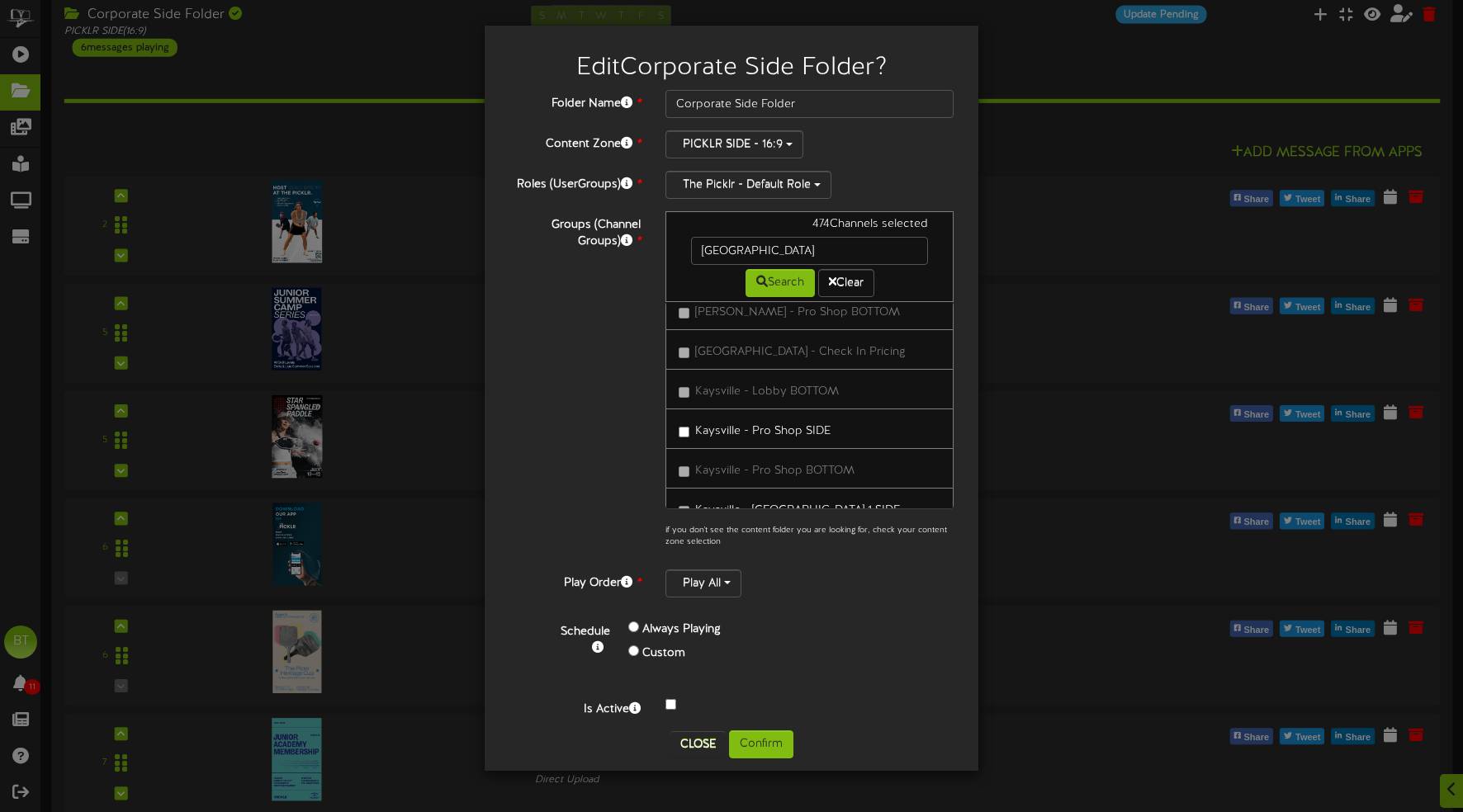 scroll, scrollTop: 6795, scrollLeft: 0, axis: vertical 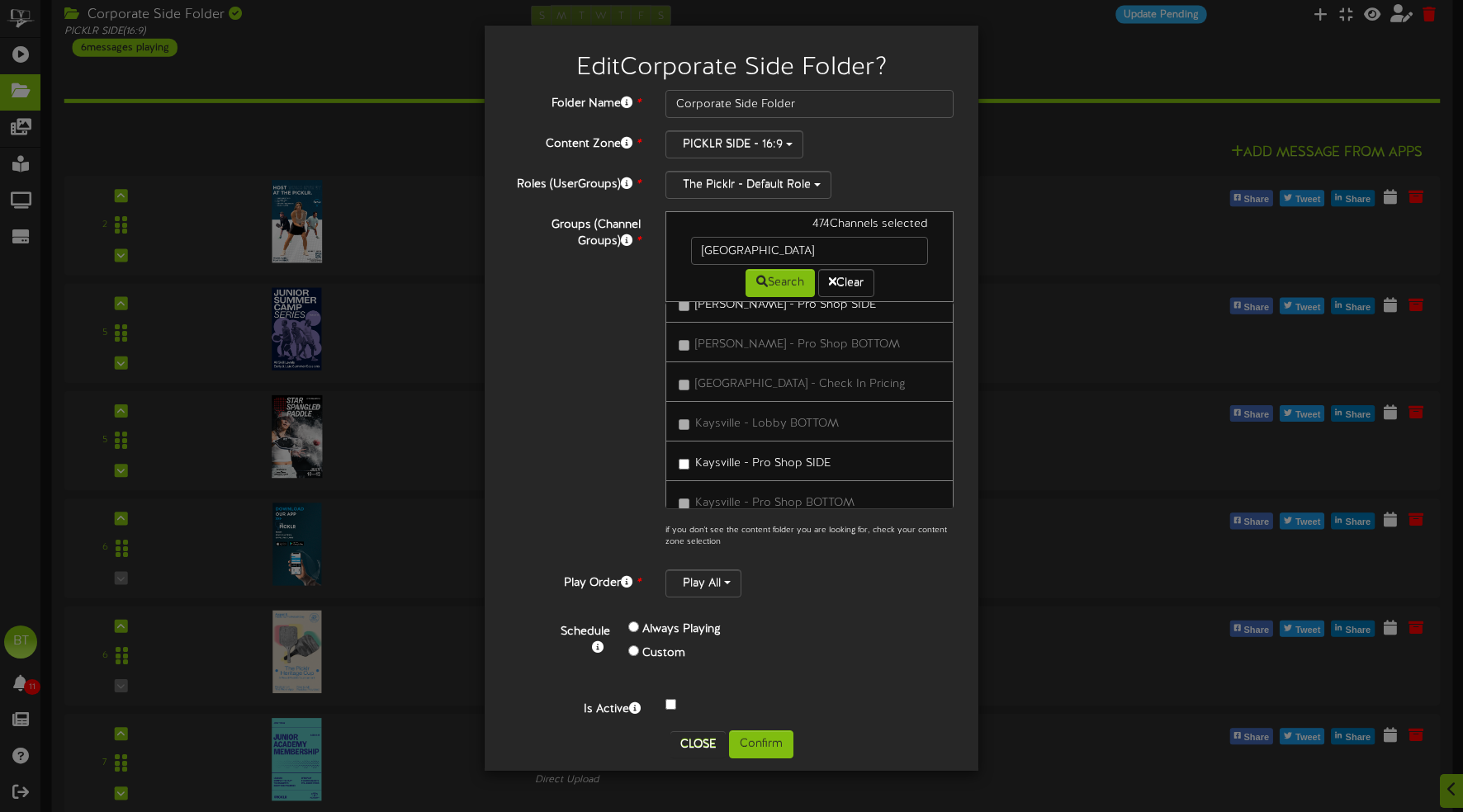 click on "Kaysville - Pro Shop SIDE" at bounding box center (755, 460) 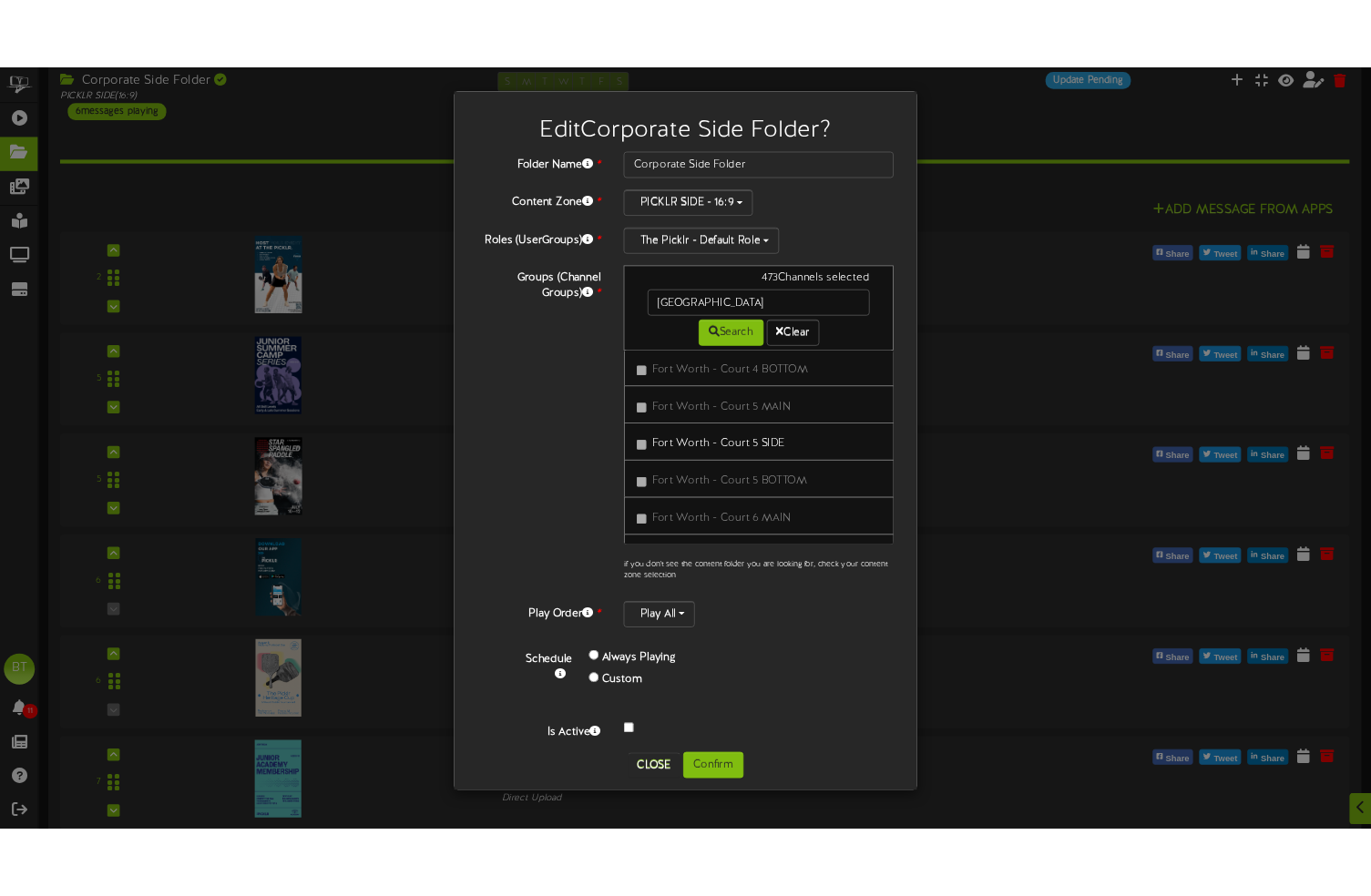 scroll, scrollTop: 14697, scrollLeft: 0, axis: vertical 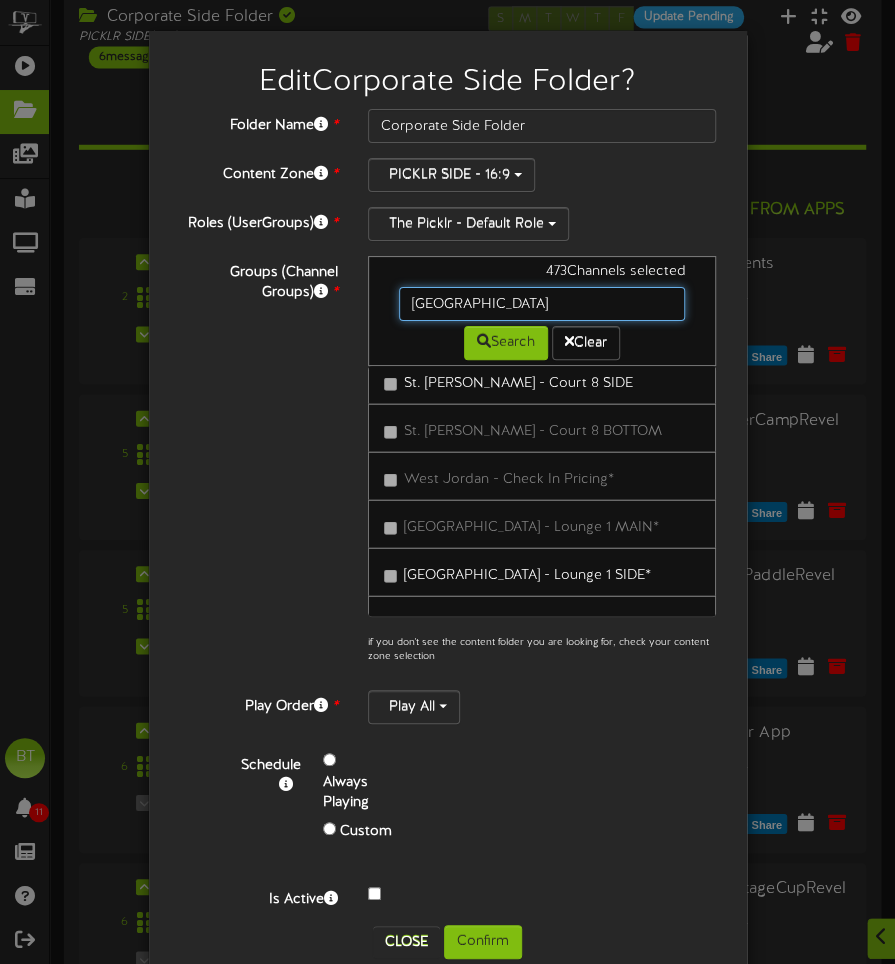 click on "[GEOGRAPHIC_DATA]" at bounding box center [542, 304] 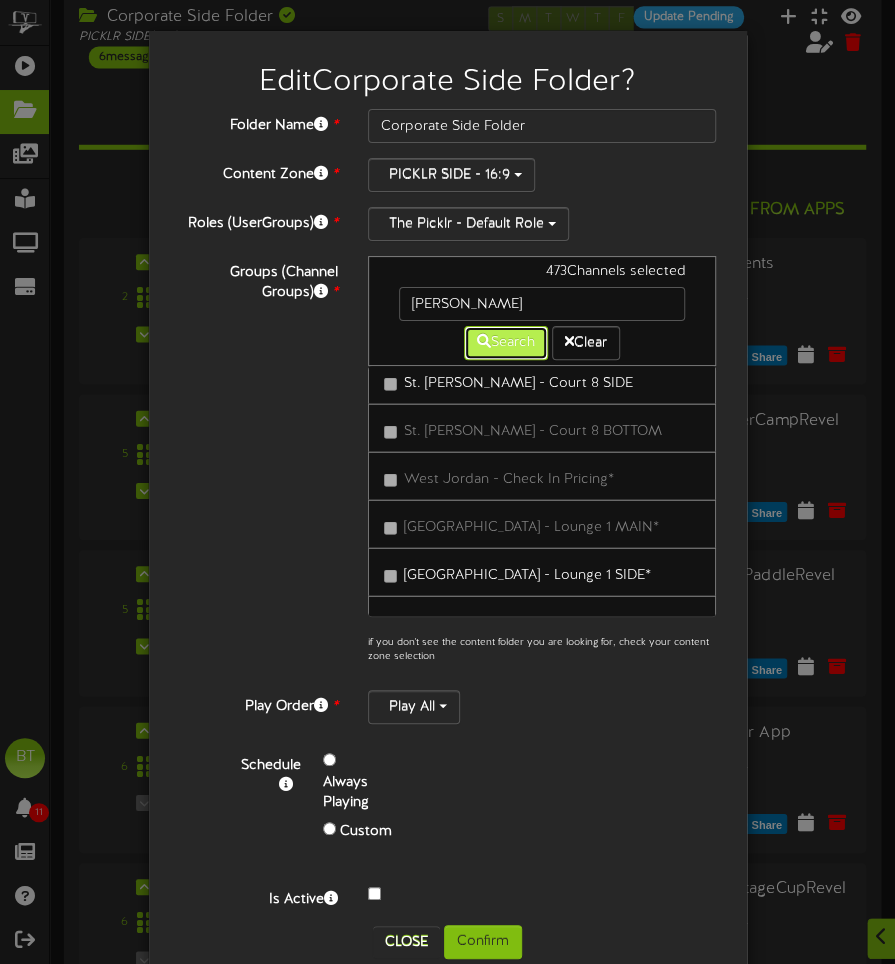 click at bounding box center [484, 341] 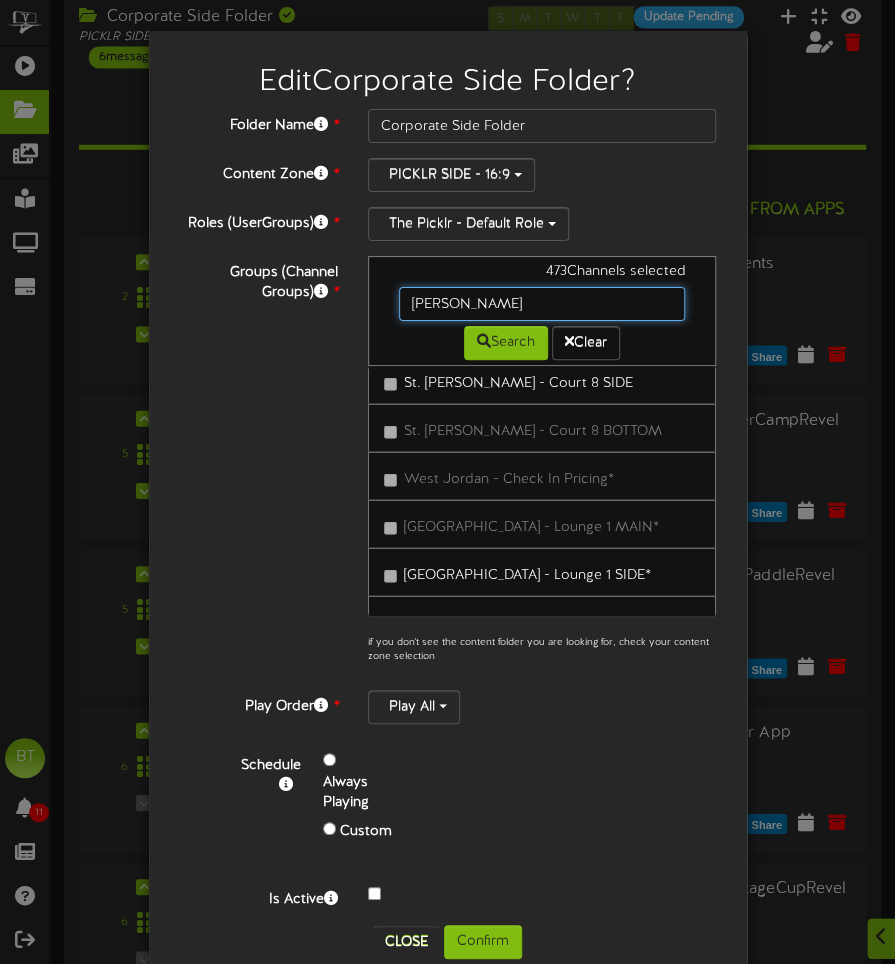 click on "[PERSON_NAME]" at bounding box center [542, 304] 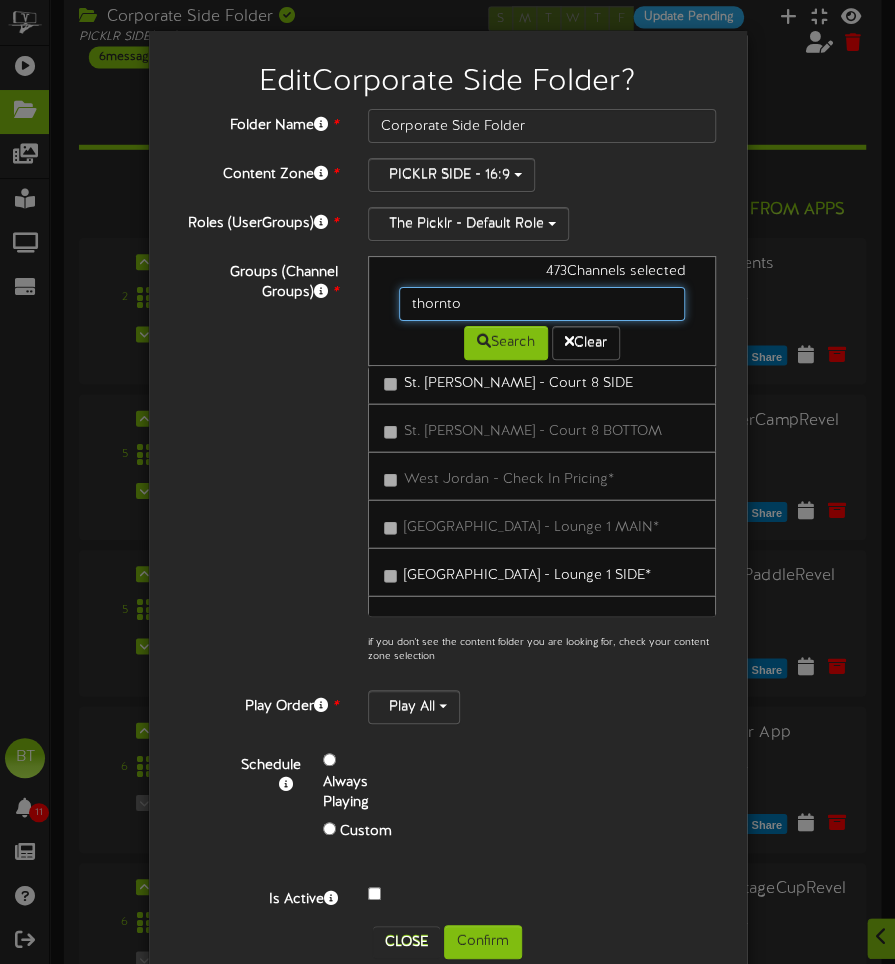 type on "[PERSON_NAME]" 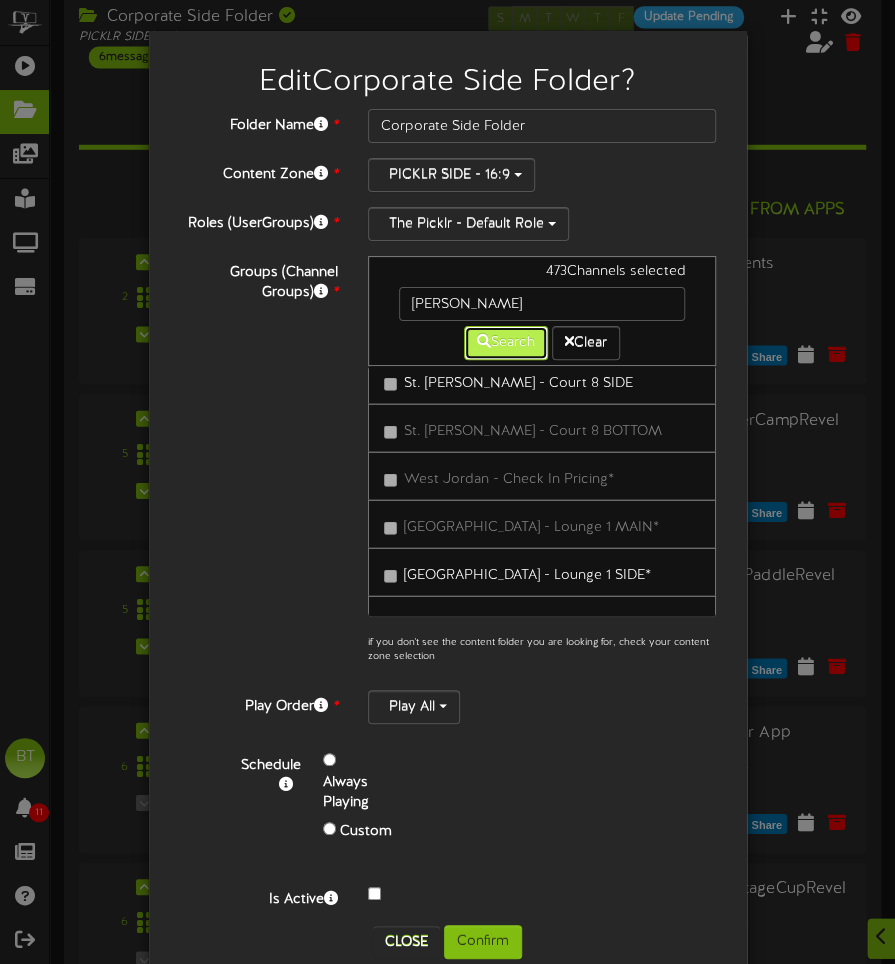 click on "Search" at bounding box center [506, 343] 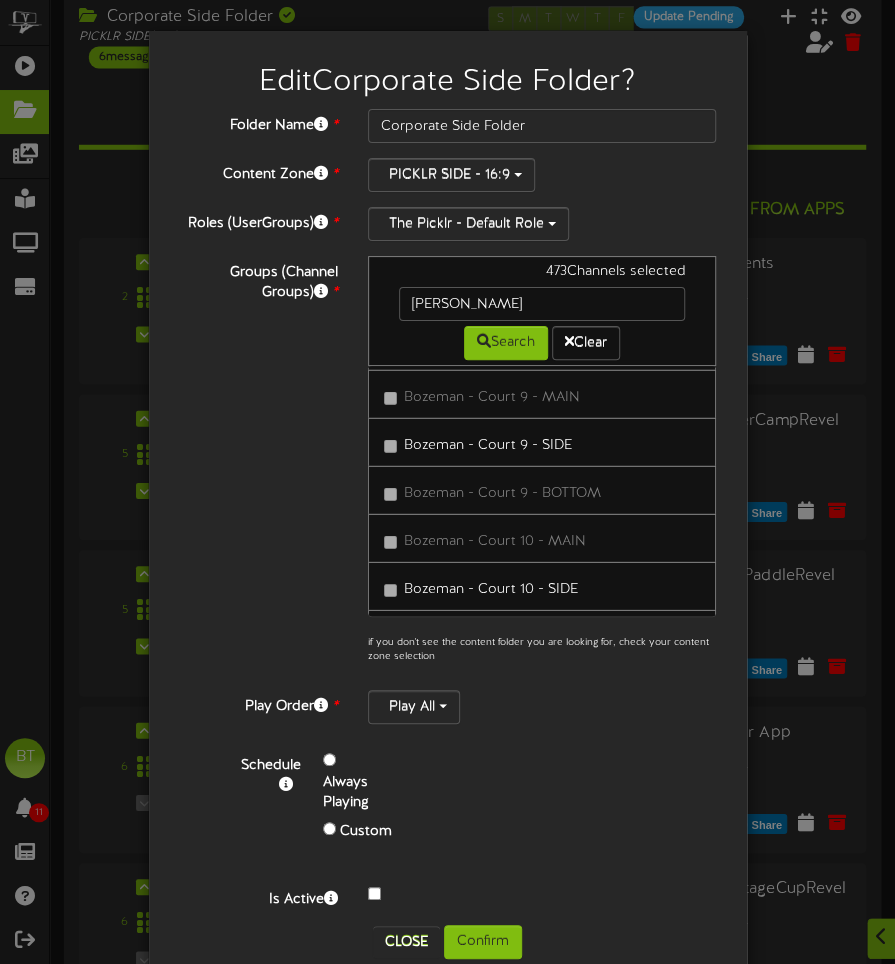 scroll, scrollTop: 68701, scrollLeft: 0, axis: vertical 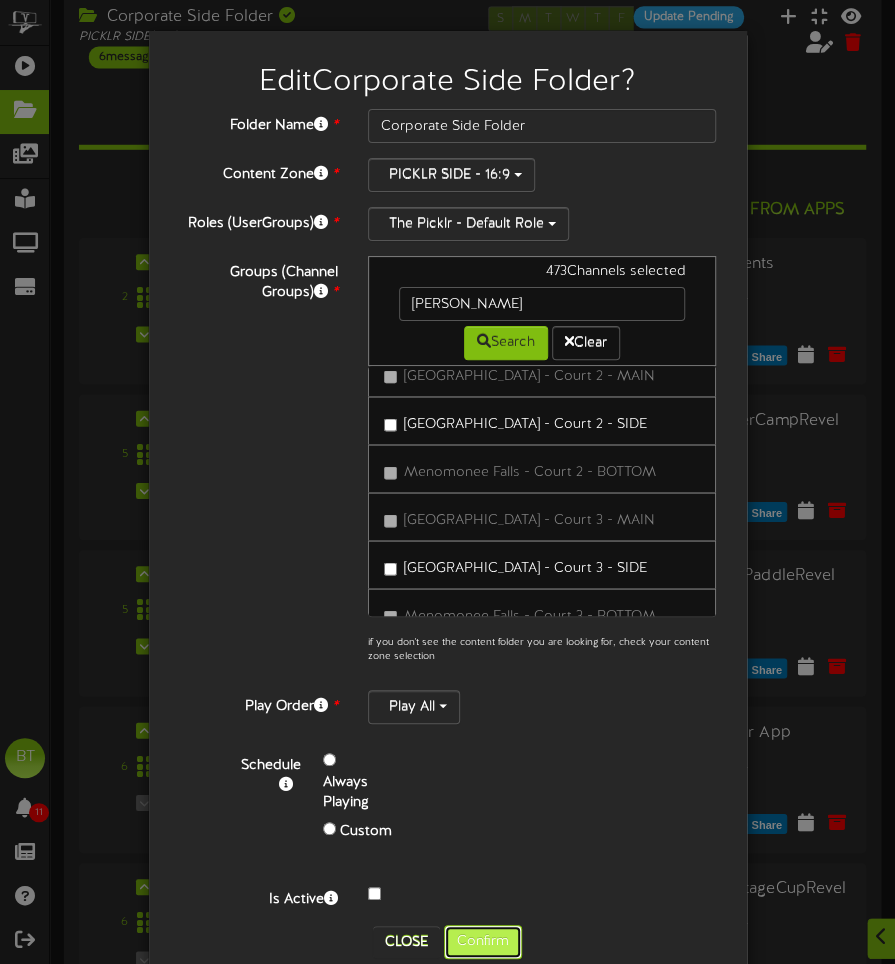 click on "Confirm" at bounding box center [483, 942] 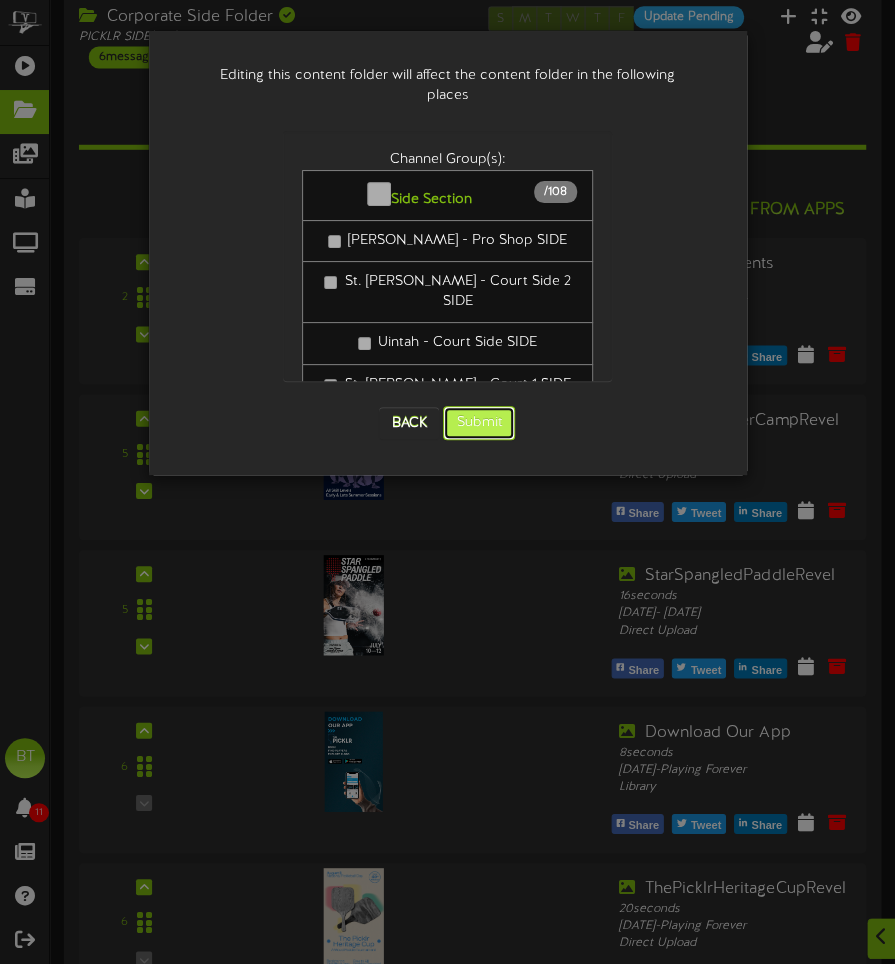 click on "Submit" at bounding box center (479, 423) 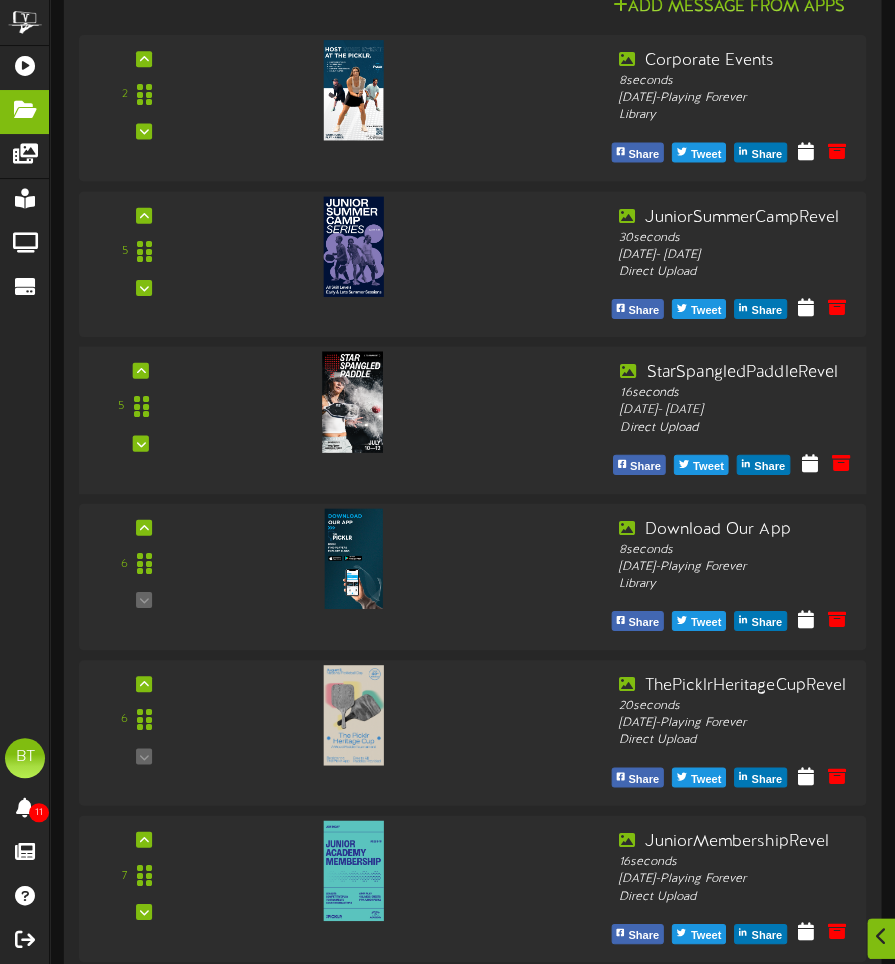 scroll, scrollTop: 0, scrollLeft: 0, axis: both 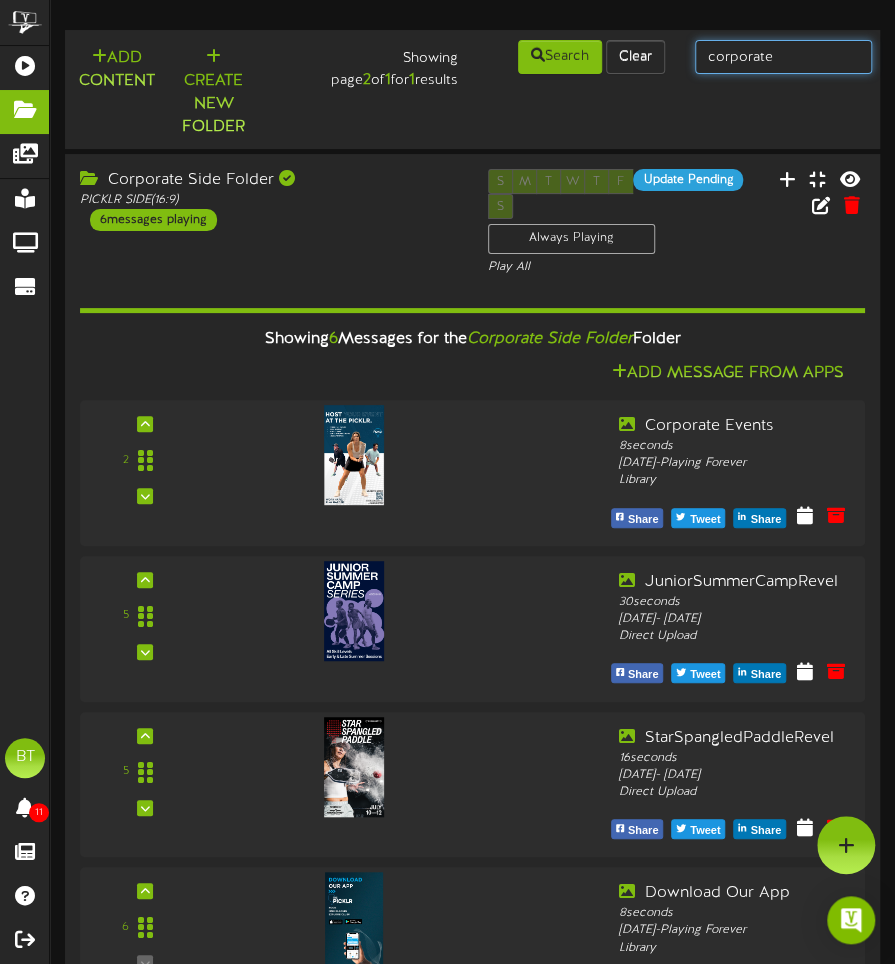 click on "corporate" at bounding box center [783, 57] 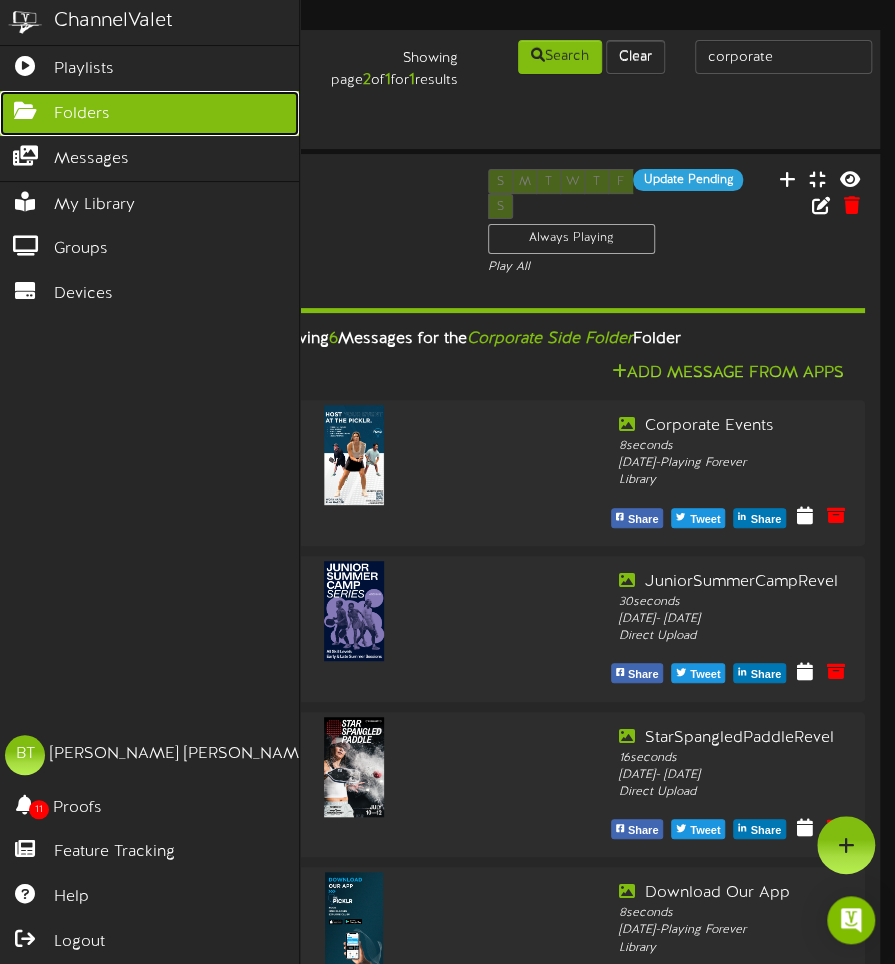 click on "Folders" at bounding box center [82, 114] 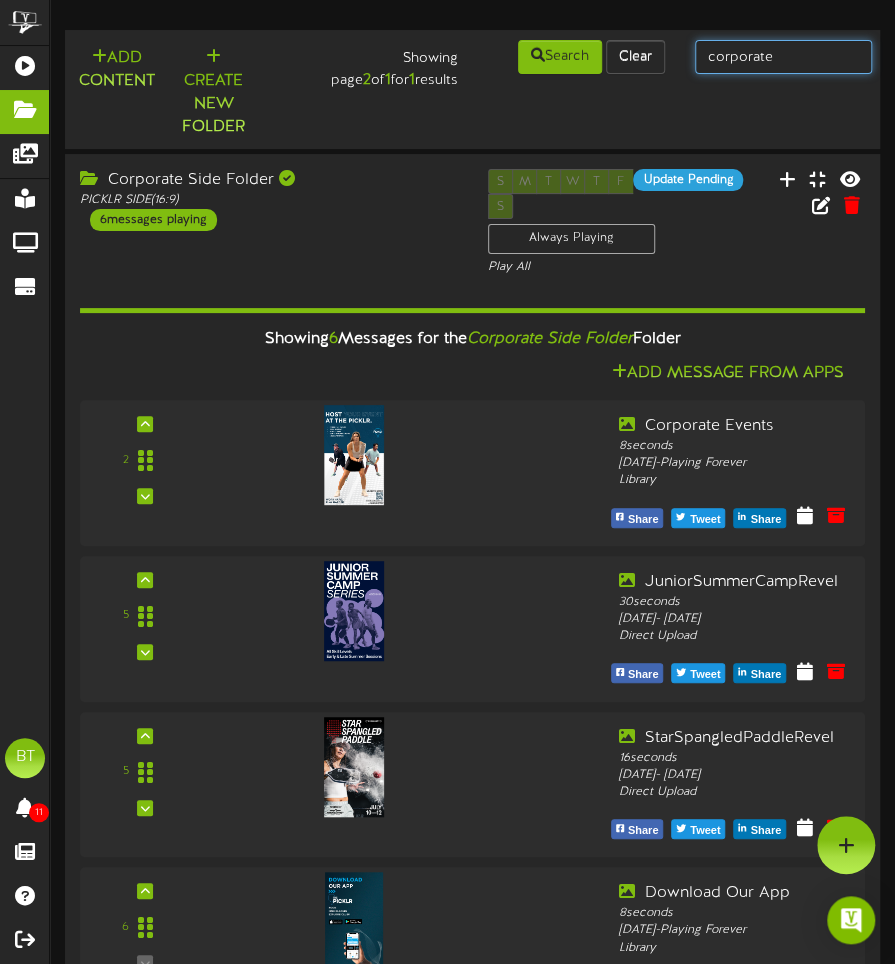 click on "corporate" at bounding box center (783, 57) 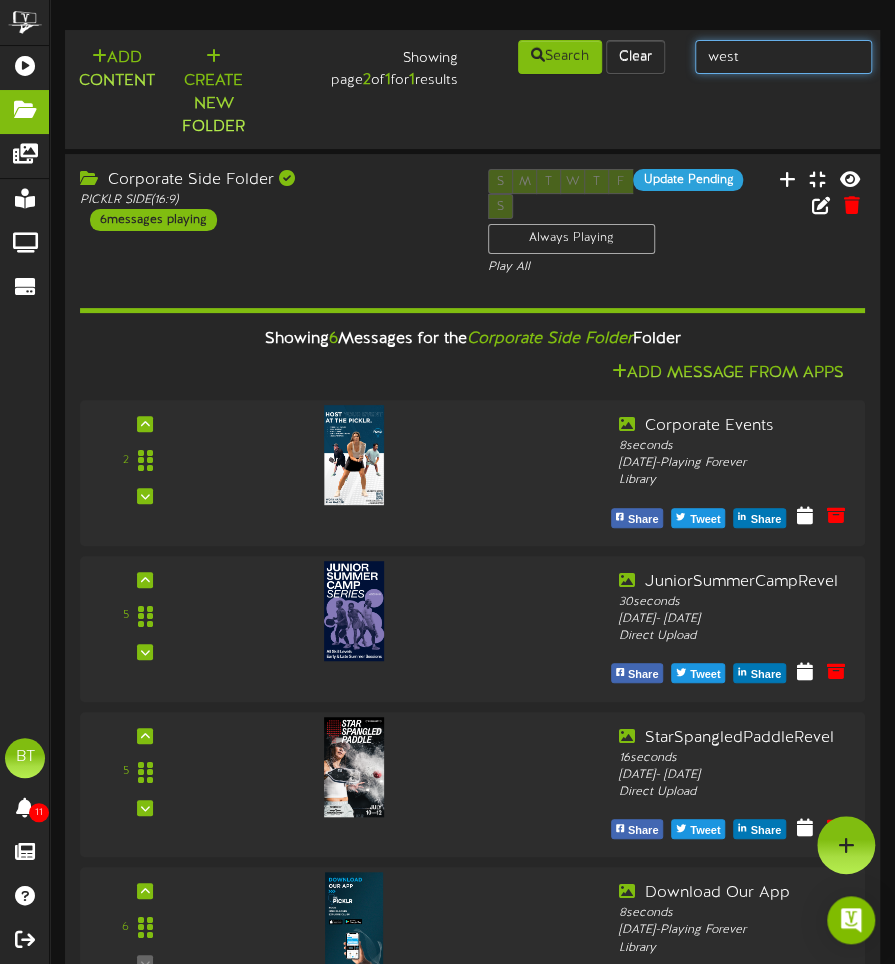 click on "west" at bounding box center [783, 57] 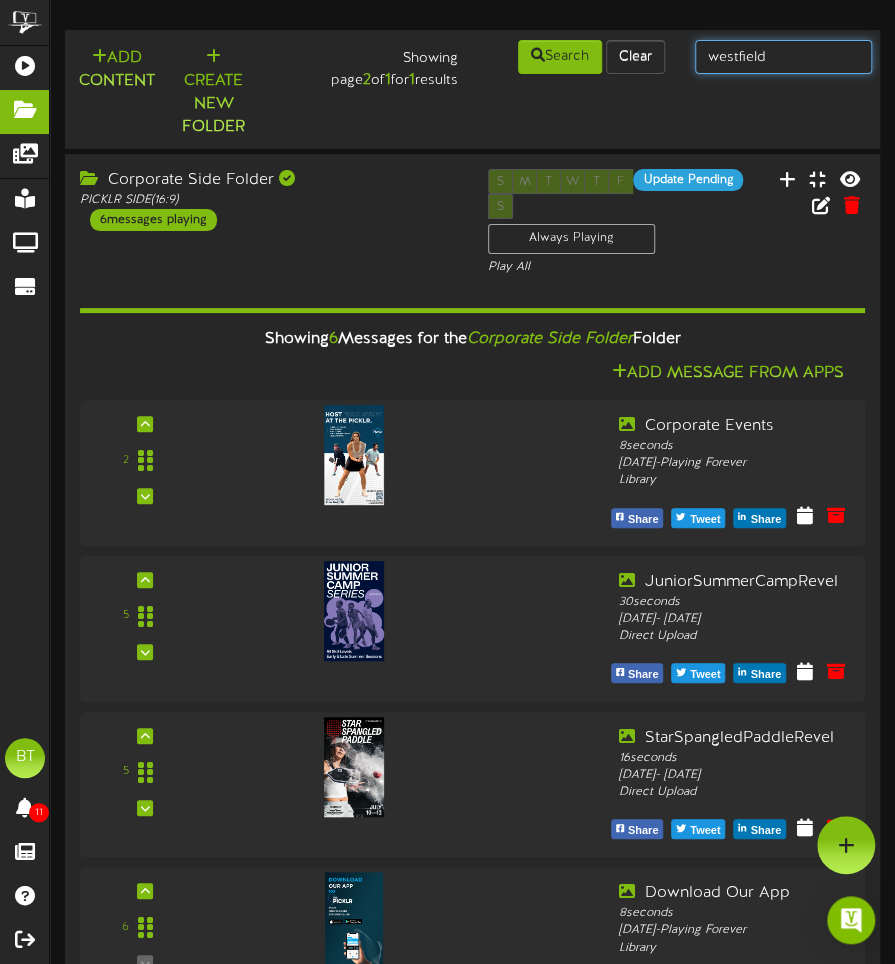 type on "westfield" 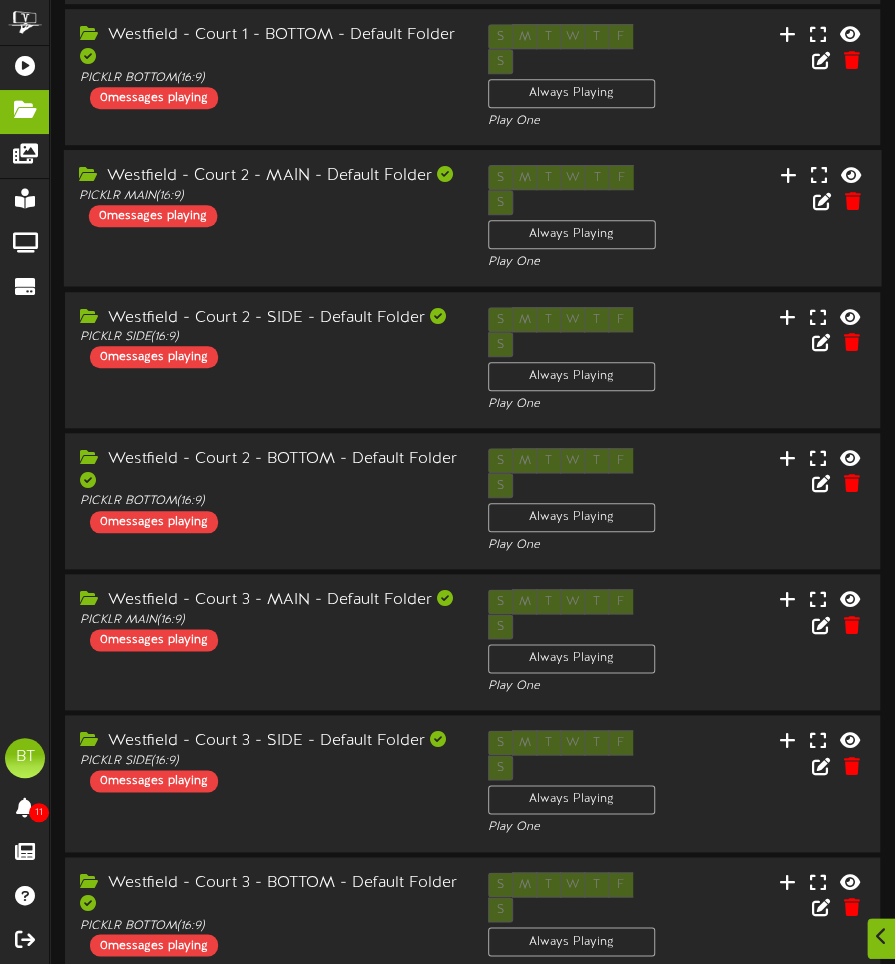 scroll, scrollTop: 436, scrollLeft: 0, axis: vertical 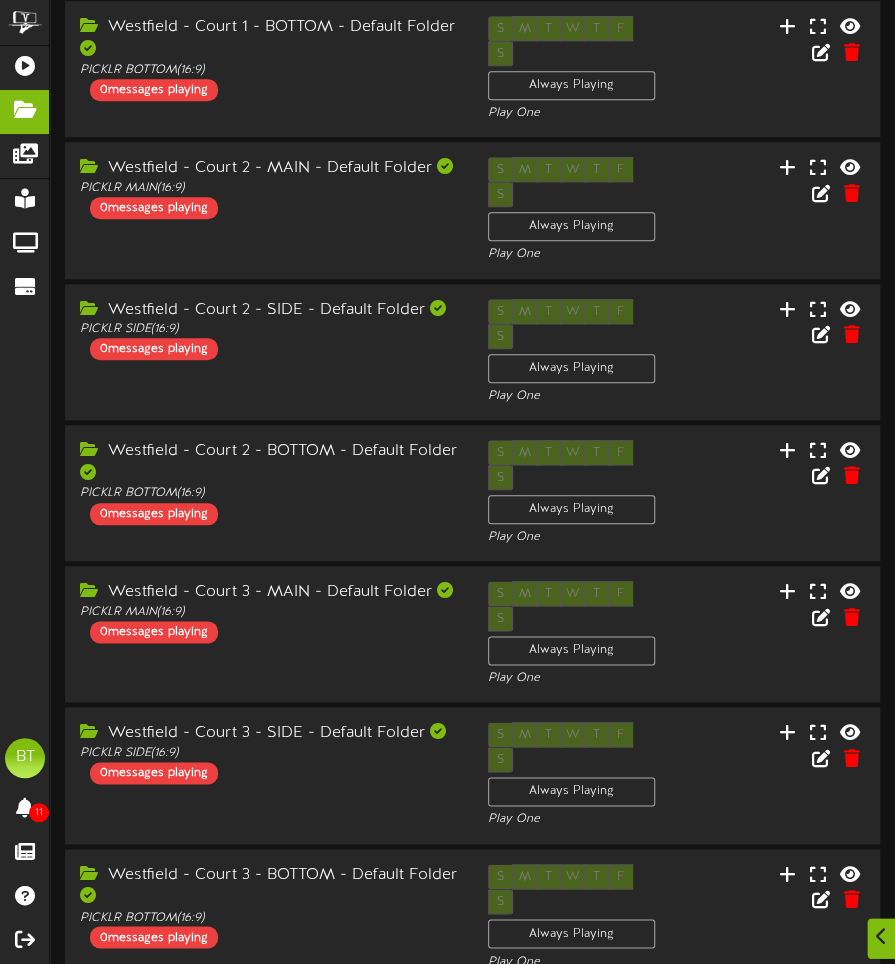 click on "Westfield - Court 4 - MAIN - Default Folder
PICKLR MAIN  ( 16:9 )
1  messages playing" at bounding box center [268, 1036] 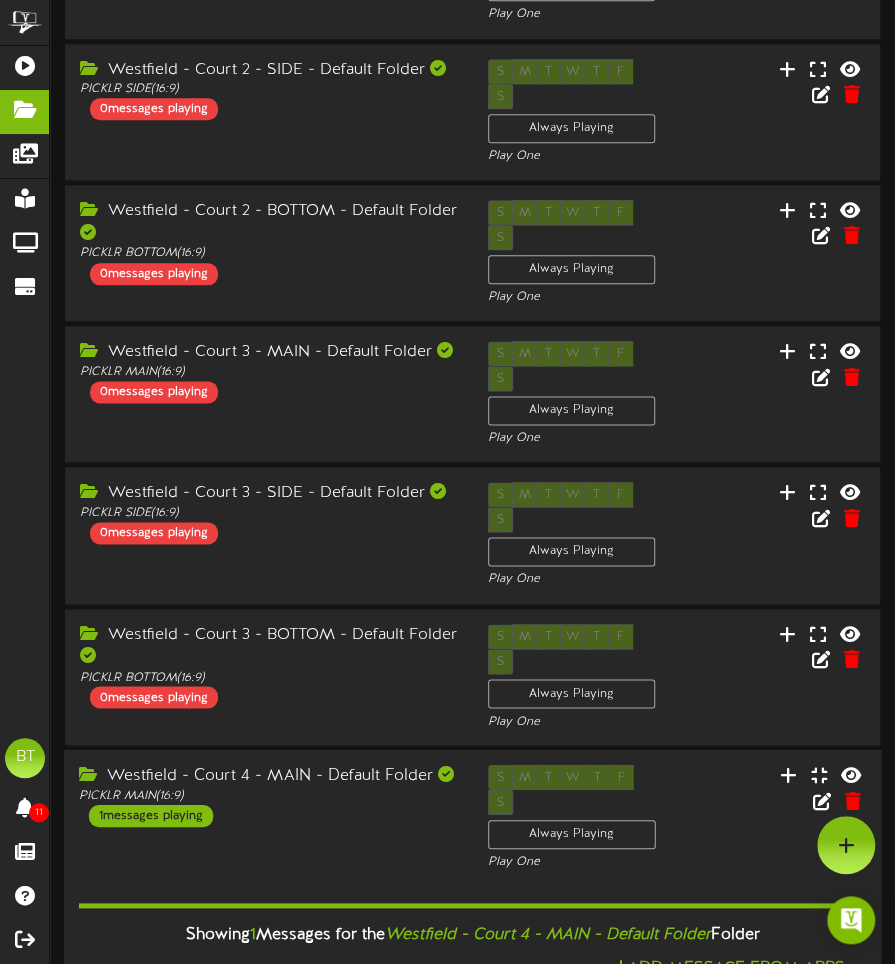 scroll, scrollTop: 667, scrollLeft: 0, axis: vertical 